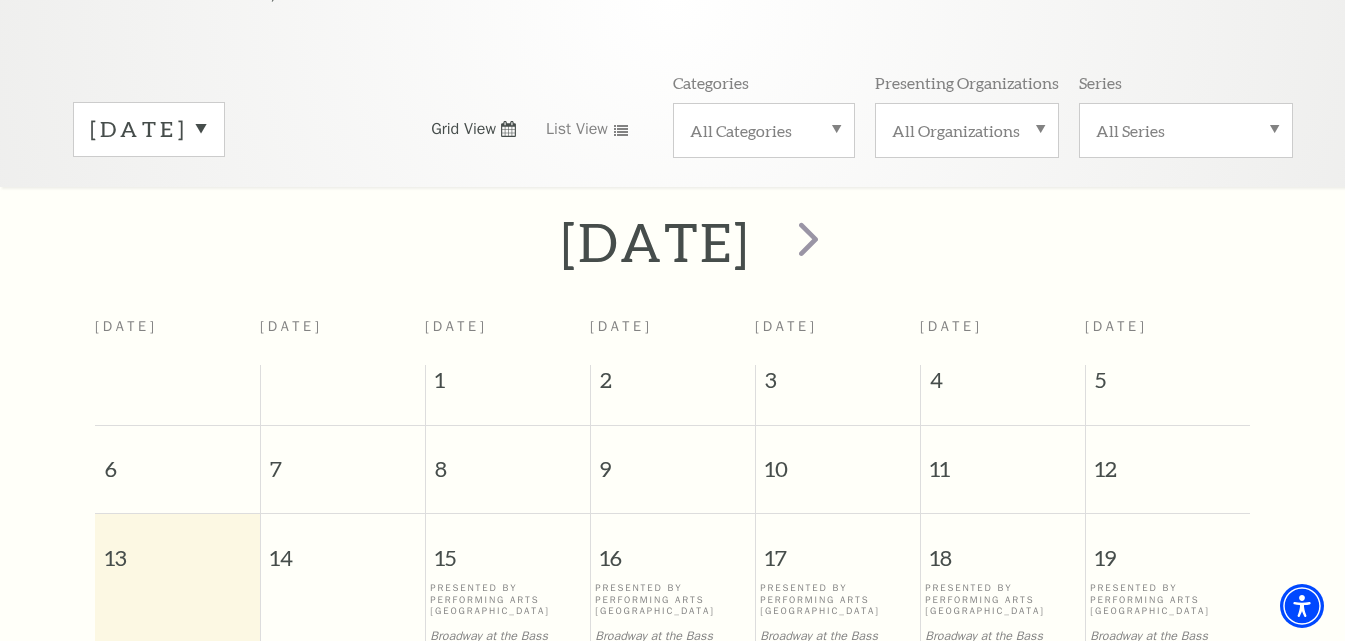 scroll, scrollTop: 223, scrollLeft: 0, axis: vertical 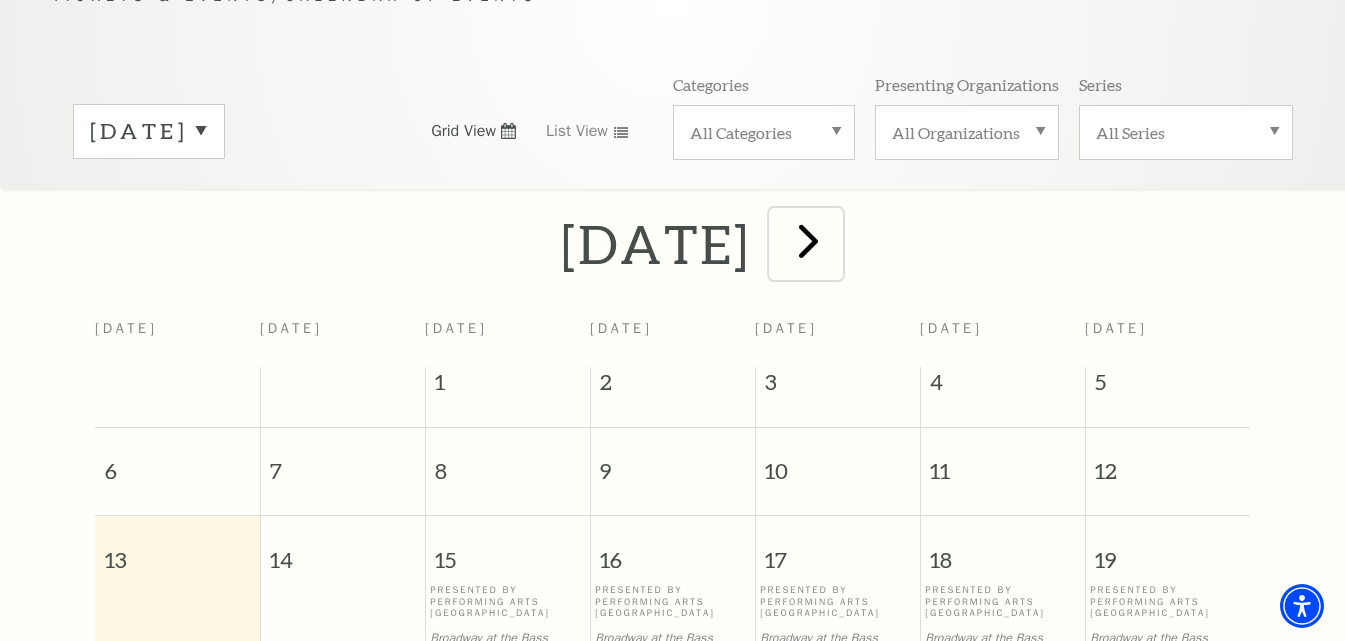 click at bounding box center [808, 240] 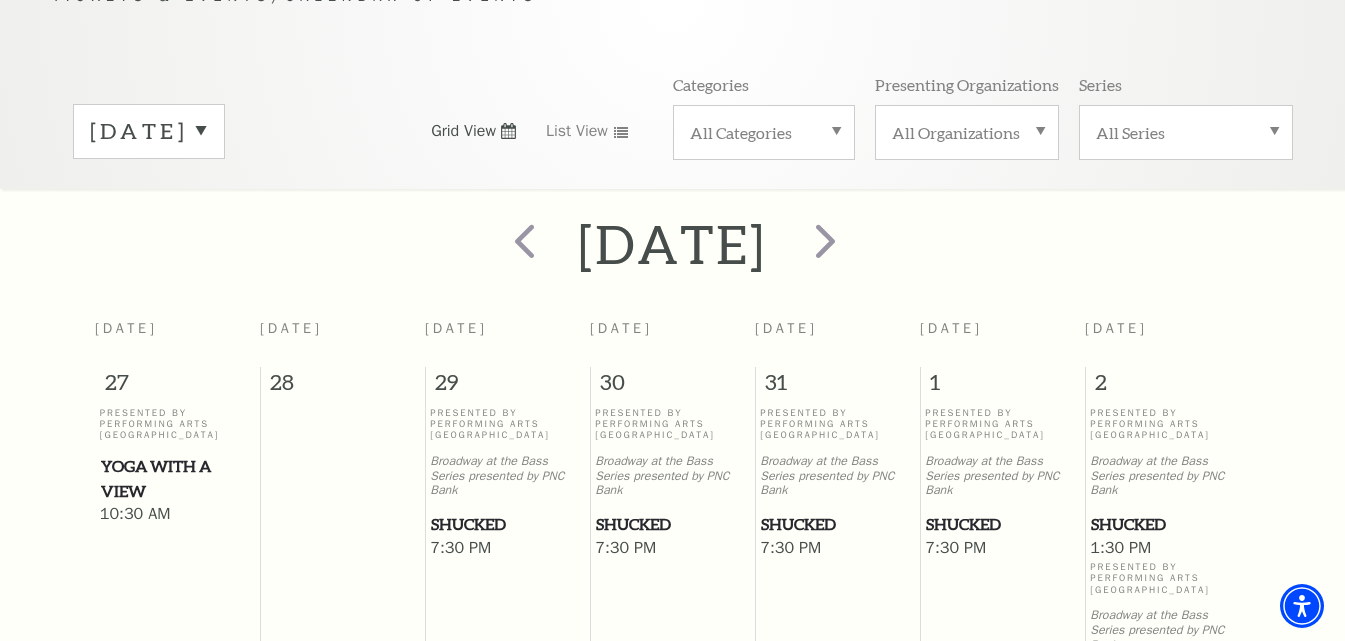 scroll, scrollTop: 177, scrollLeft: 0, axis: vertical 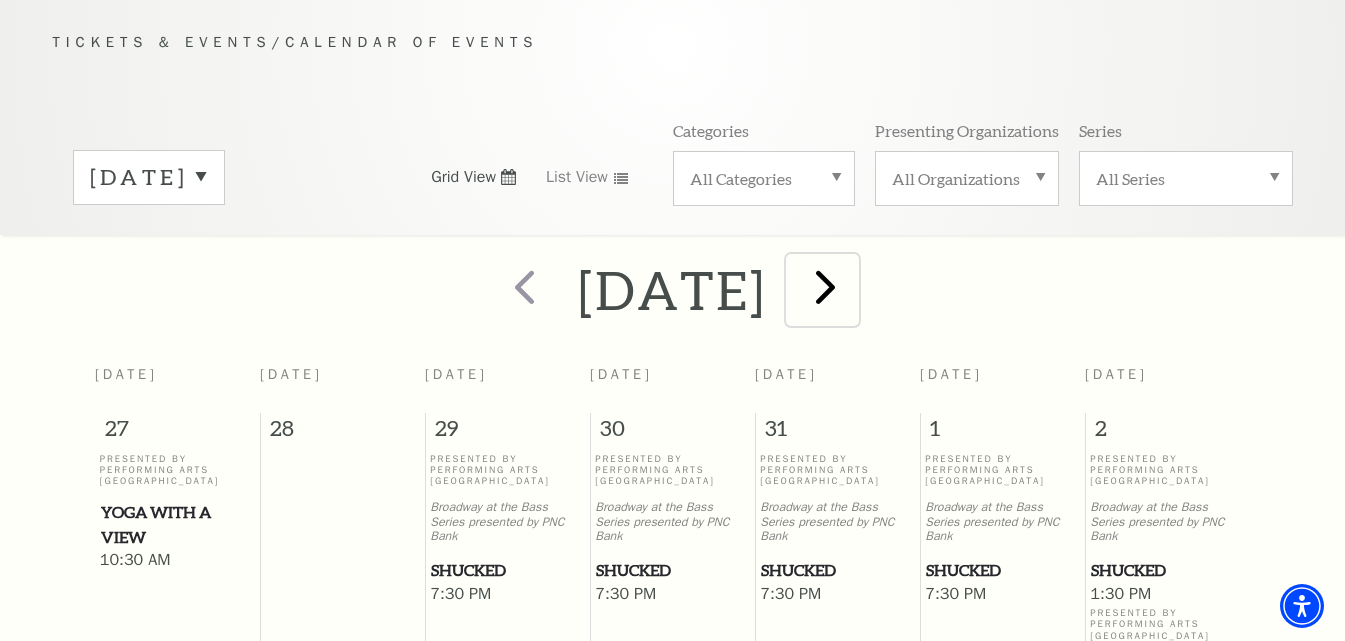 click at bounding box center [825, 286] 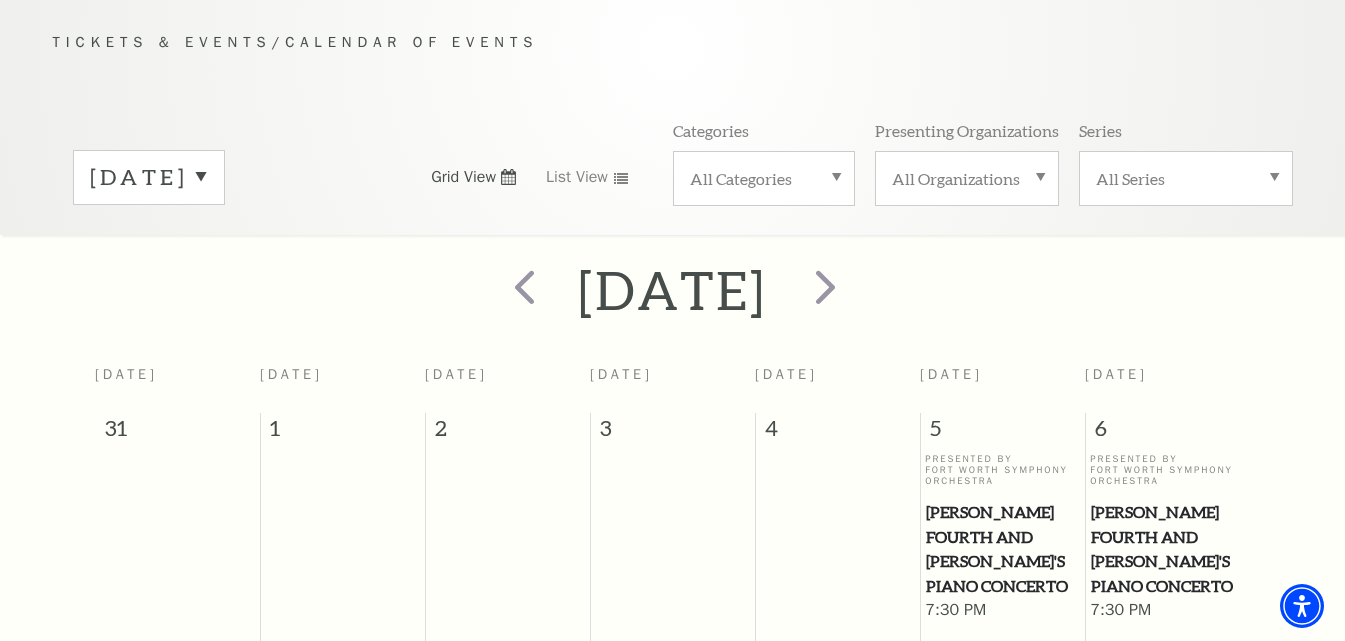 click at bounding box center (672, 0) 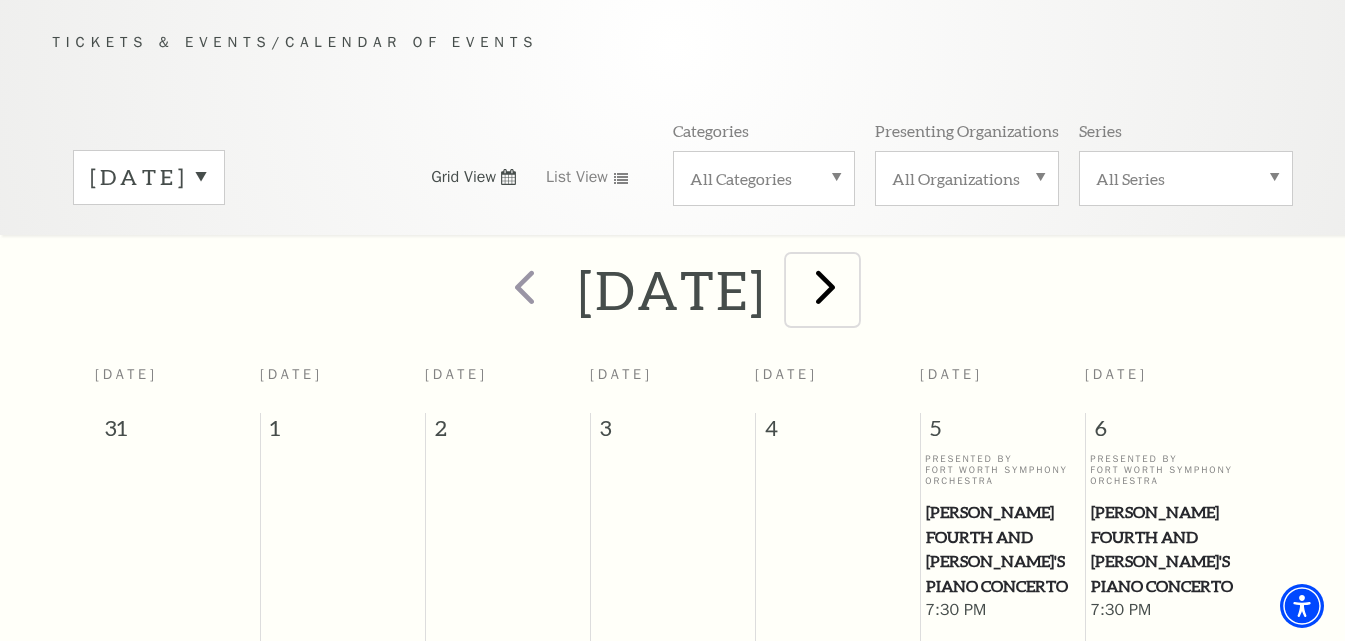 click at bounding box center (825, 286) 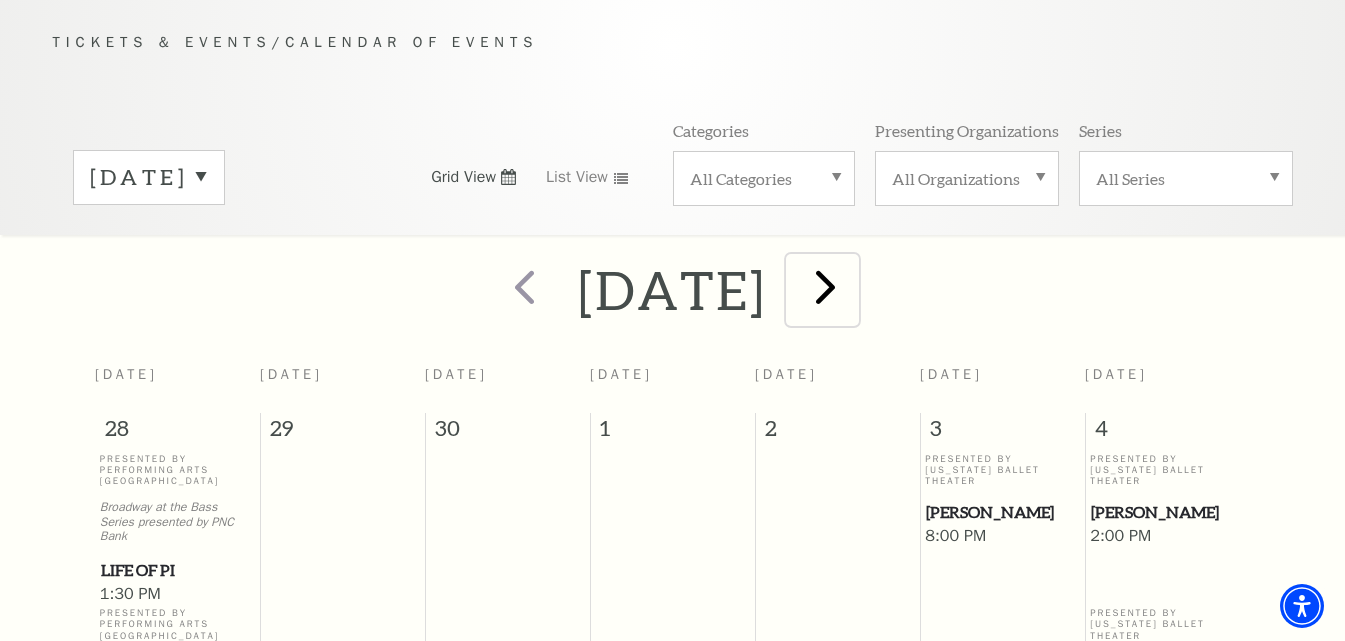 click at bounding box center [825, 286] 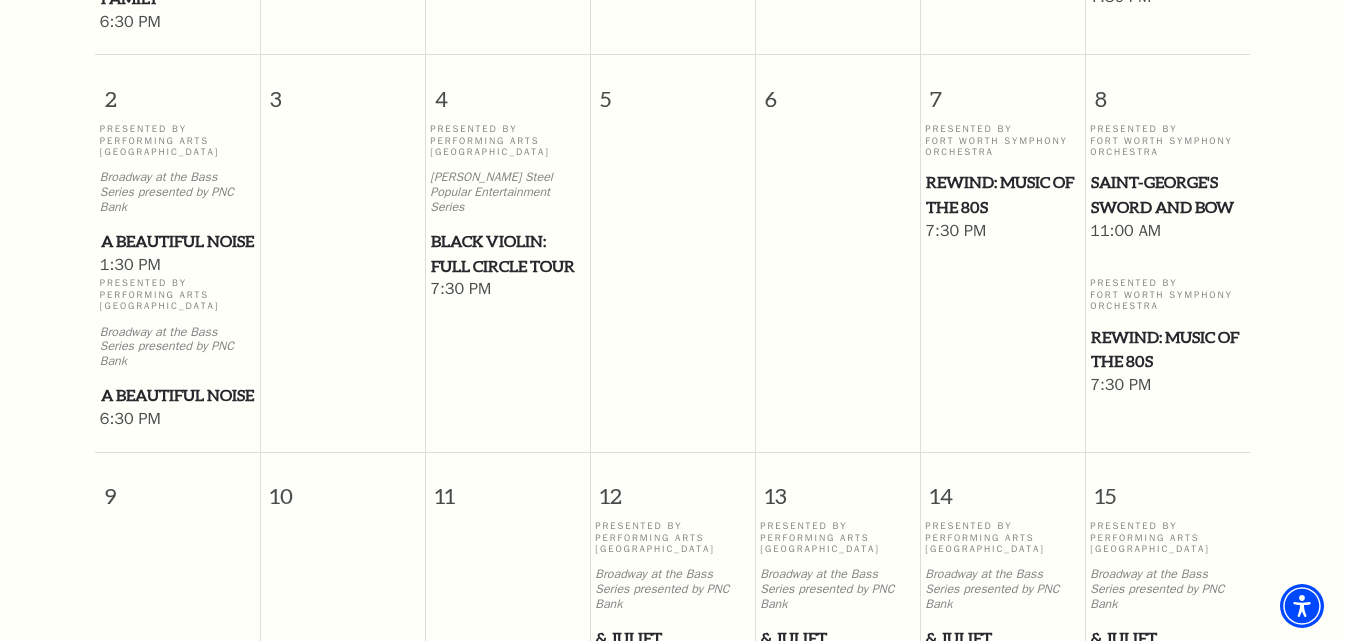 scroll, scrollTop: 977, scrollLeft: 0, axis: vertical 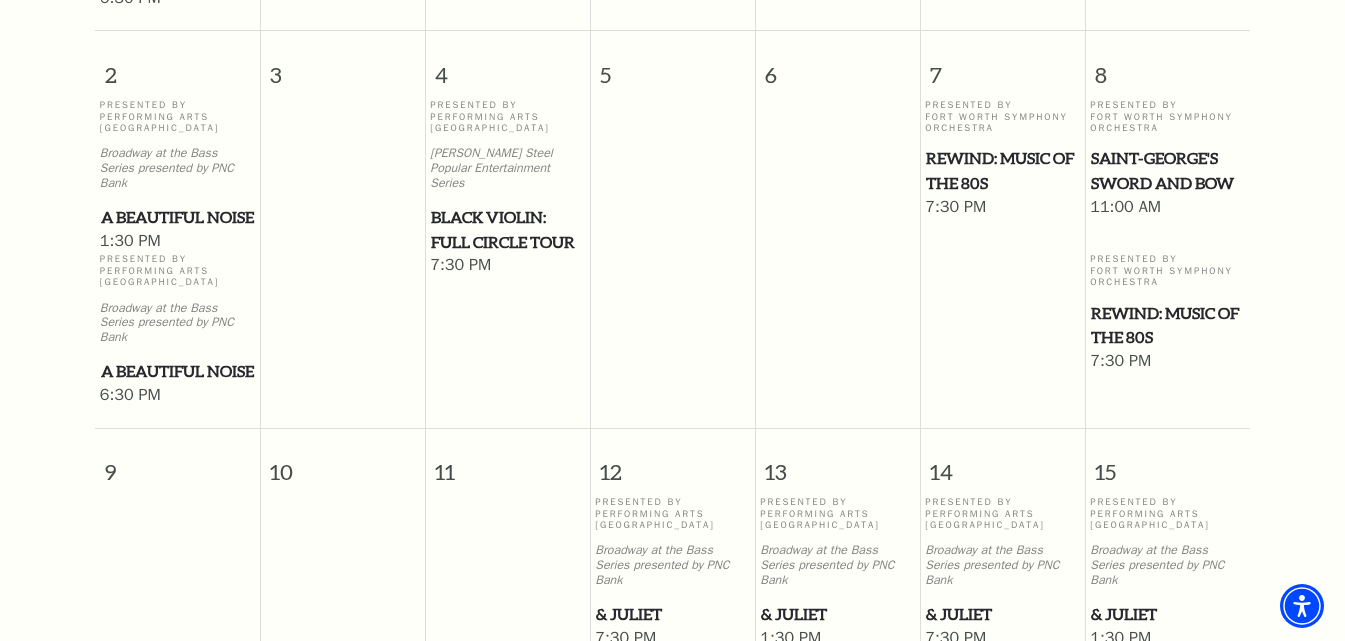 click on "A Beautiful Noise" at bounding box center [177, 371] 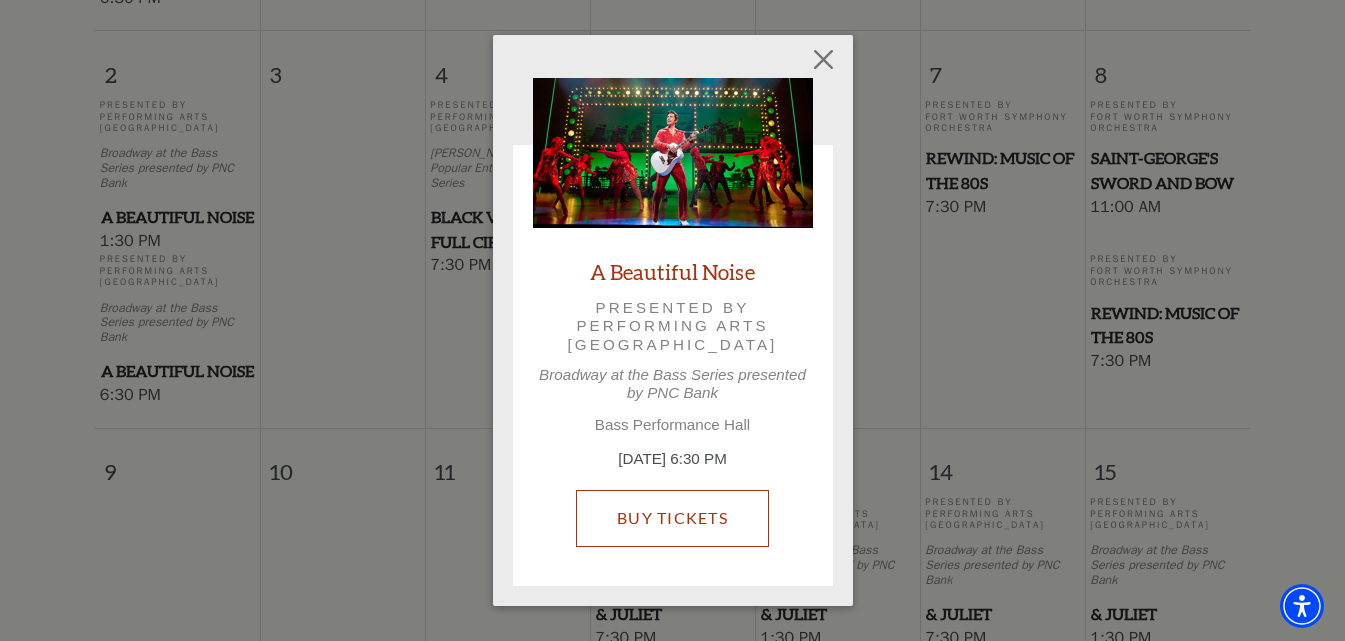click on "Buy Tickets" at bounding box center [672, 518] 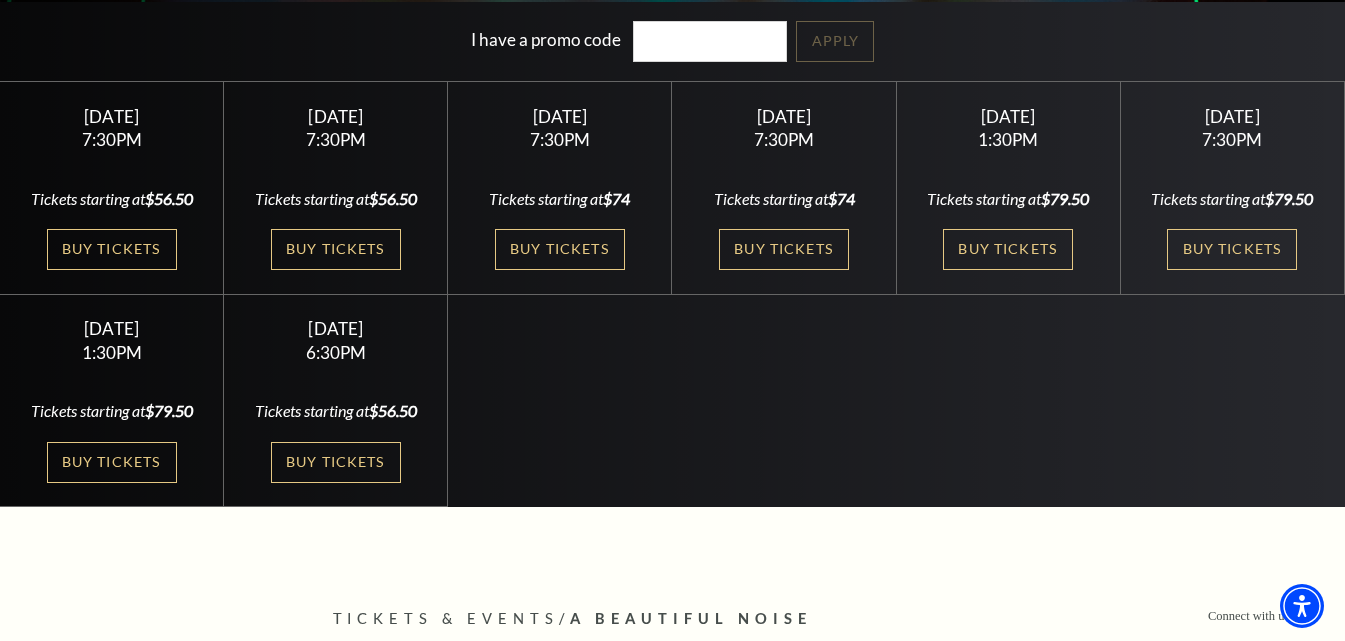 scroll, scrollTop: 500, scrollLeft: 0, axis: vertical 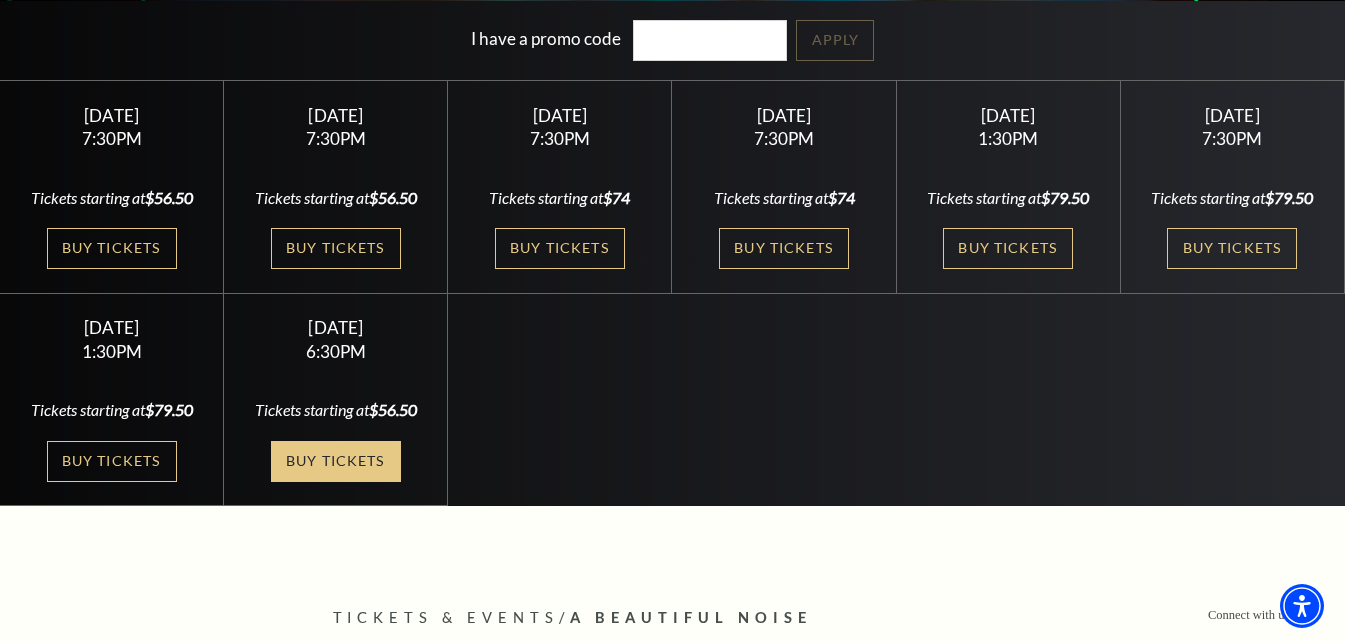 click on "Buy Tickets" at bounding box center [336, 461] 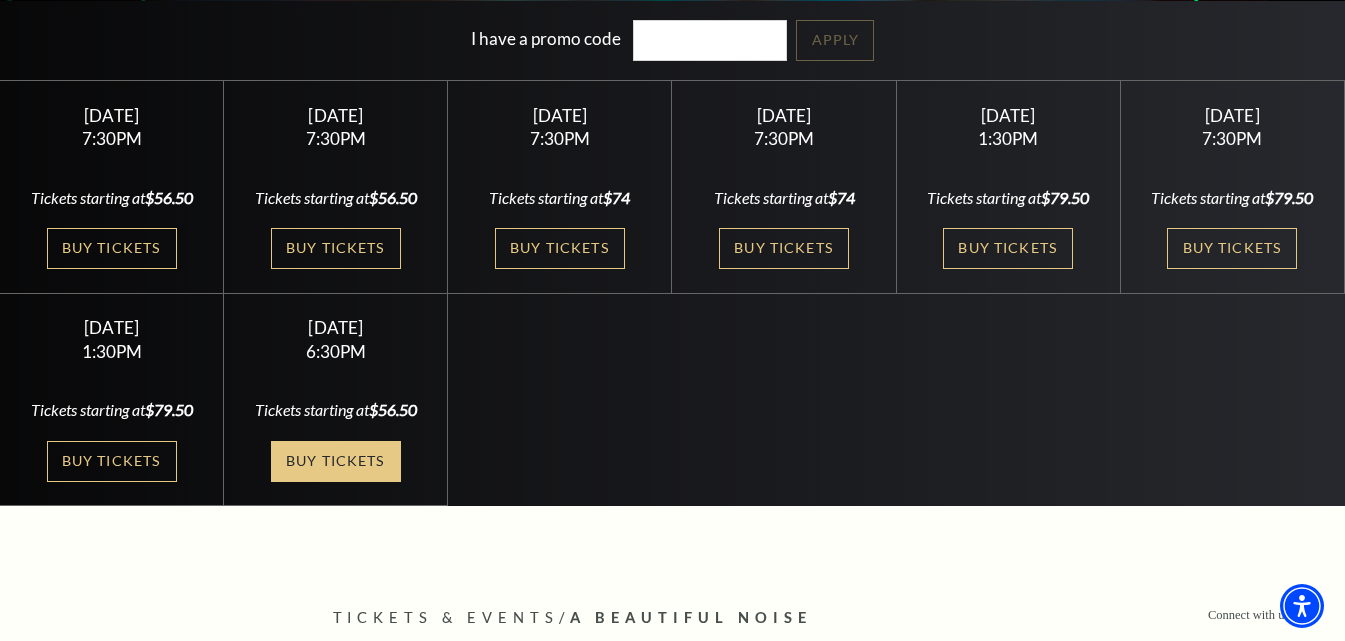 click on "Buy Tickets" at bounding box center [336, 461] 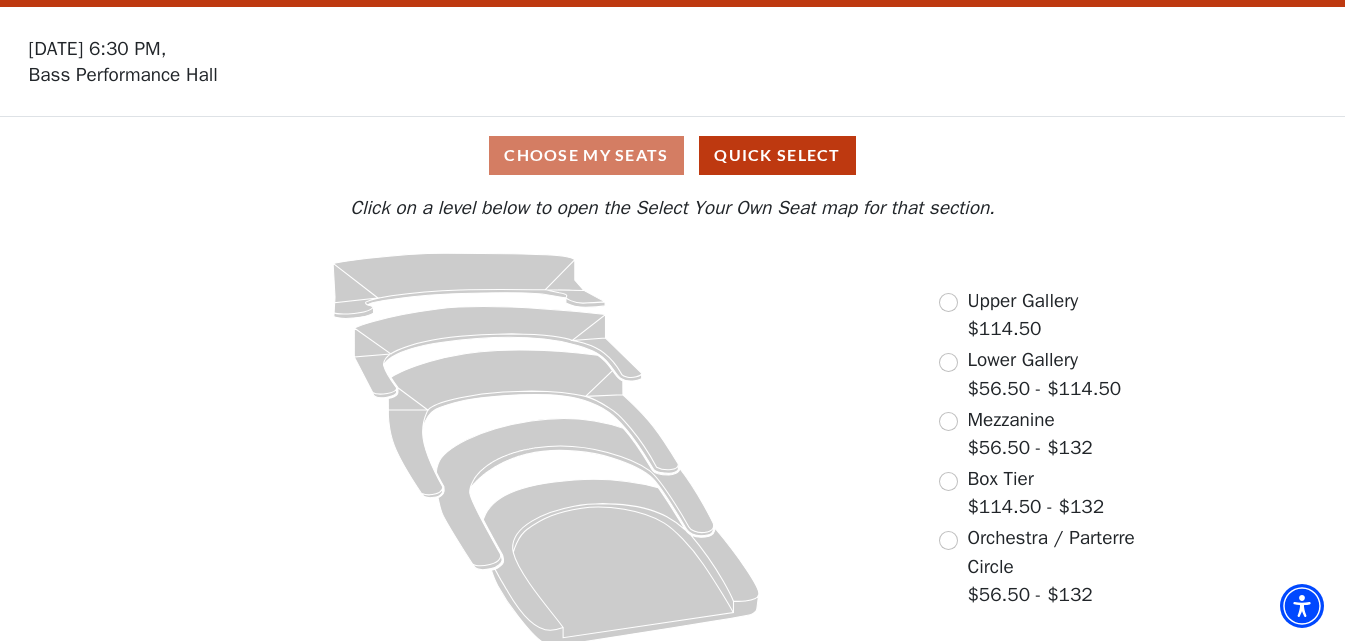 scroll, scrollTop: 74, scrollLeft: 0, axis: vertical 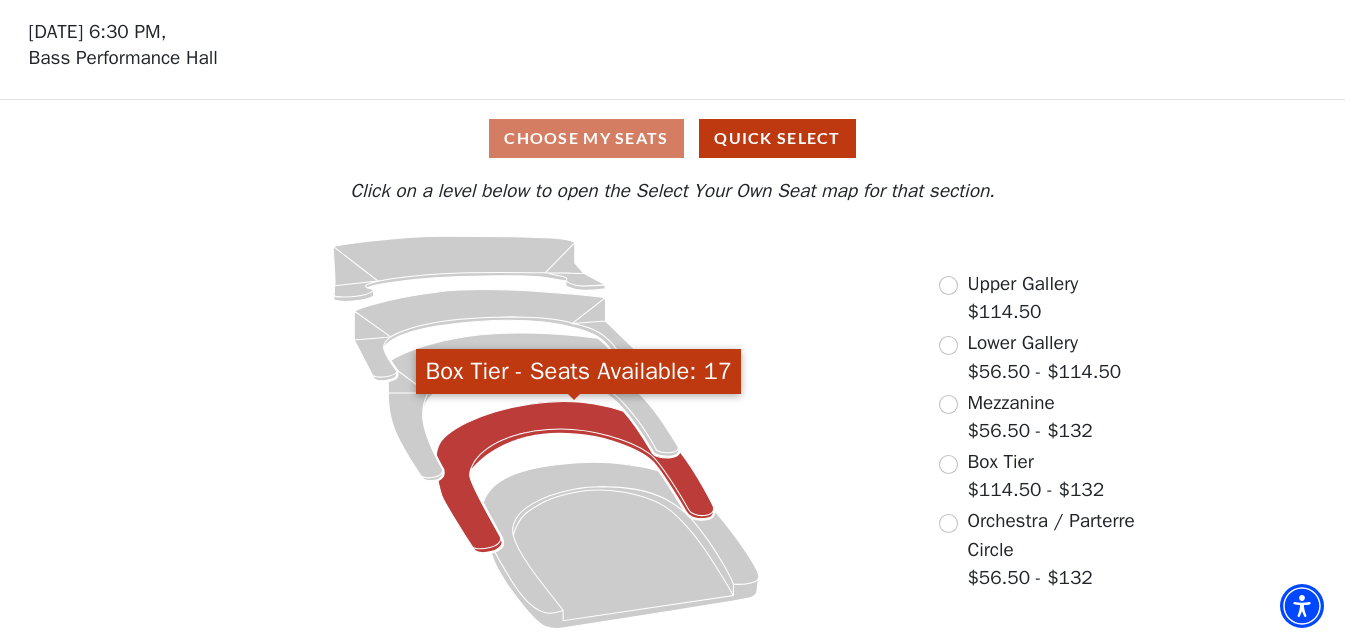 click 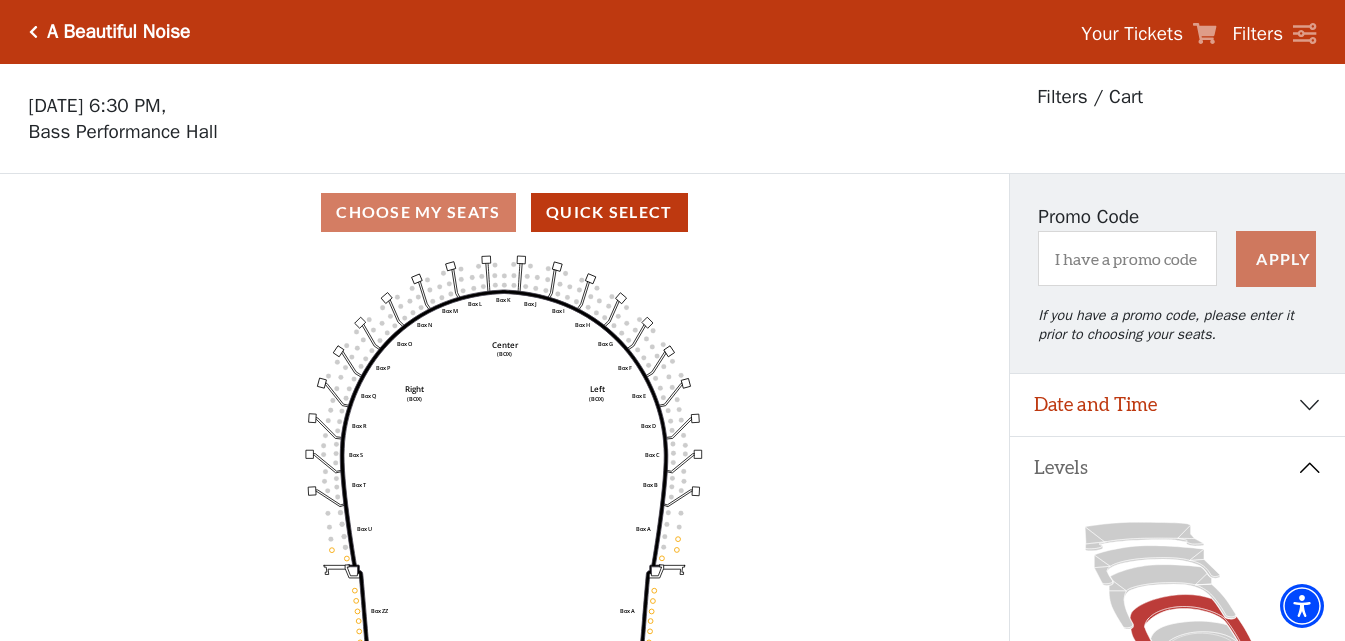scroll, scrollTop: 100, scrollLeft: 0, axis: vertical 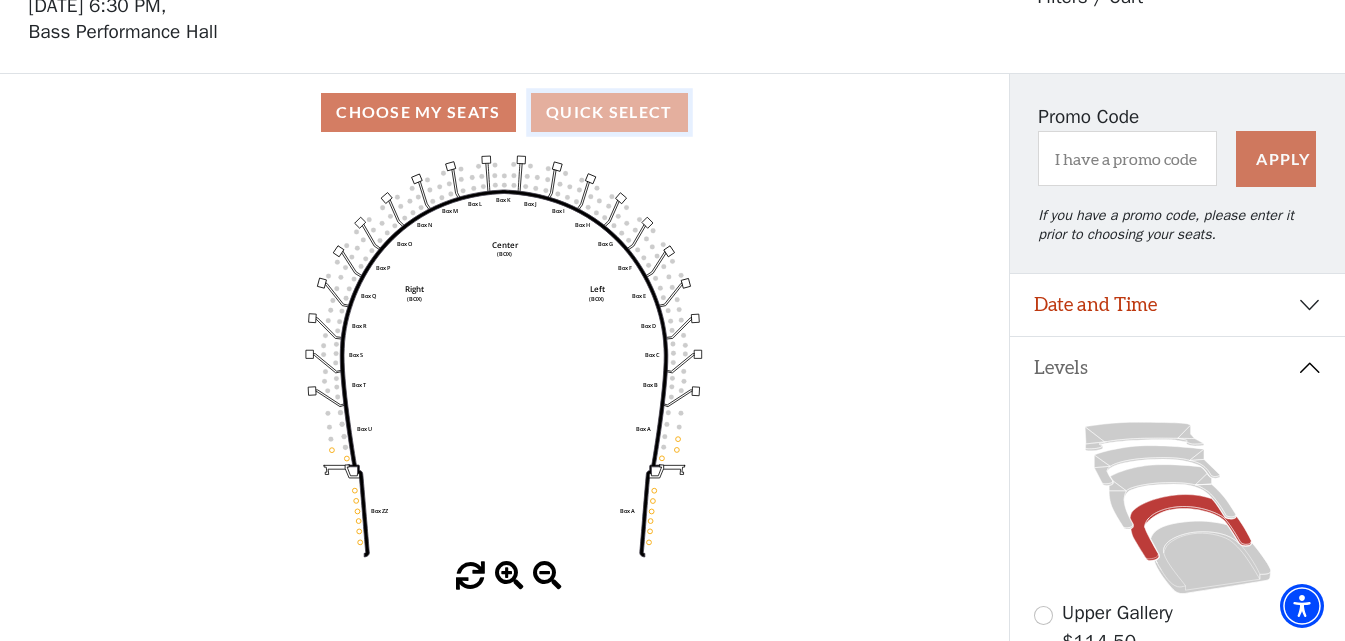 click on "Quick Select" at bounding box center [609, 112] 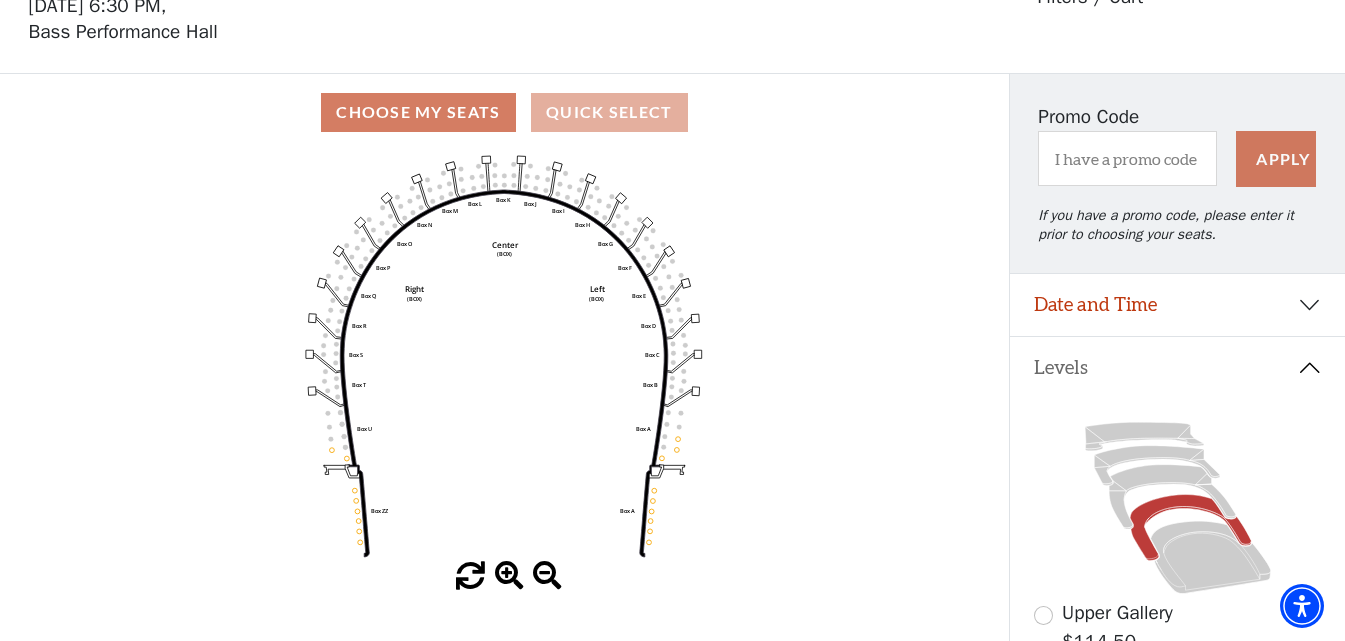 scroll, scrollTop: 0, scrollLeft: 0, axis: both 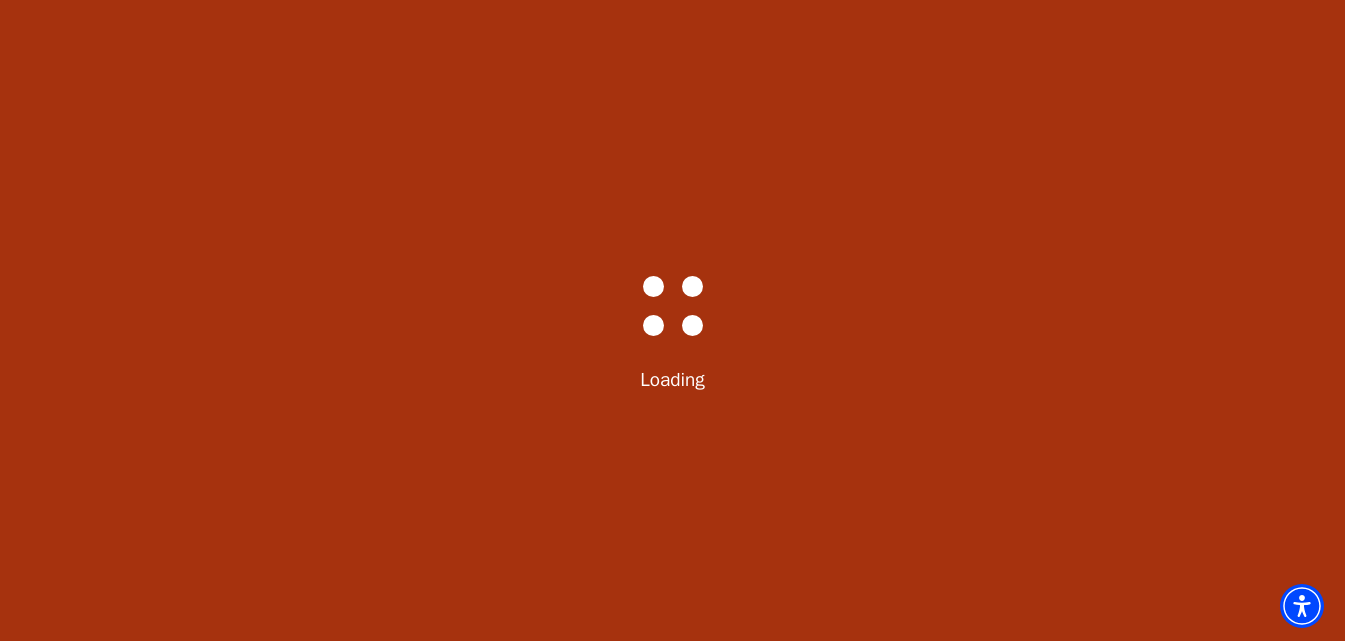 select on "6227" 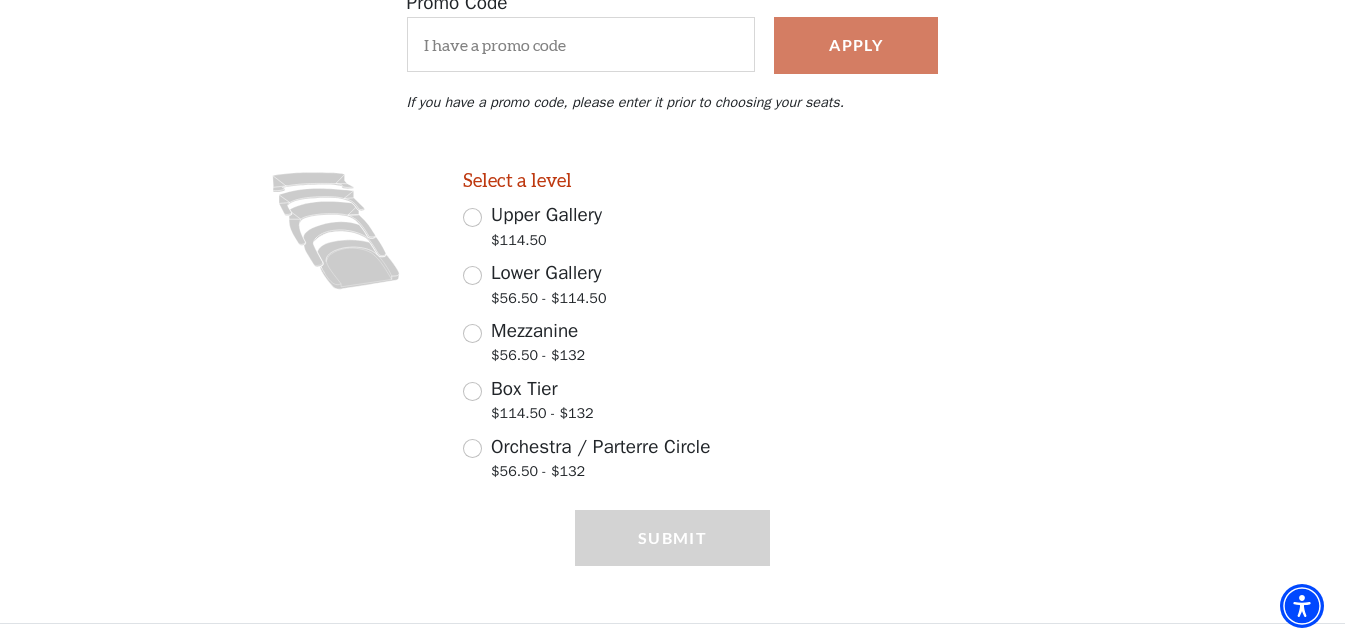scroll, scrollTop: 413, scrollLeft: 0, axis: vertical 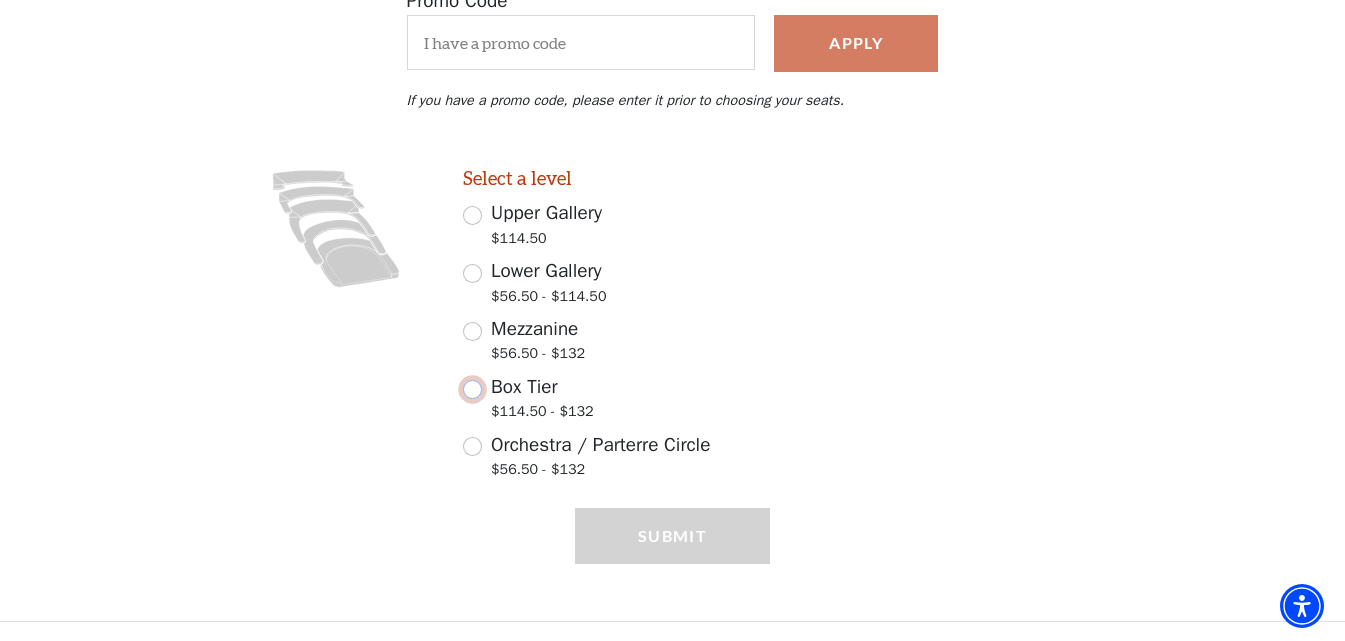 click on "Box Tier     $114.50 - $132" at bounding box center (472, 389) 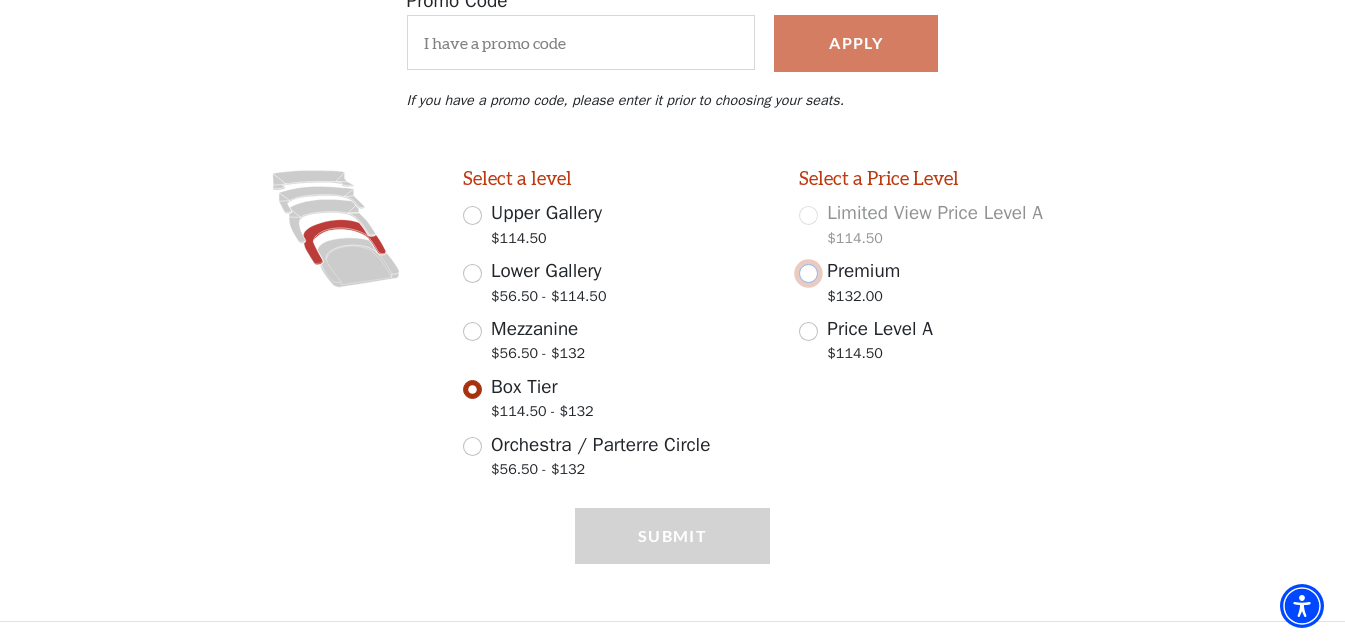 click on "Premium $132.00" at bounding box center [808, 273] 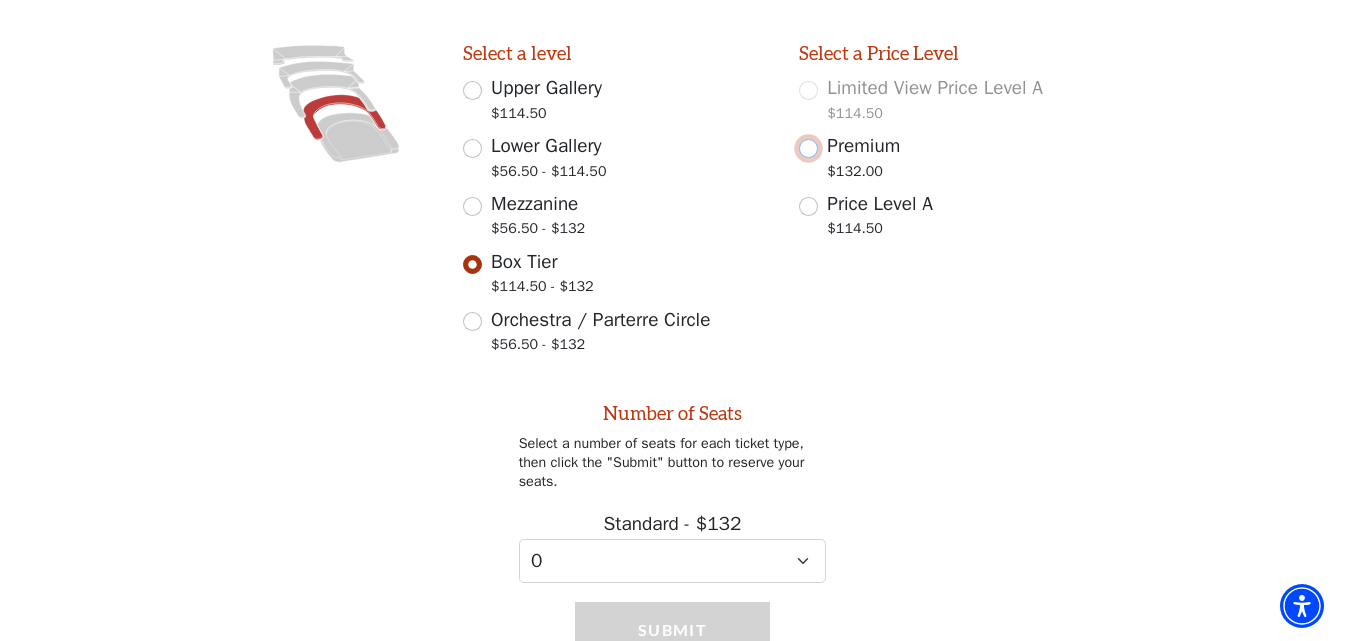 scroll, scrollTop: 633, scrollLeft: 0, axis: vertical 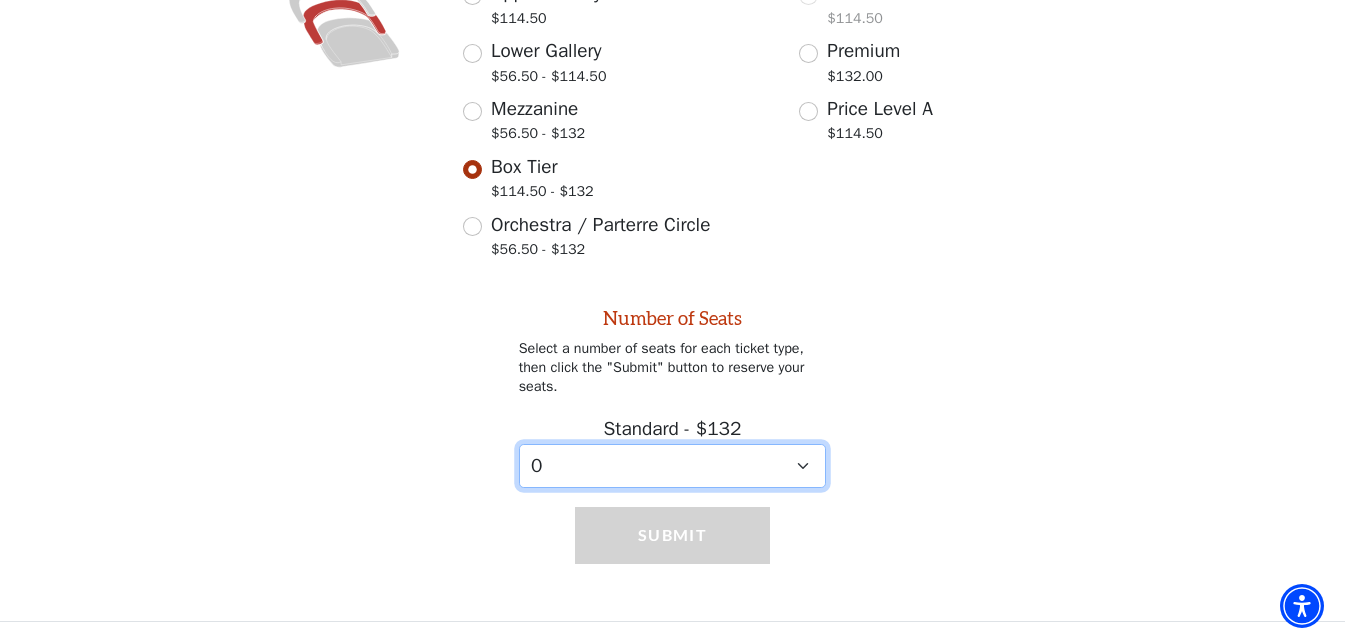 click on "0 1 2 3 4 5 6 7 8 9" at bounding box center [673, 466] 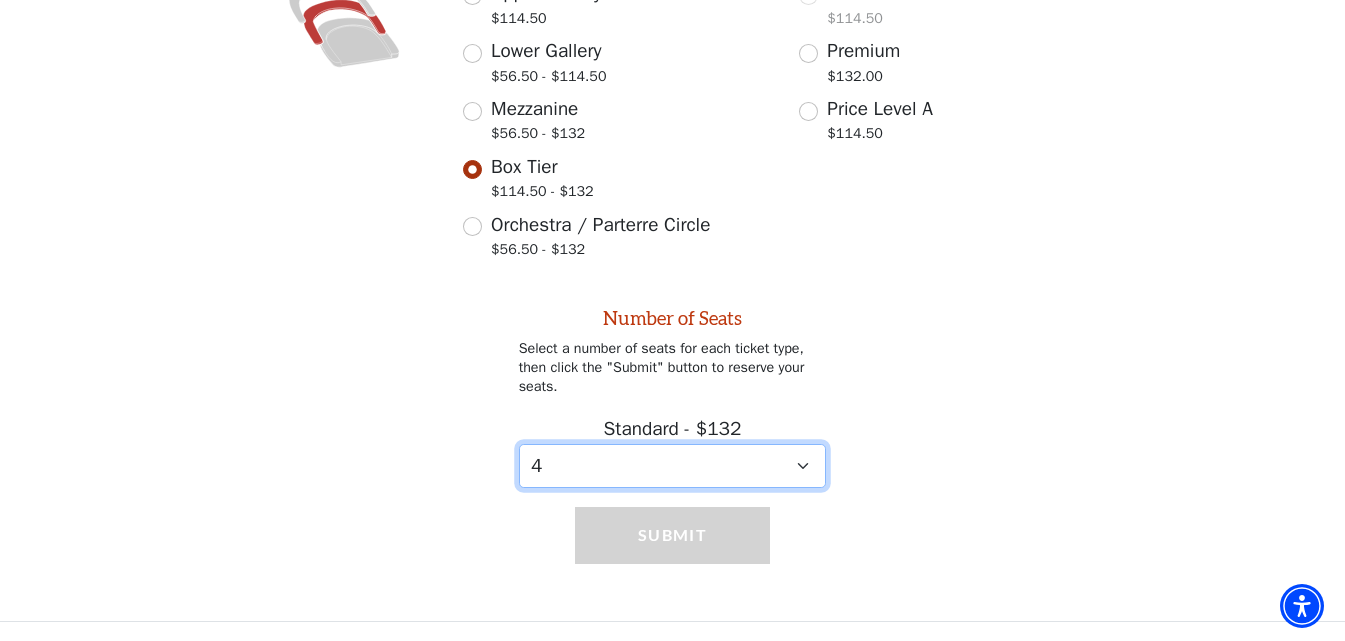click on "0 1 2 3 4 5 6 7 8 9" at bounding box center (673, 466) 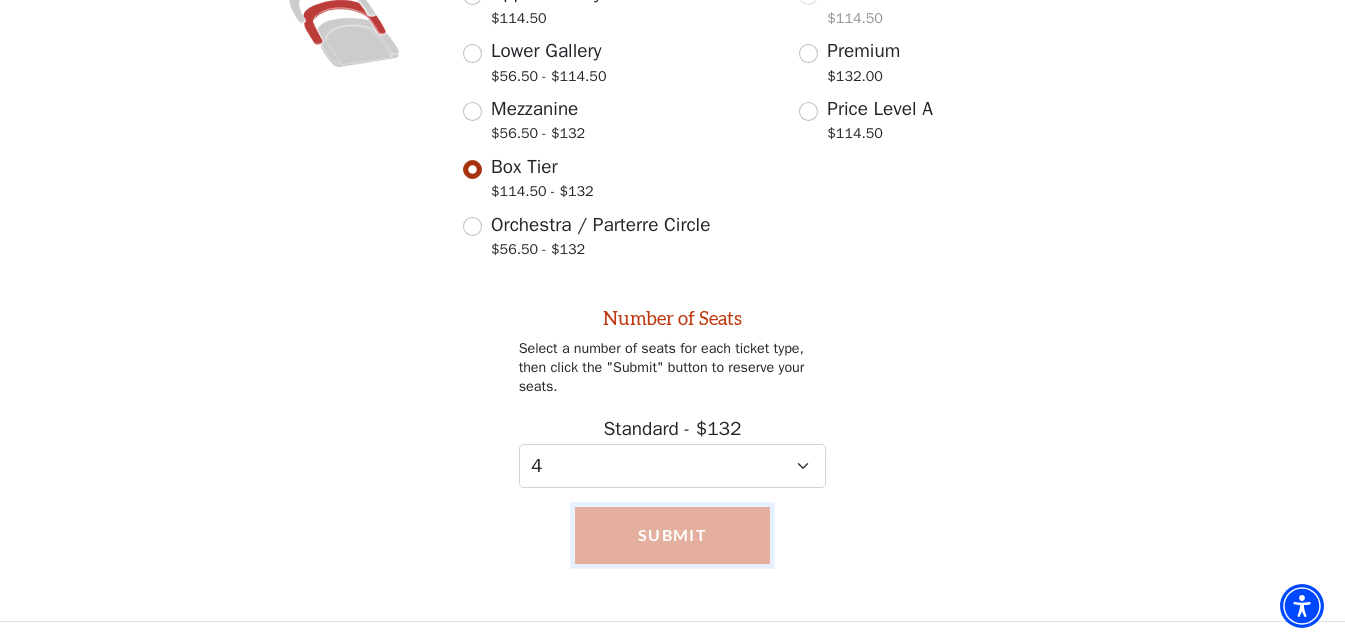 click on "Submit" at bounding box center (673, 535) 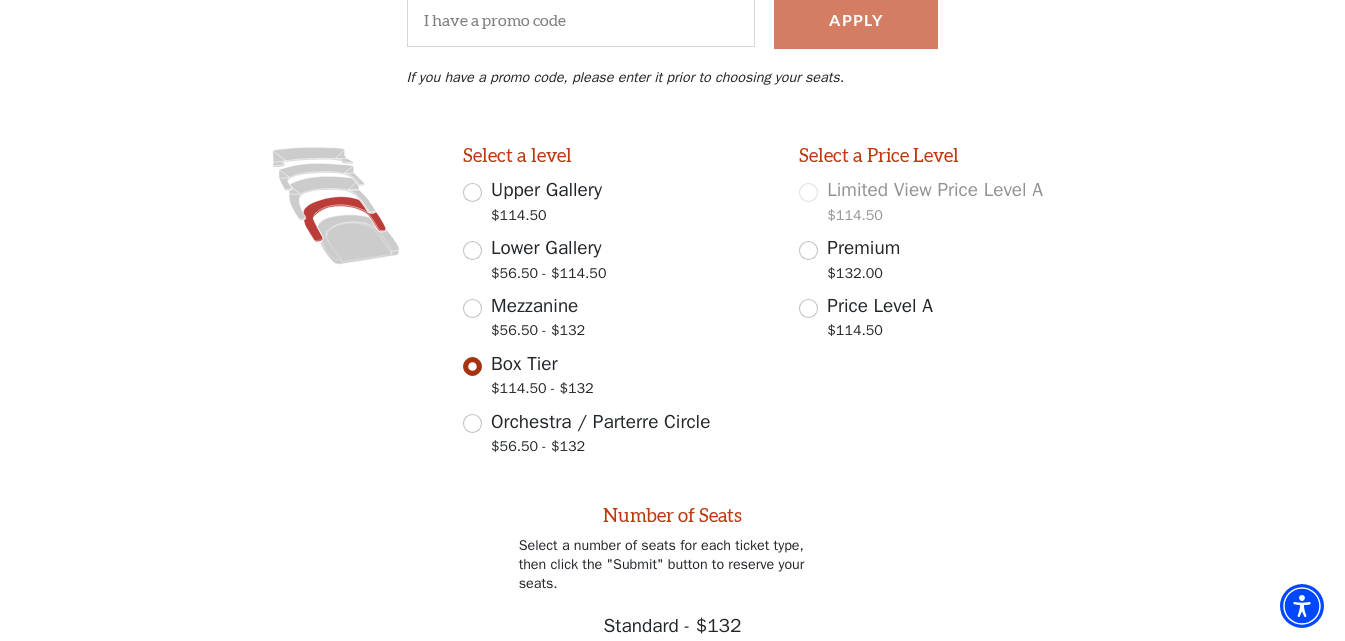 scroll, scrollTop: 439, scrollLeft: 0, axis: vertical 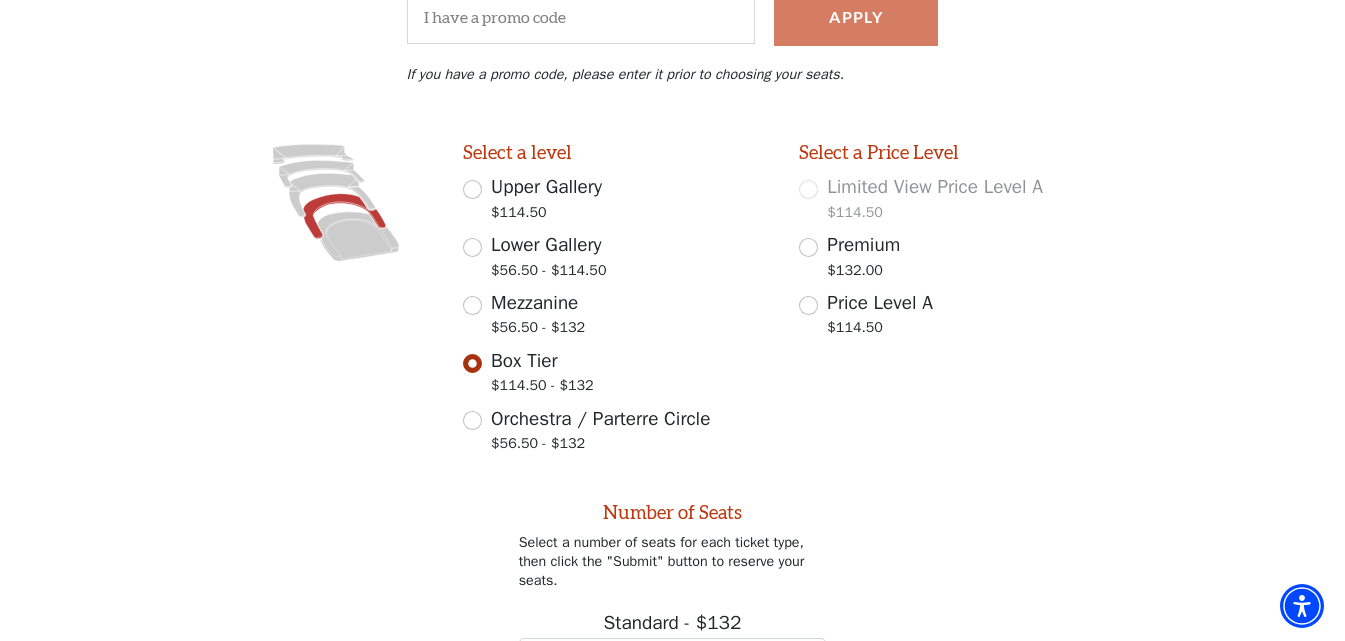 click on "Orchestra / Parterre Circle" at bounding box center [600, 419] 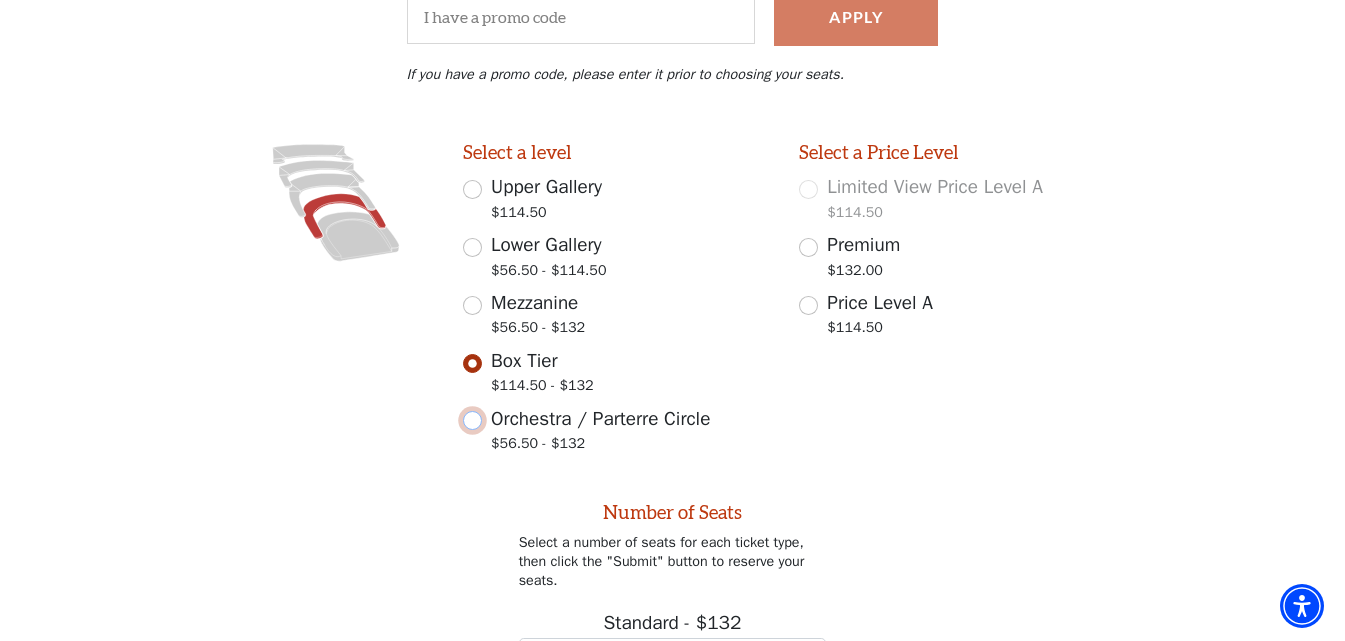 click on "Orchestra / Parterre Circle     $56.50 - $132" at bounding box center (472, 420) 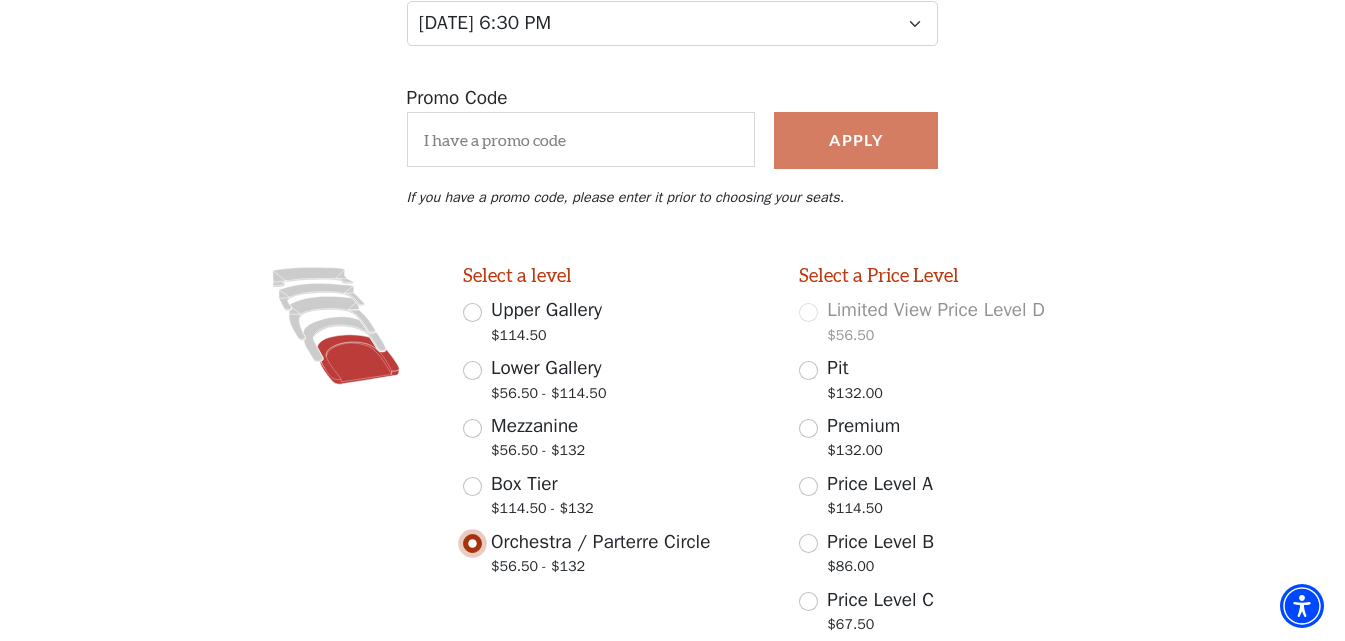 scroll, scrollTop: 280, scrollLeft: 0, axis: vertical 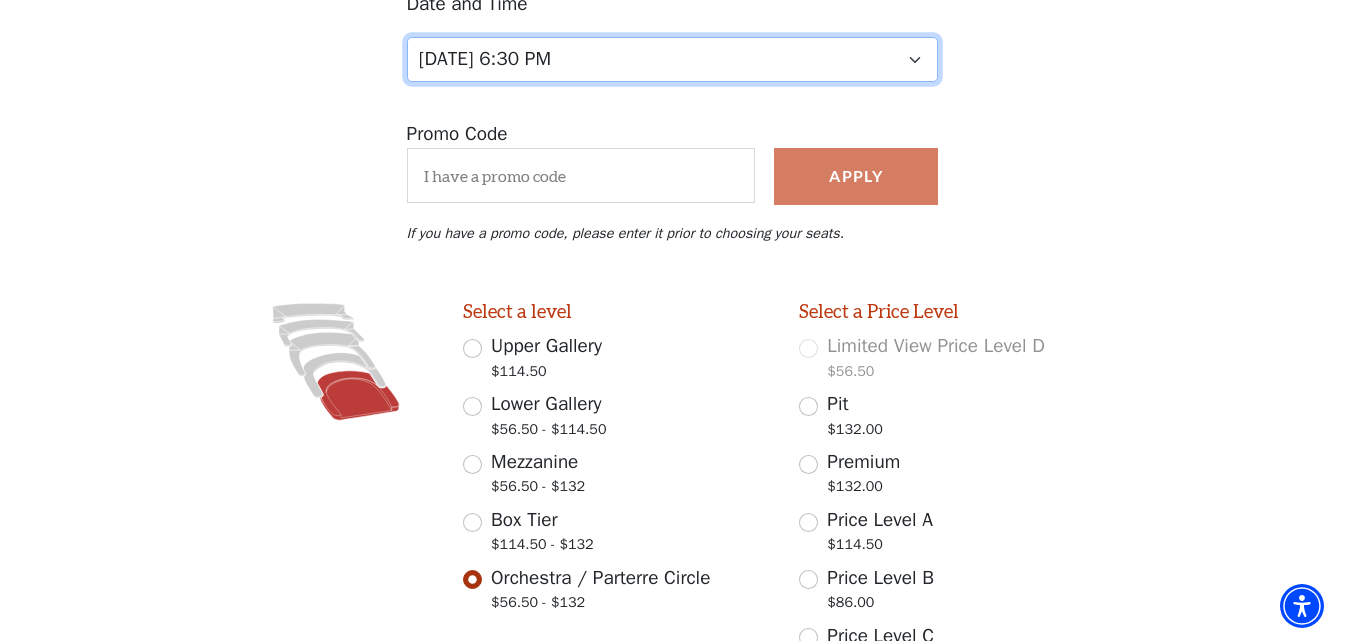 click on "Tuesday, October 28 at 7:30 PM Wednesday, October 29 at 7:30 PM Thursday, October 30 at 7:30 PM Friday, October 31 at 7:30 PM Saturday, November 1 at 1:30 PM Saturday, November 1 at 7:30 PM Sunday, November 2 at 1:30 PM Sunday, November 2 at 6:30 PM" at bounding box center [673, 59] 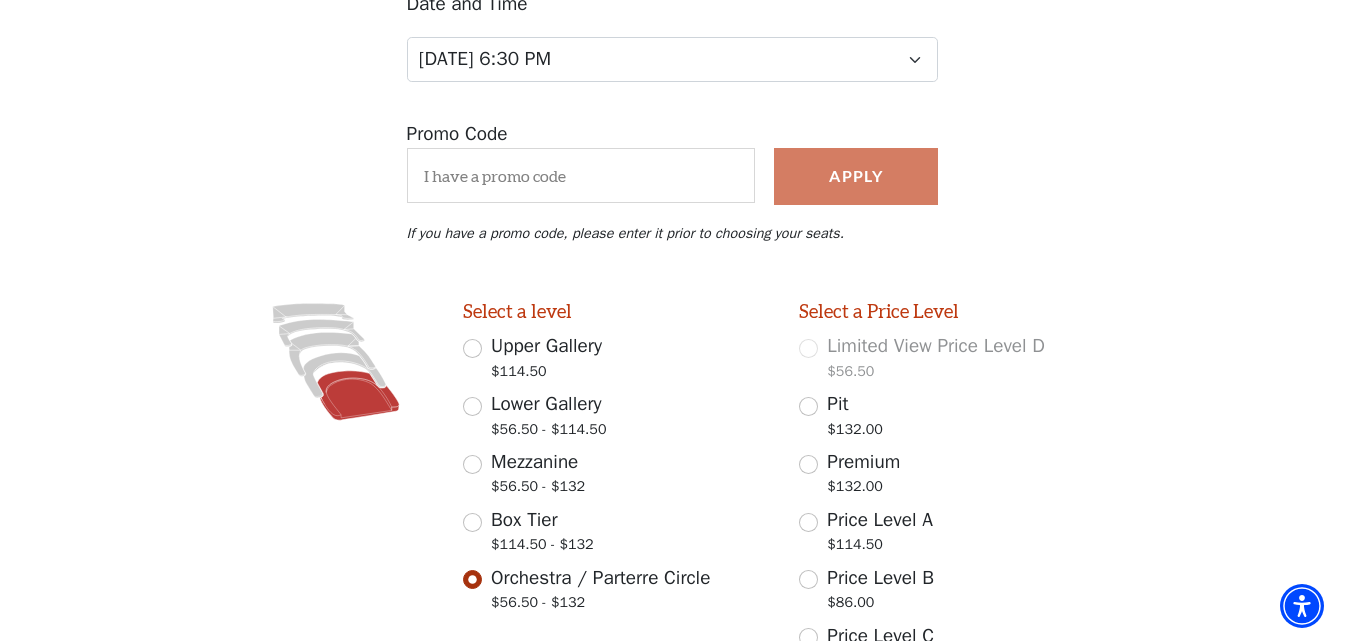 click on "Date and Time   Tuesday, October 28 at 7:30 PM Wednesday, October 29 at 7:30 PM Thursday, October 30 at 7:30 PM Friday, October 31 at 7:30 PM Saturday, November 1 at 1:30 PM Saturday, November 1 at 7:30 PM Sunday, November 2 at 1:30 PM Sunday, November 2 at 6:30 PM" at bounding box center (672, 36) 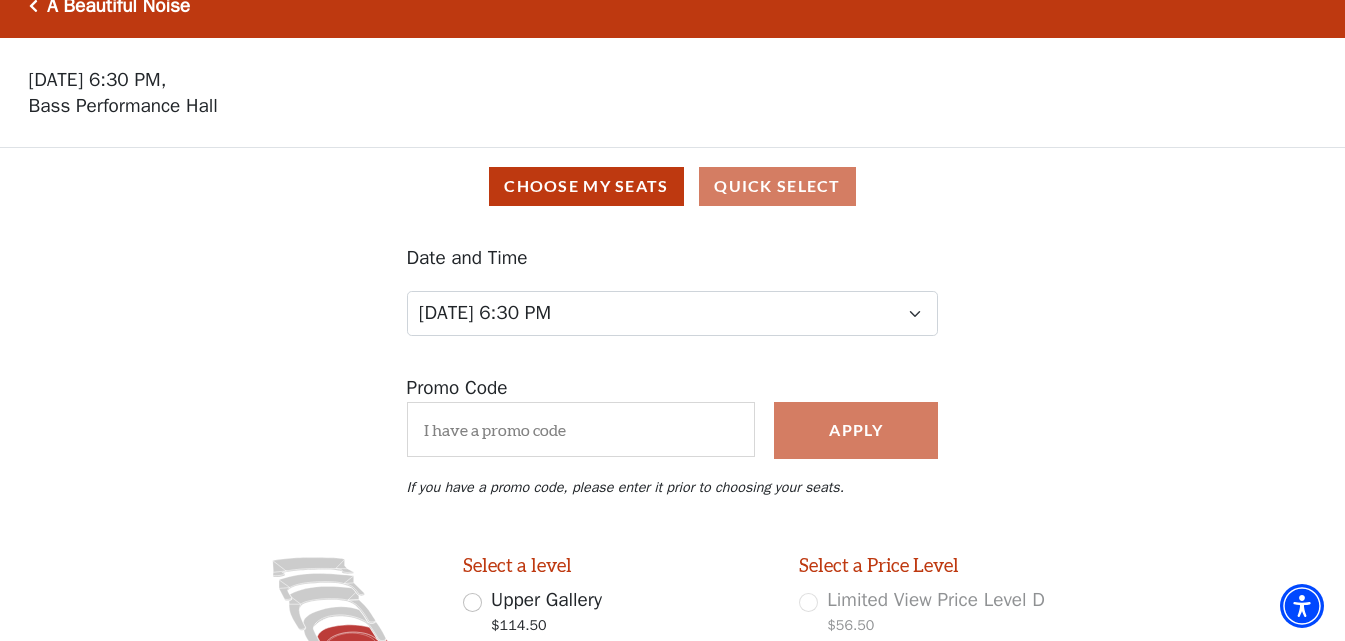 scroll, scrollTop: 0, scrollLeft: 0, axis: both 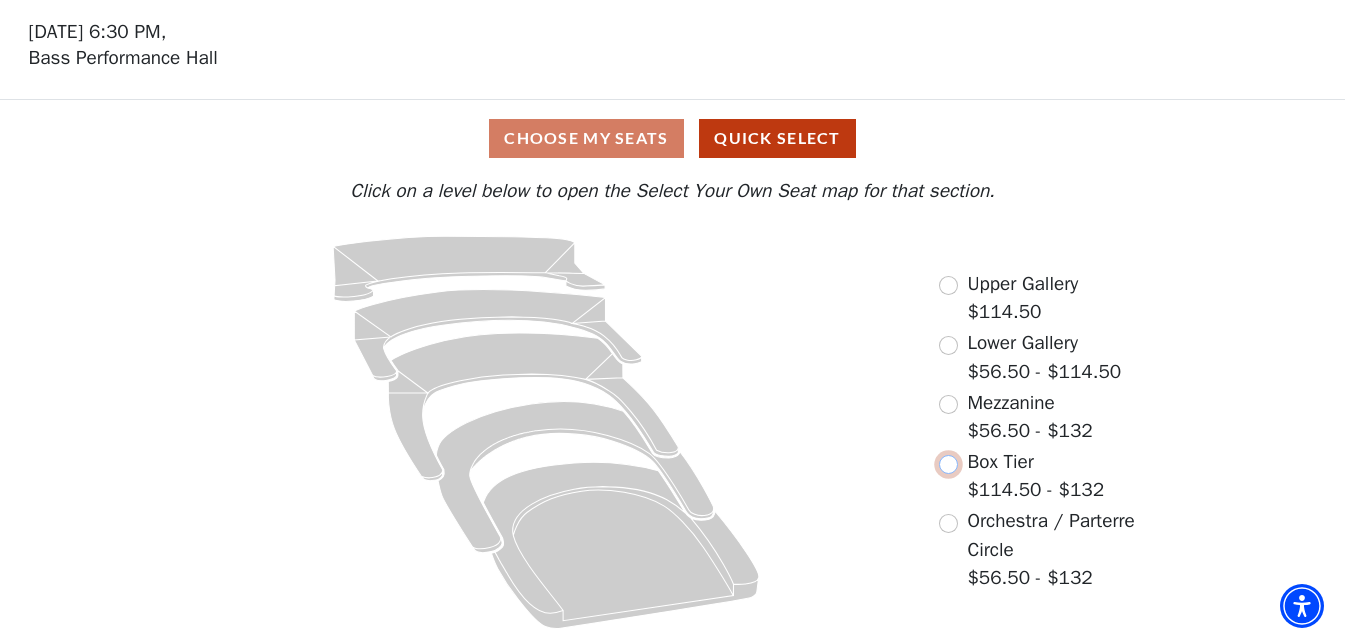 click at bounding box center [948, 464] 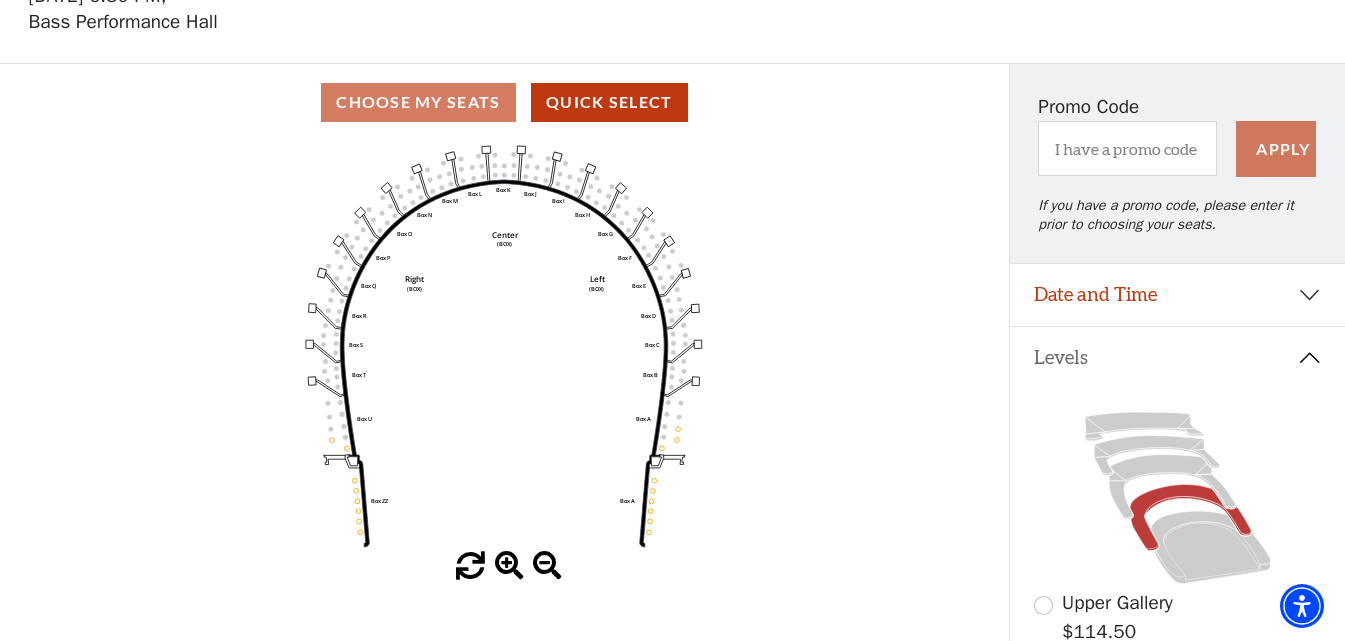 scroll, scrollTop: 93, scrollLeft: 0, axis: vertical 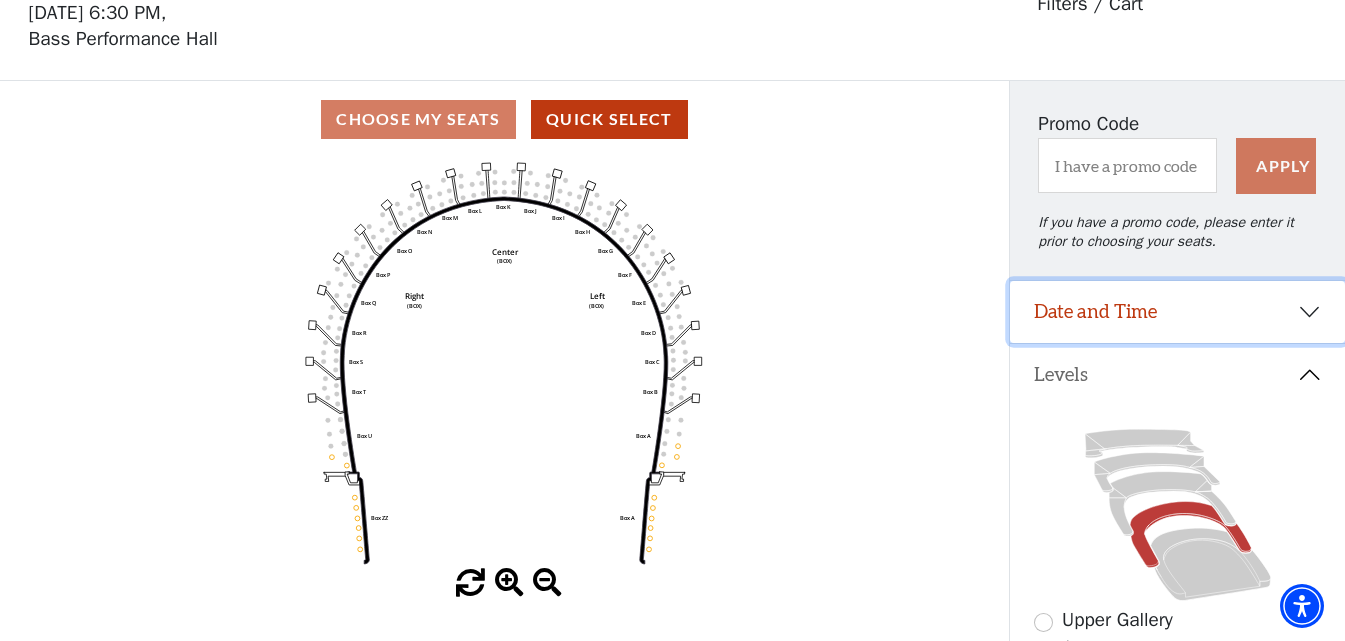 click on "Date and Time" at bounding box center (1177, 312) 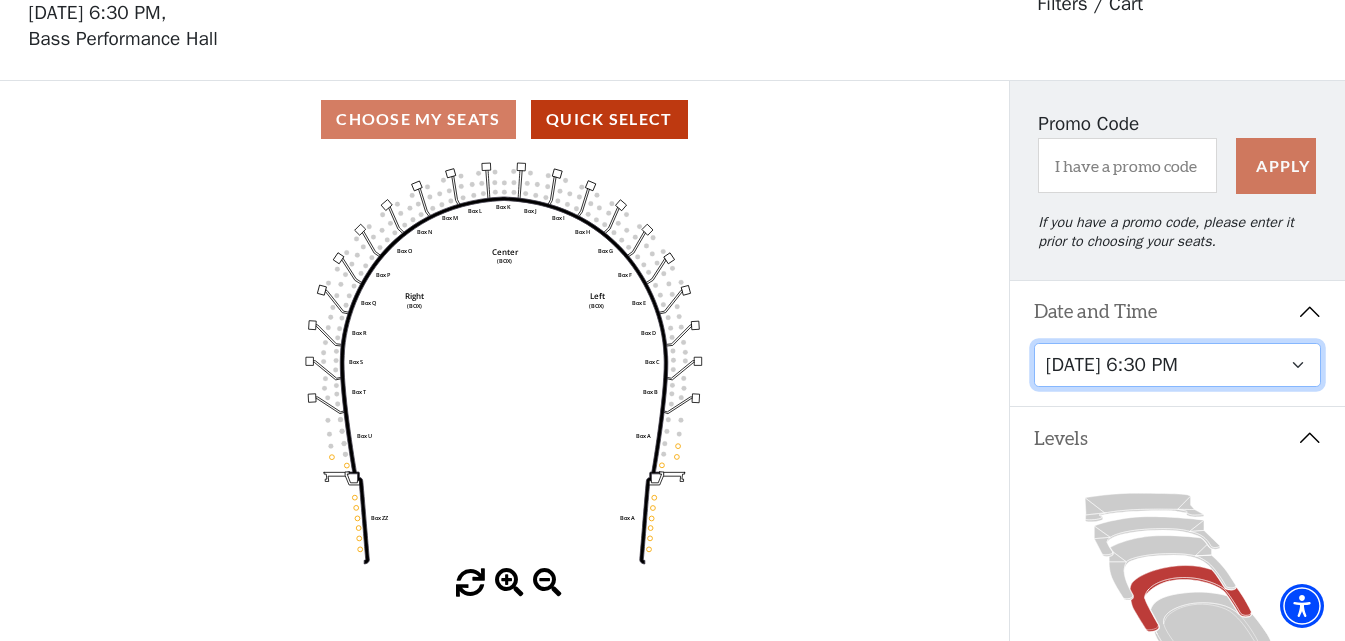 click on "[DATE] 7:30 PM [DATE] 7:30 PM [DATE] 7:30 PM [DATE] 7:30 PM [DATE] 1:30 PM [DATE] 7:30 PM [DATE] 1:30 PM [DATE] 6:30 PM" at bounding box center [1178, 365] 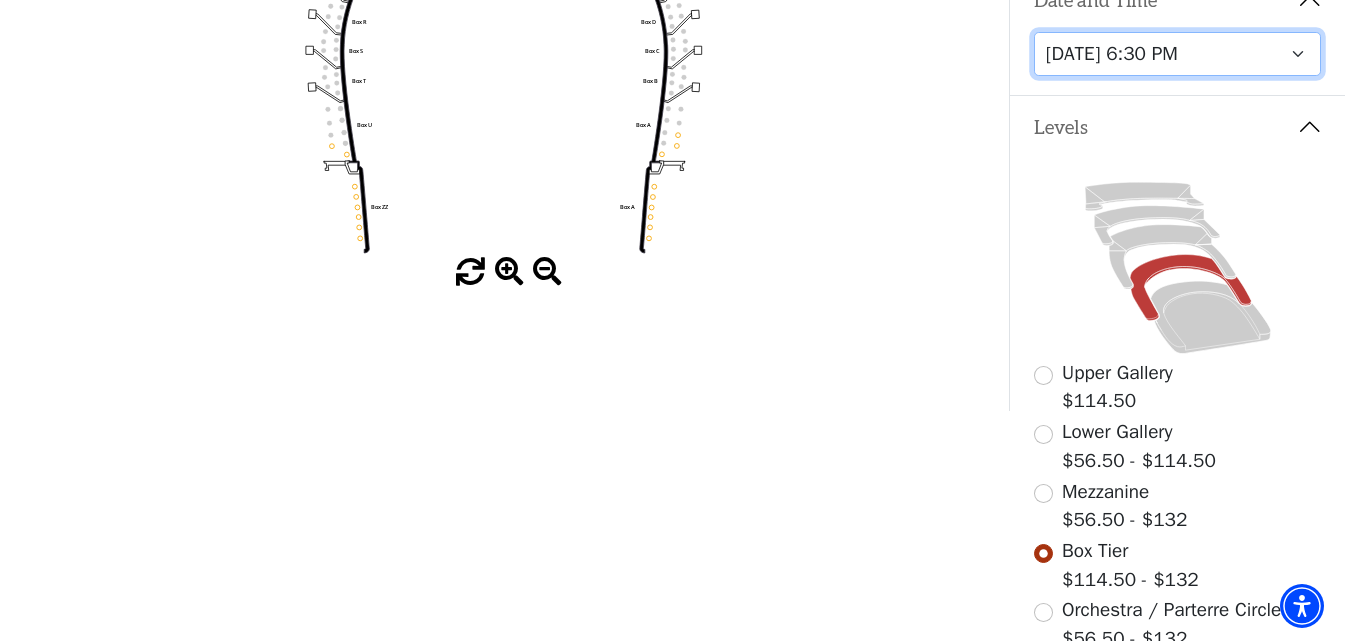 scroll, scrollTop: 500, scrollLeft: 0, axis: vertical 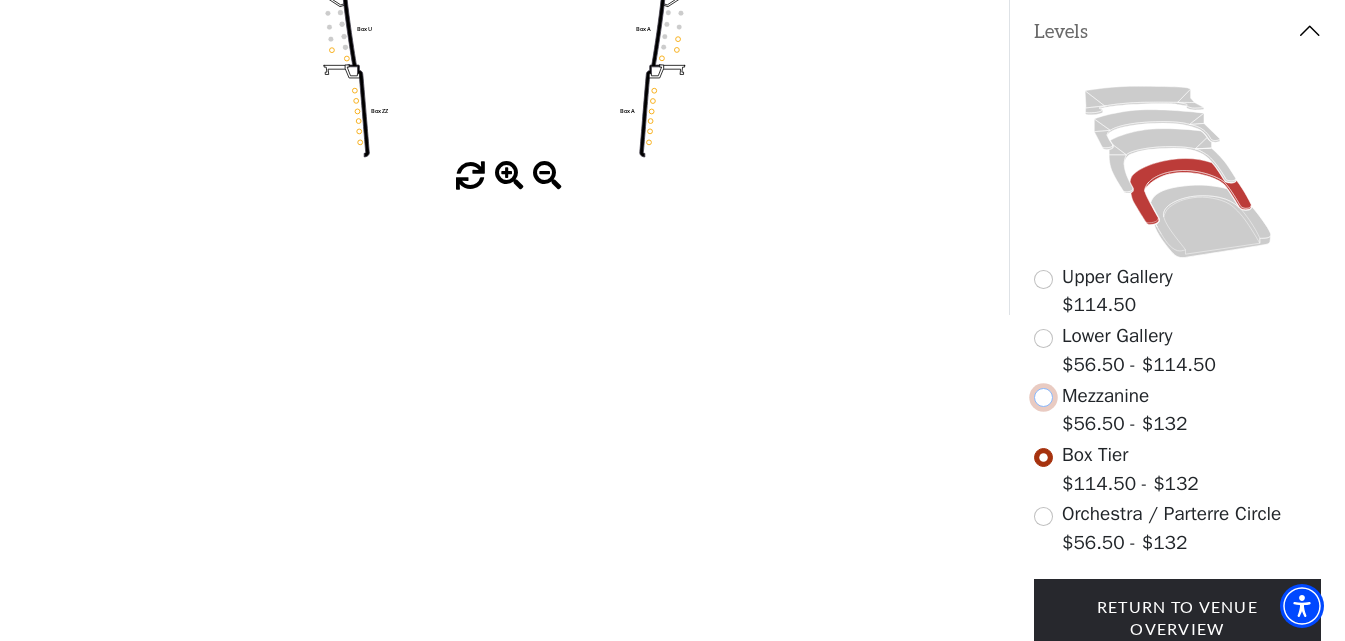 click at bounding box center [1043, 397] 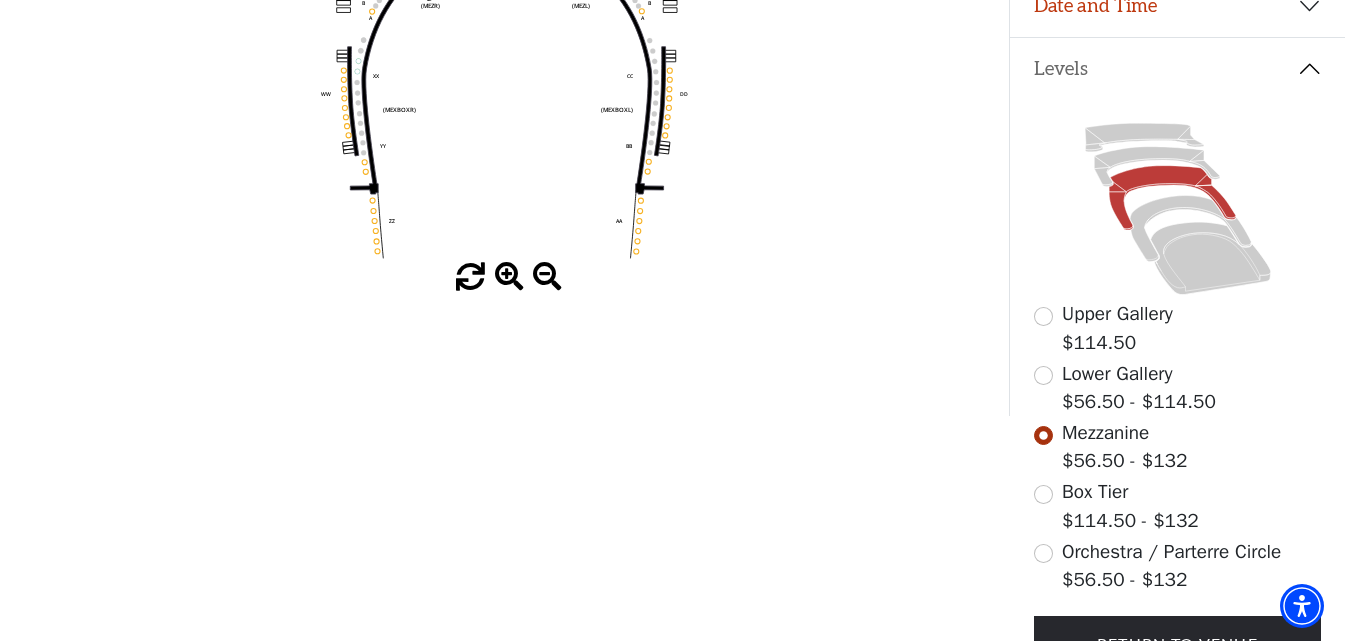 scroll, scrollTop: 400, scrollLeft: 0, axis: vertical 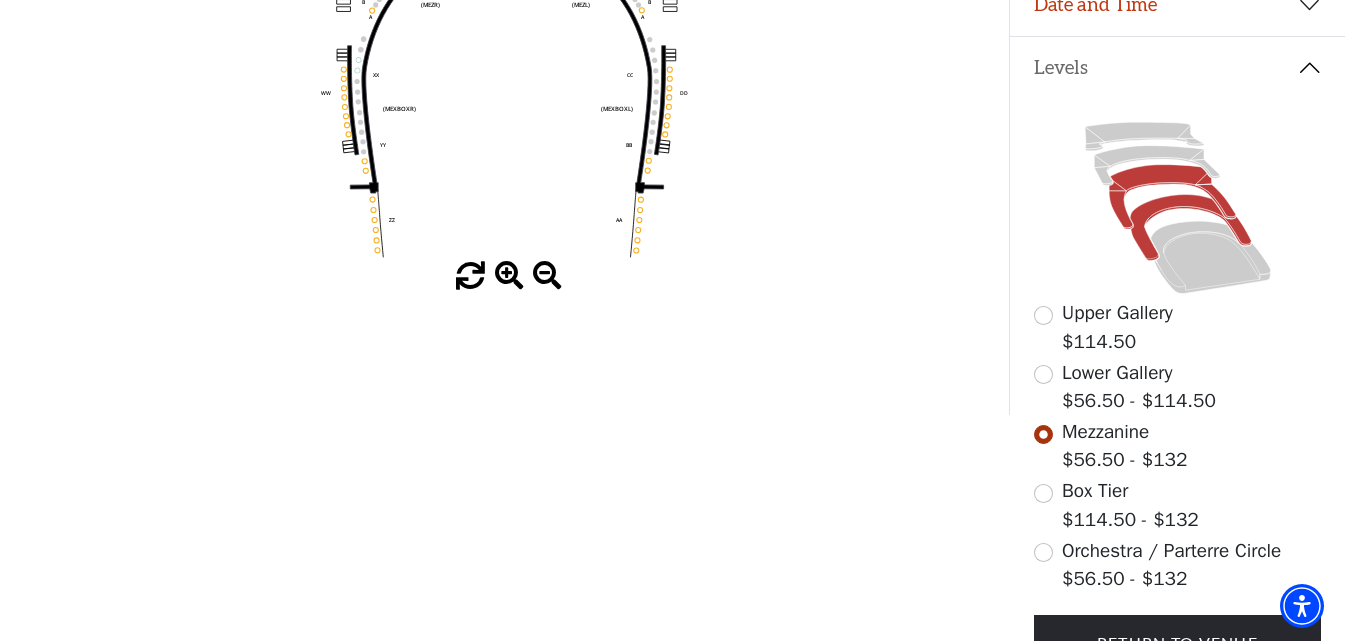 click 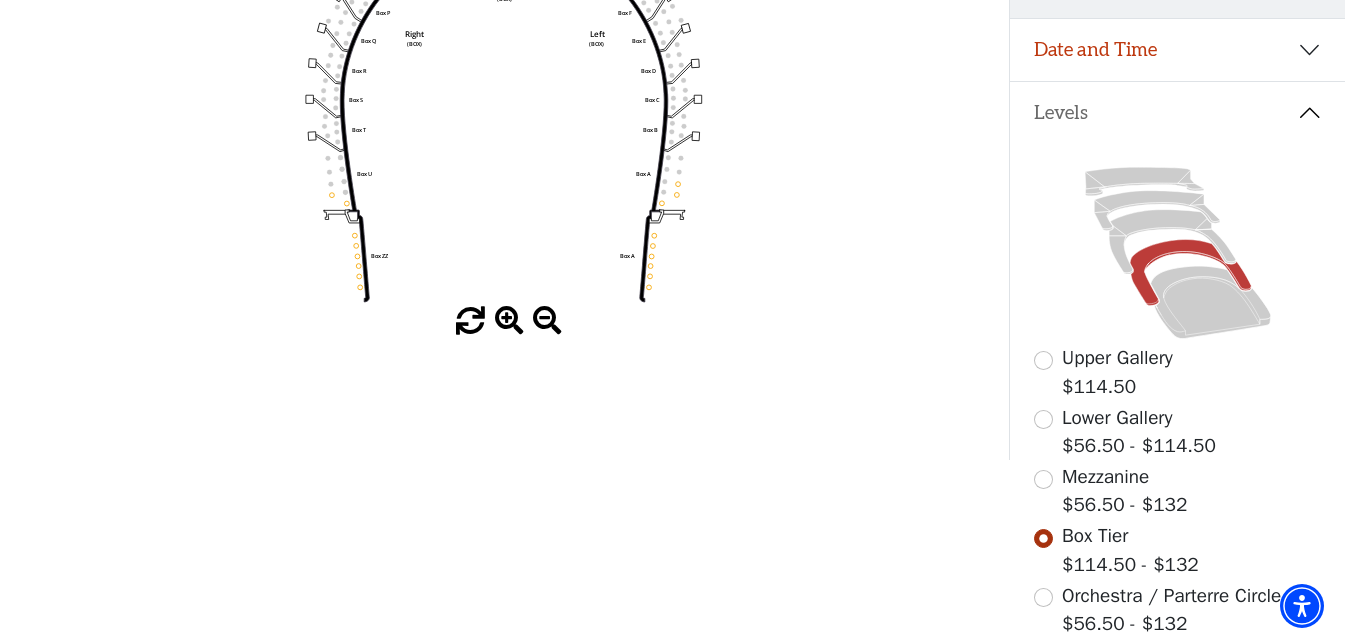 scroll, scrollTop: 293, scrollLeft: 0, axis: vertical 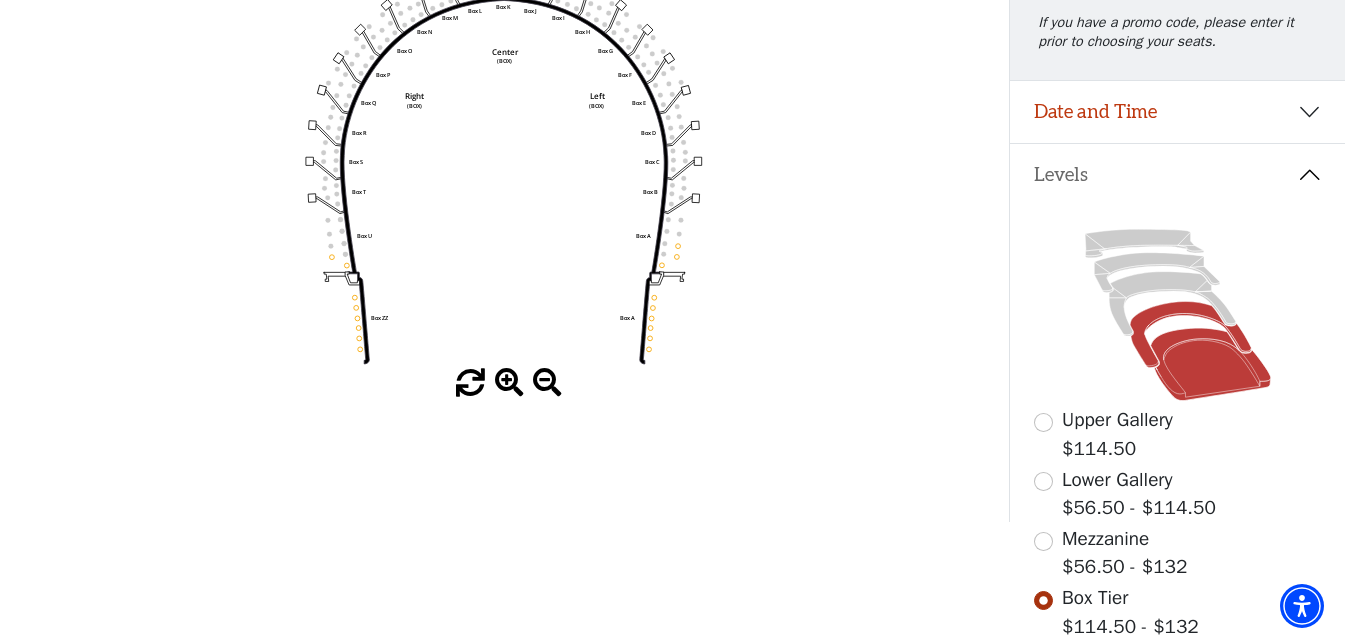 click 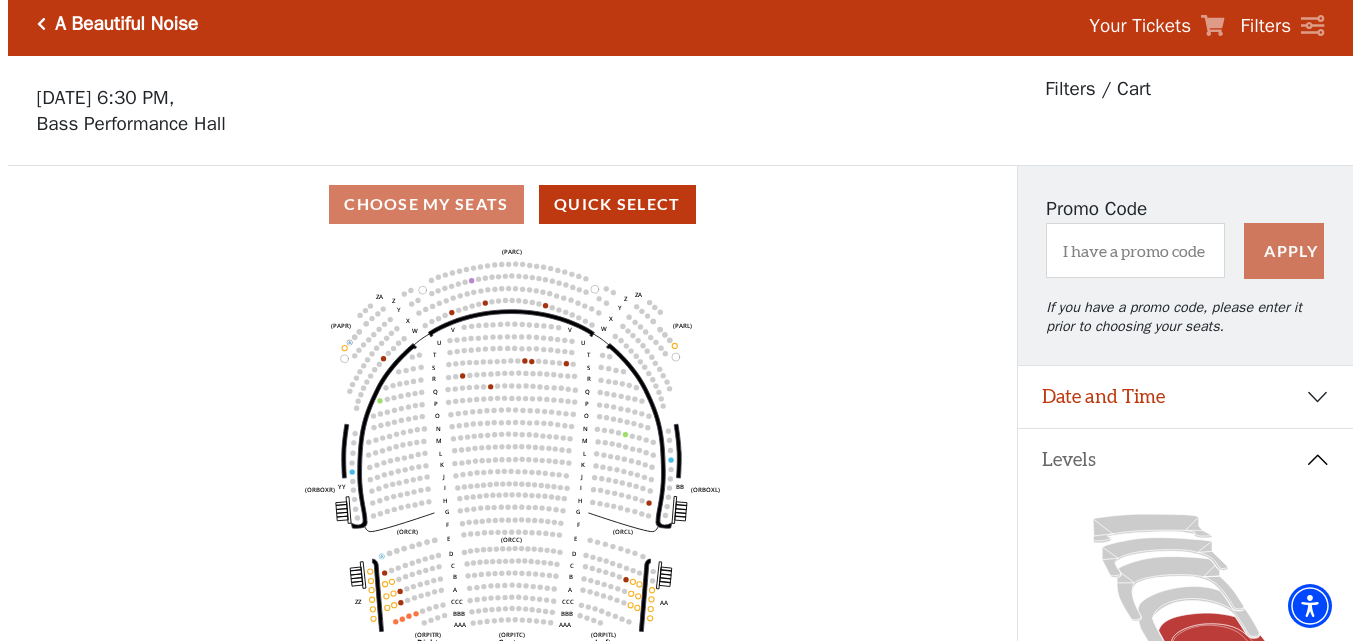 scroll, scrollTop: 0, scrollLeft: 0, axis: both 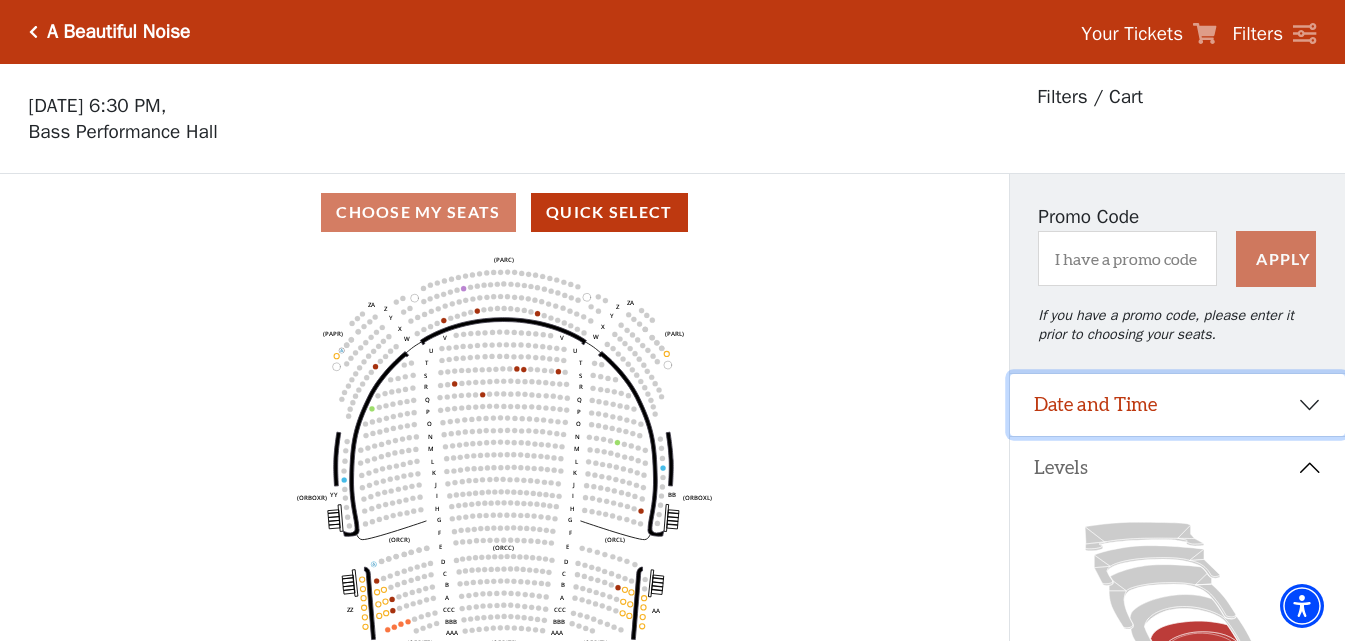 click on "Date and Time" at bounding box center (1177, 405) 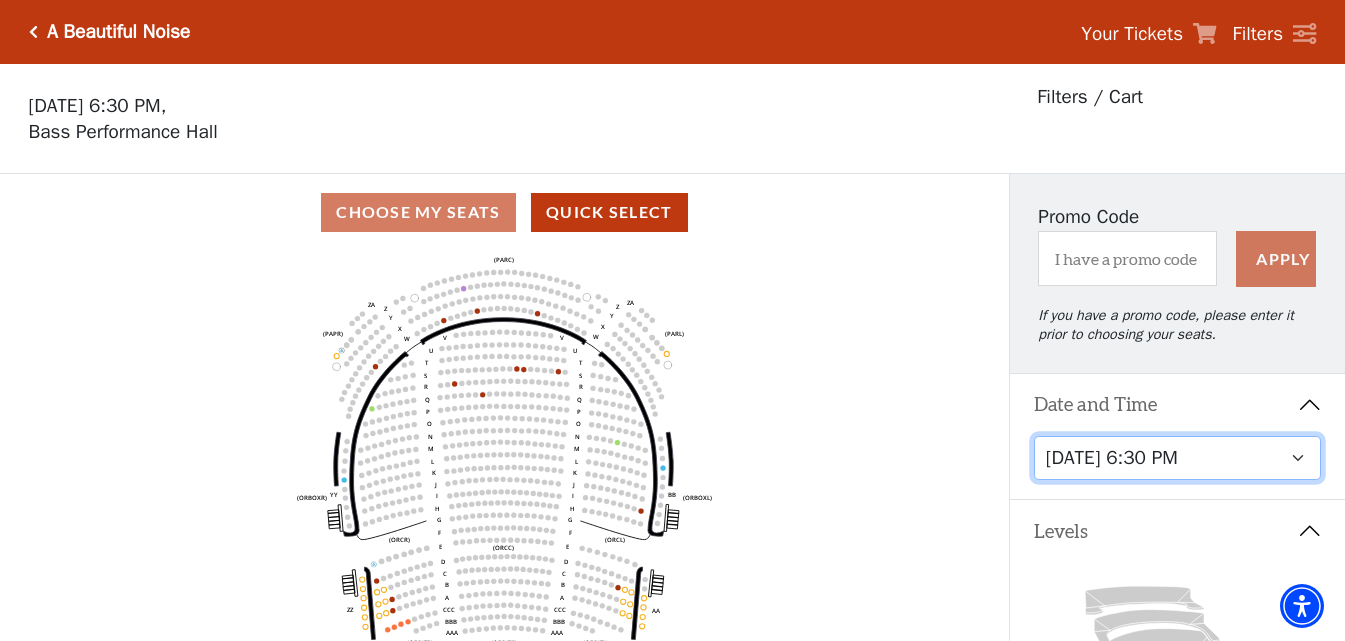 click on "Tuesday, October 28 at 7:30 PM Wednesday, October 29 at 7:30 PM Thursday, October 30 at 7:30 PM Friday, October 31 at 7:30 PM Saturday, November 1 at 1:30 PM Saturday, November 1 at 7:30 PM Sunday, November 2 at 1:30 PM Sunday, November 2 at 6:30 PM" at bounding box center [1178, 458] 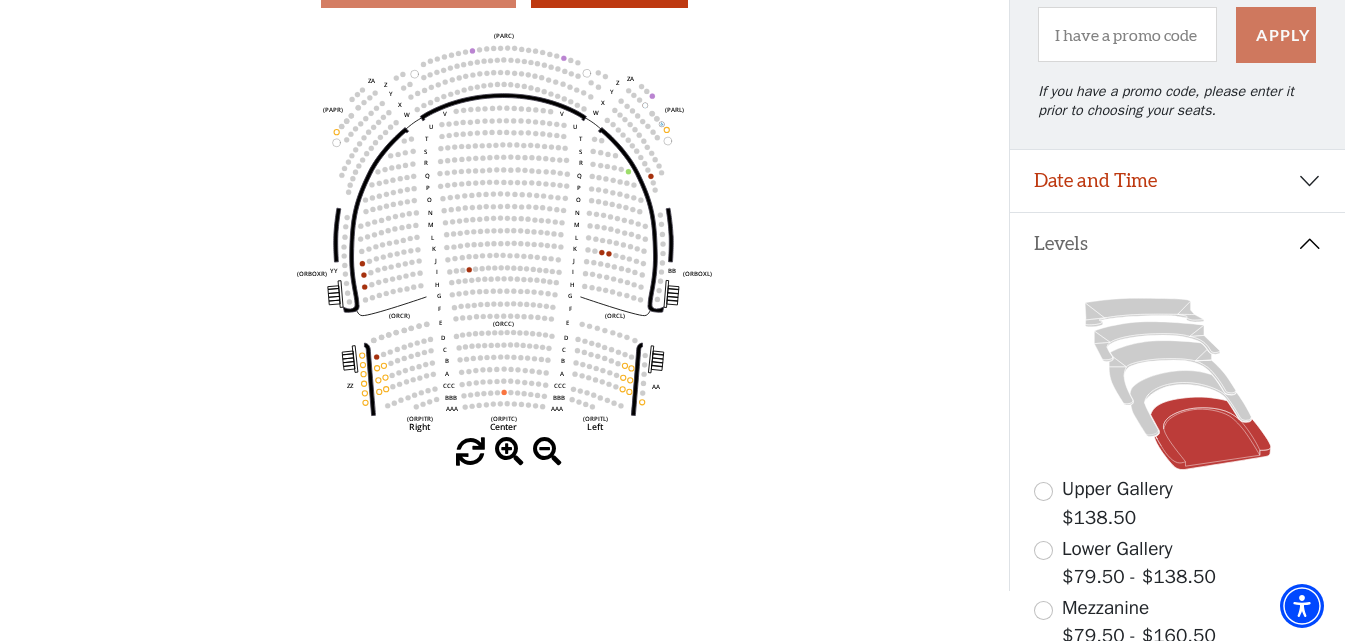 scroll, scrollTop: 193, scrollLeft: 0, axis: vertical 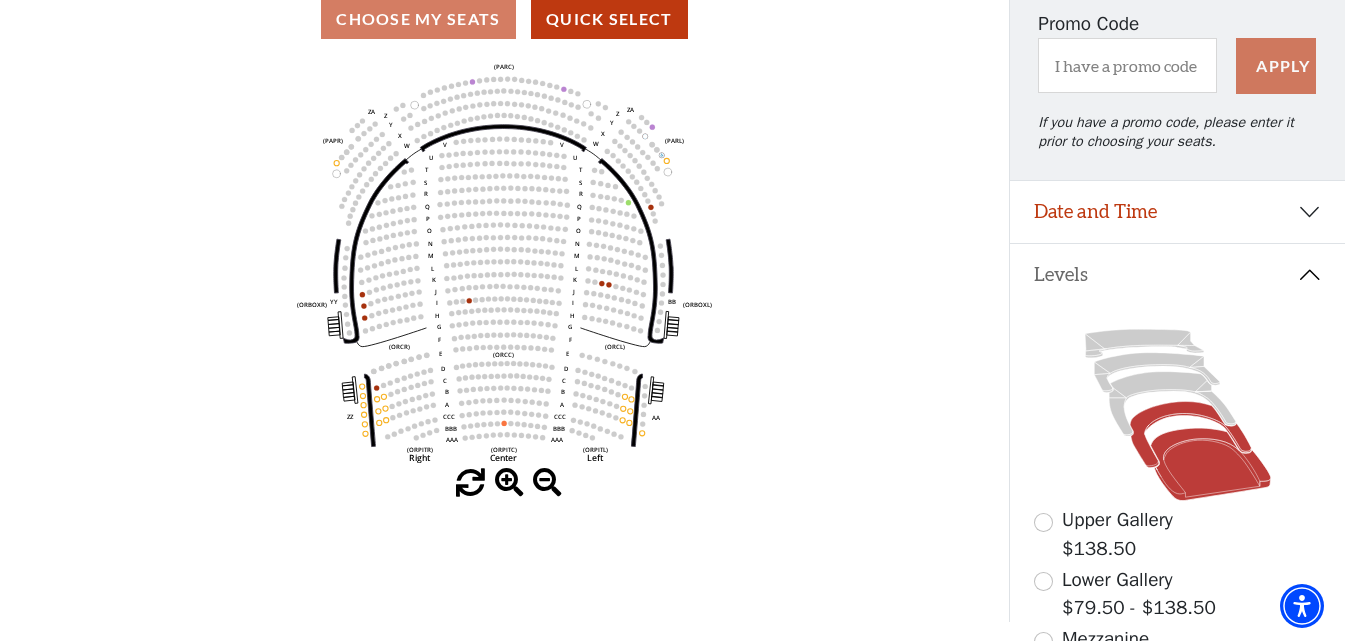 click 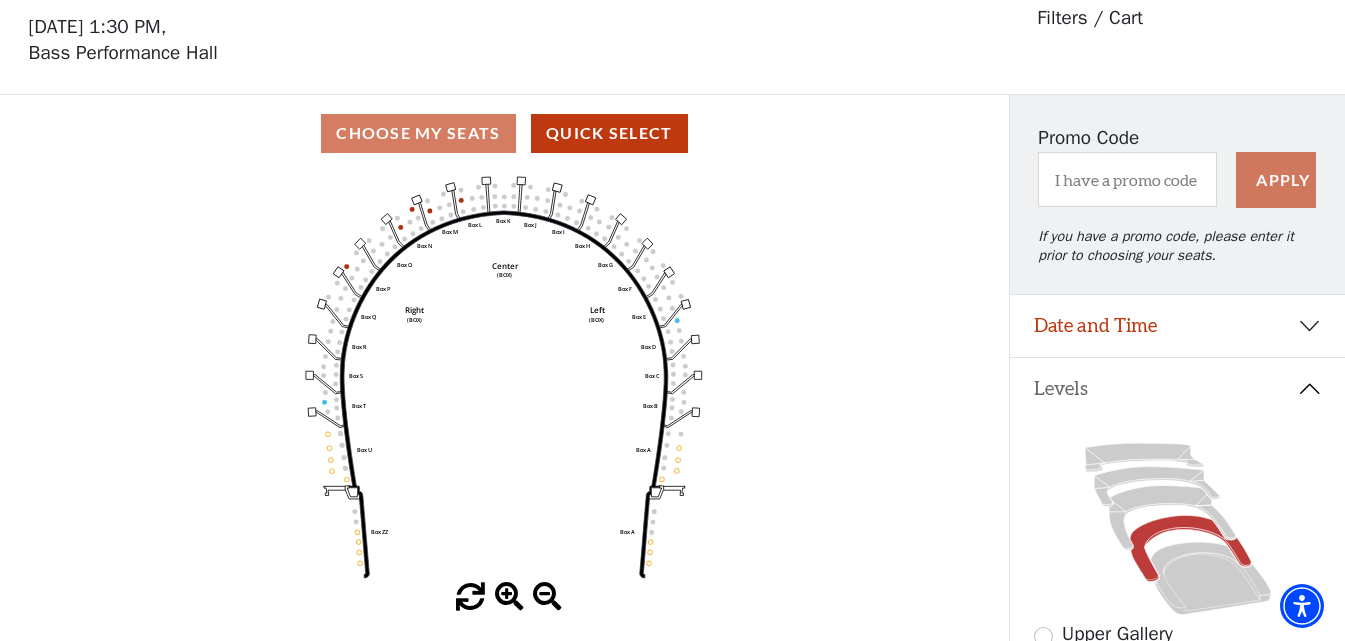 scroll, scrollTop: 93, scrollLeft: 0, axis: vertical 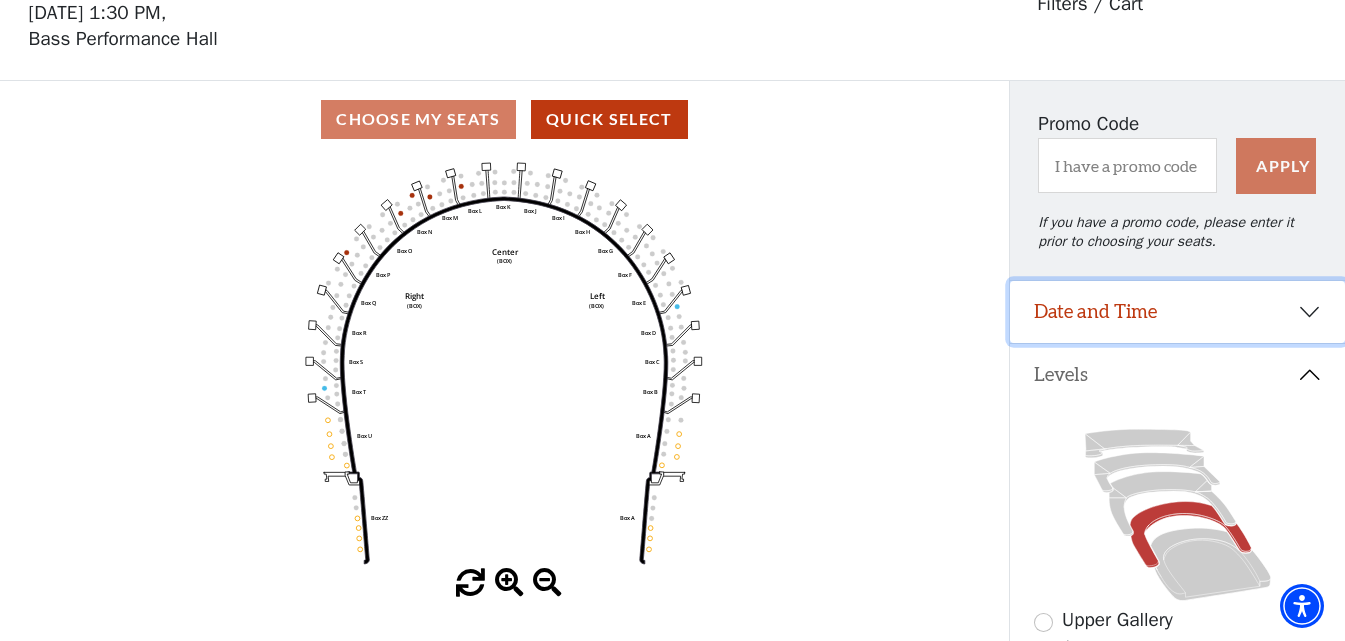 click on "Date and Time" at bounding box center [1177, 312] 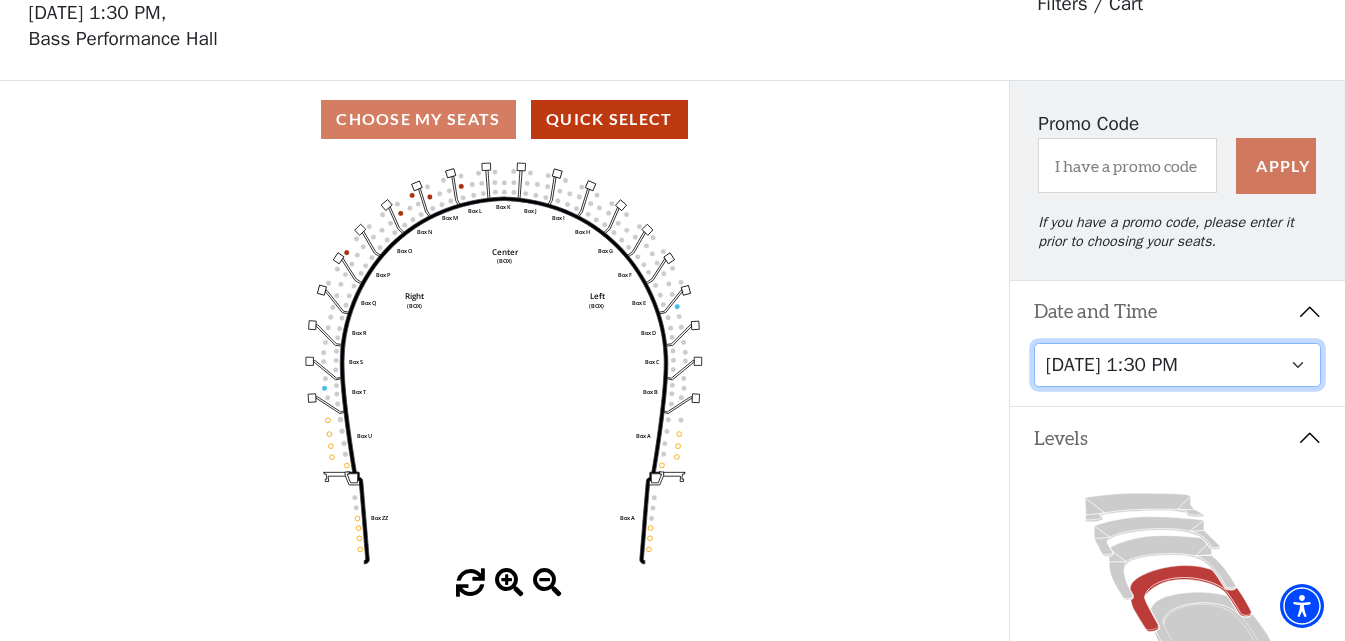 click on "Tuesday, October 28 at 7:30 PM Wednesday, October 29 at 7:30 PM Thursday, October 30 at 7:30 PM Friday, October 31 at 7:30 PM Saturday, November 1 at 1:30 PM Saturday, November 1 at 7:30 PM Sunday, November 2 at 1:30 PM Sunday, November 2 at 6:30 PM" at bounding box center (1178, 365) 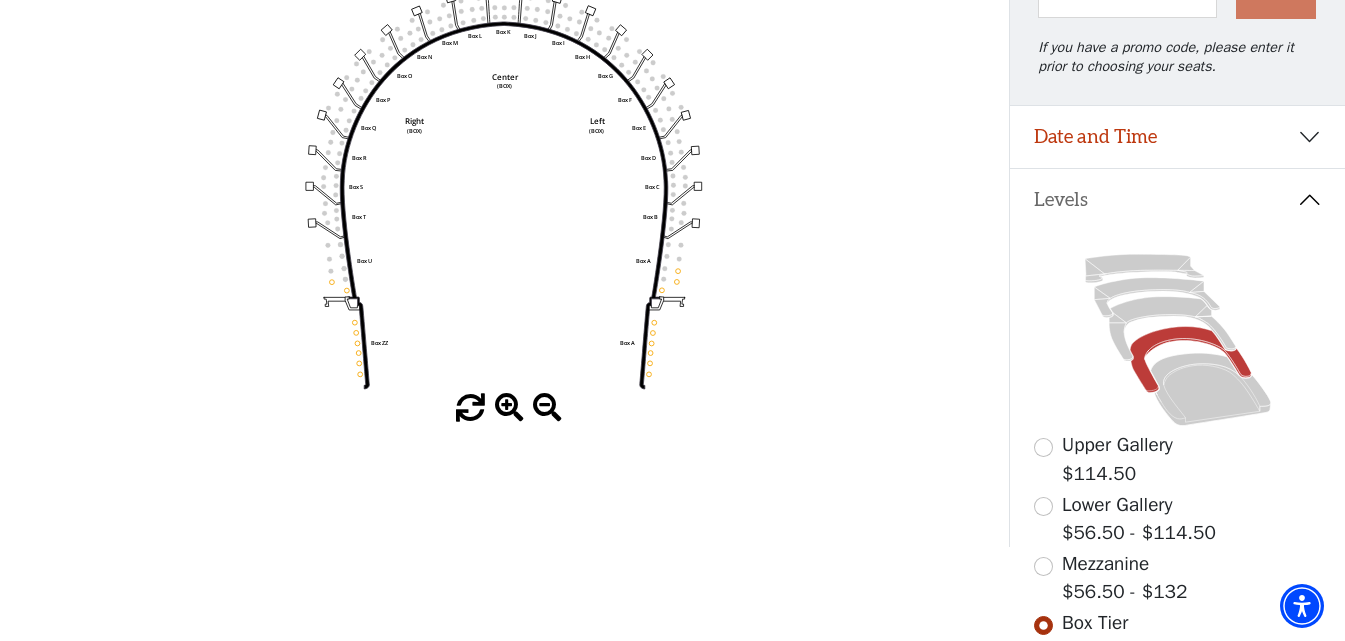 scroll, scrollTop: 293, scrollLeft: 0, axis: vertical 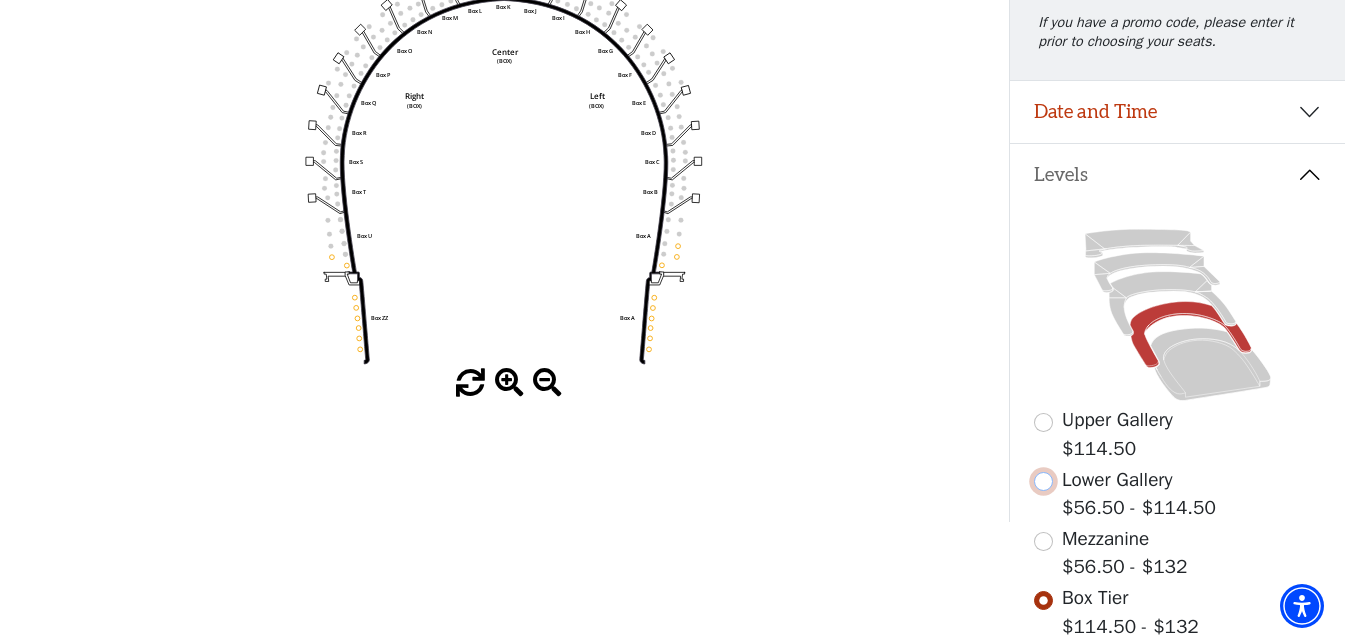 click at bounding box center (1043, 481) 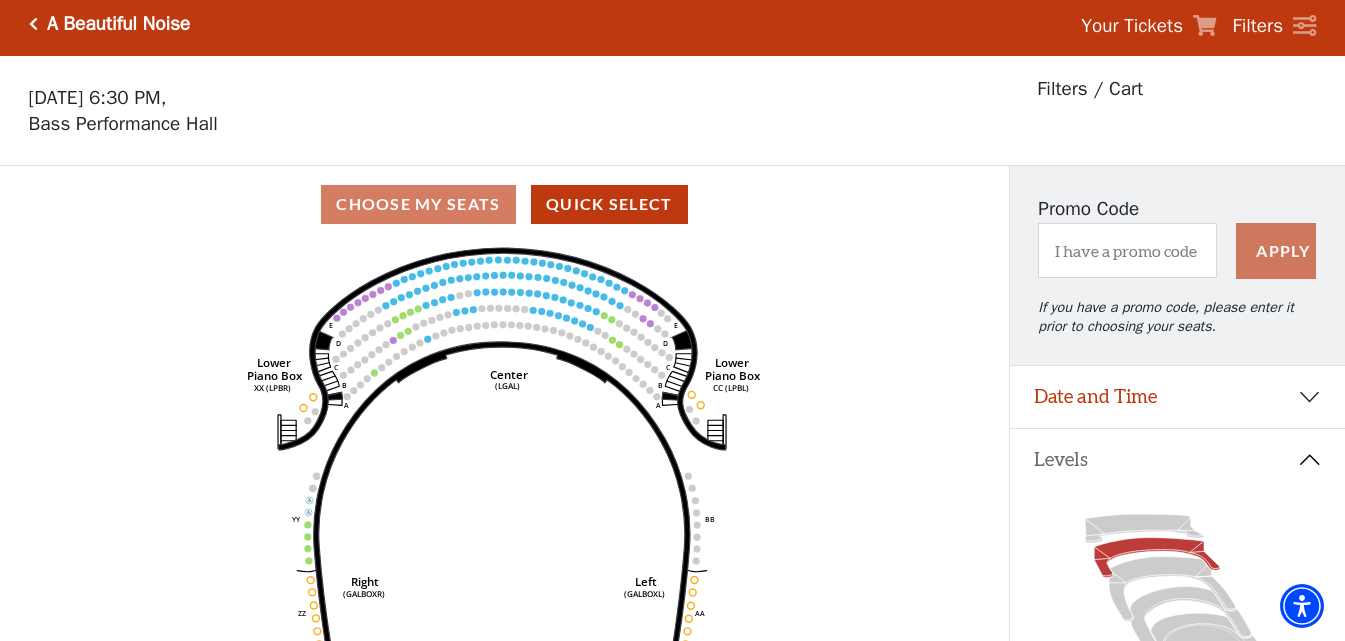 scroll, scrollTop: 0, scrollLeft: 0, axis: both 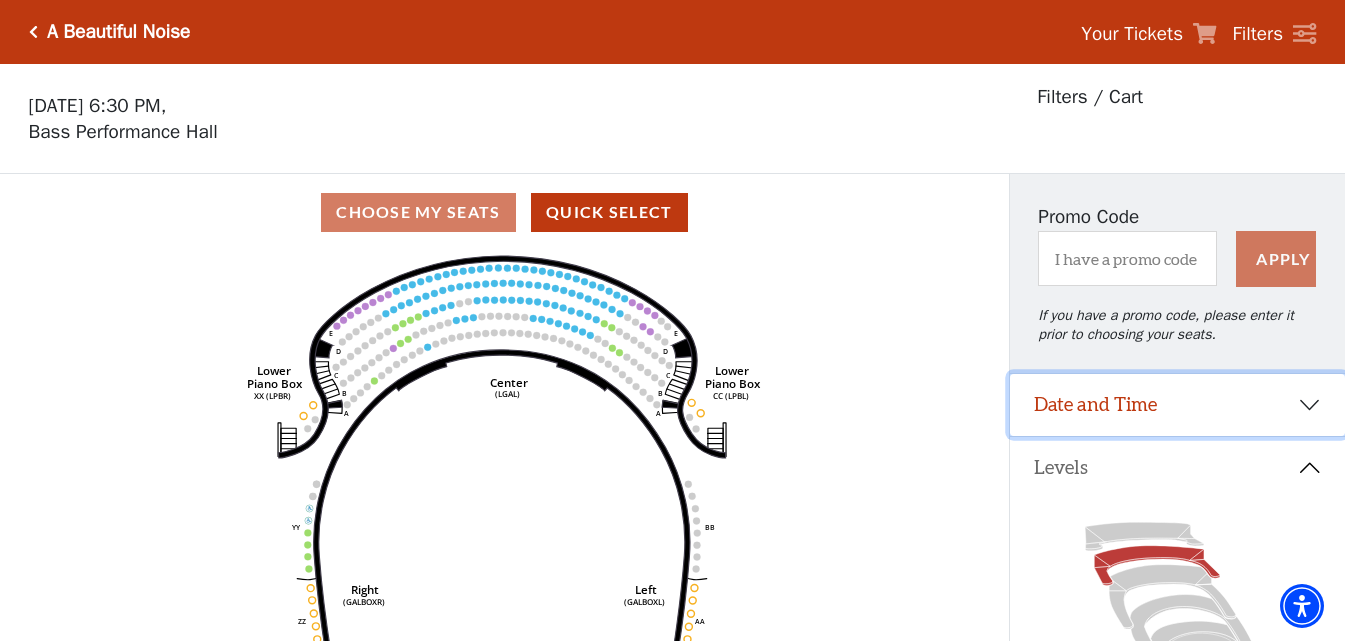 click on "Date and Time" at bounding box center (1177, 405) 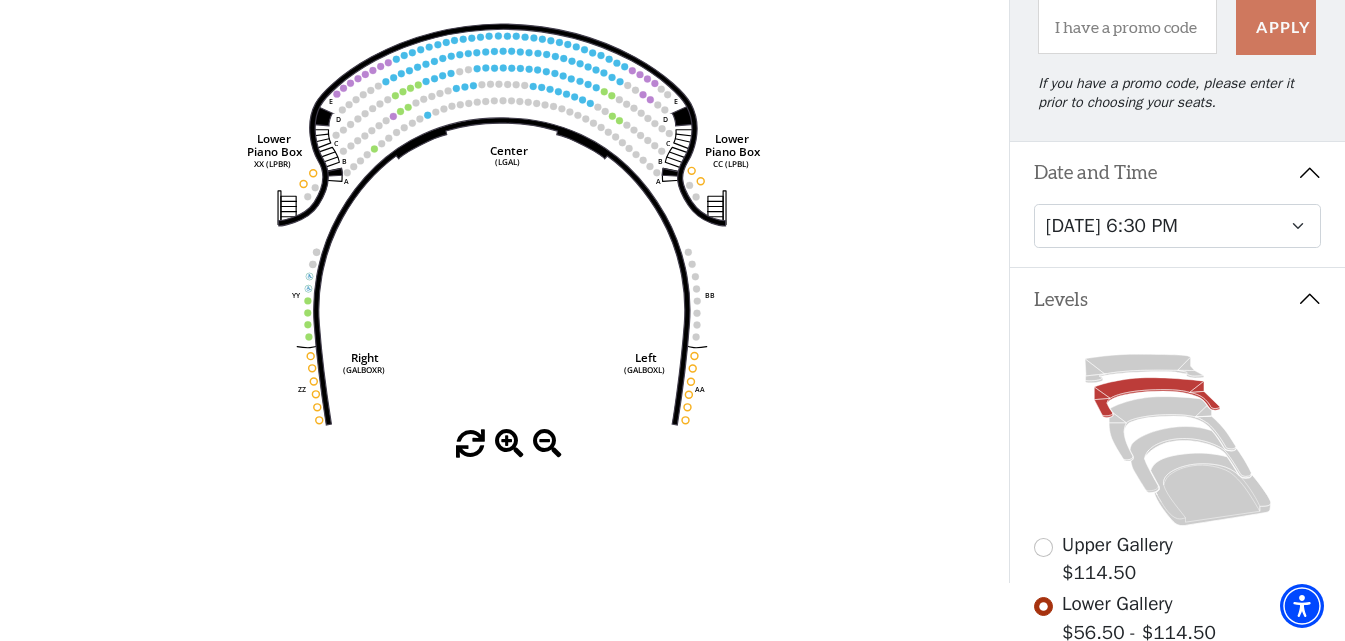 scroll, scrollTop: 200, scrollLeft: 0, axis: vertical 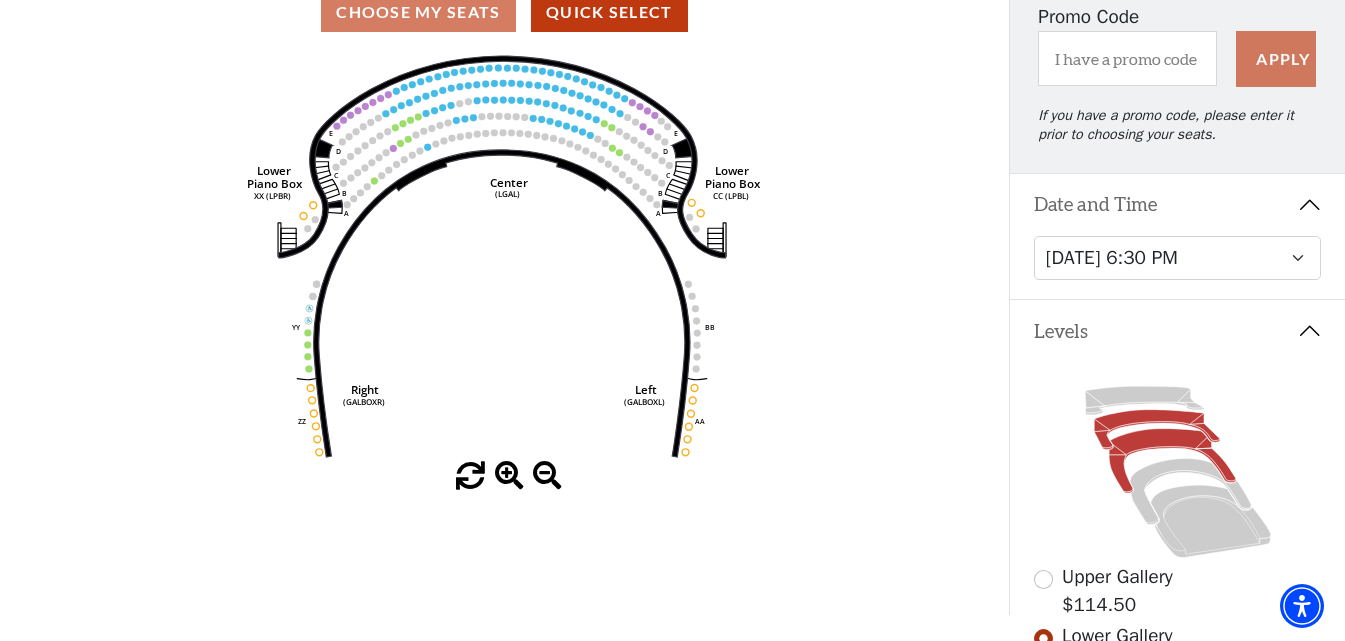 click 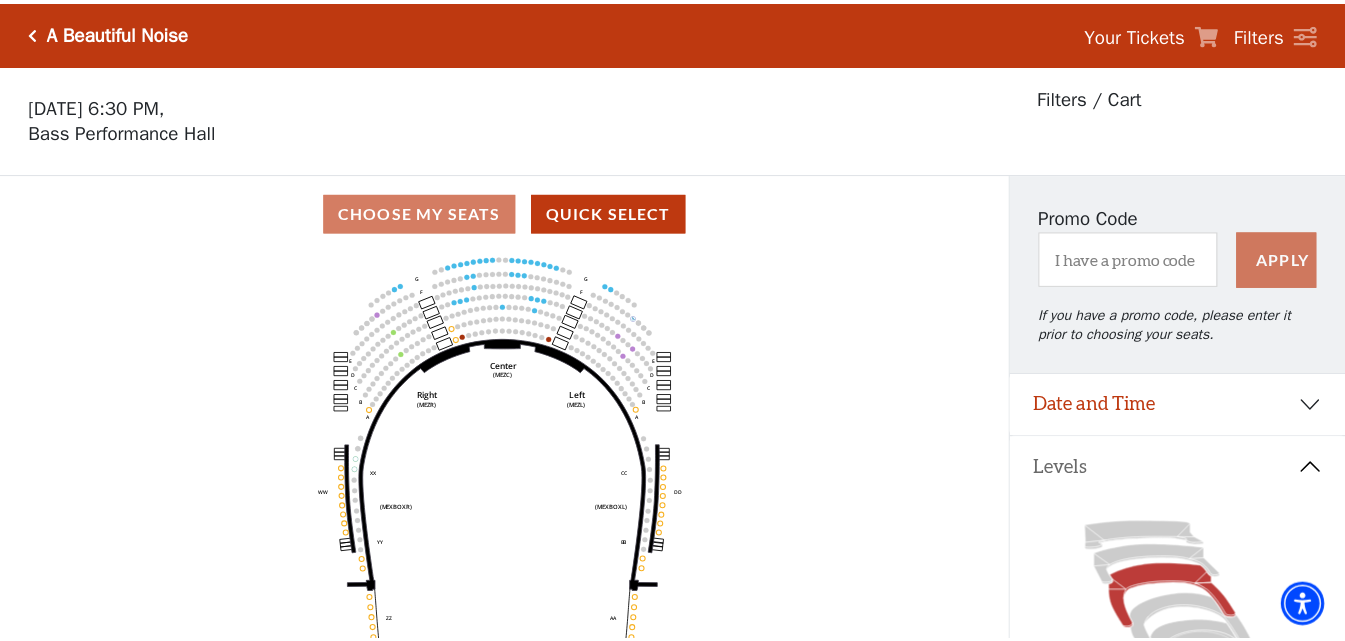 scroll, scrollTop: 93, scrollLeft: 0, axis: vertical 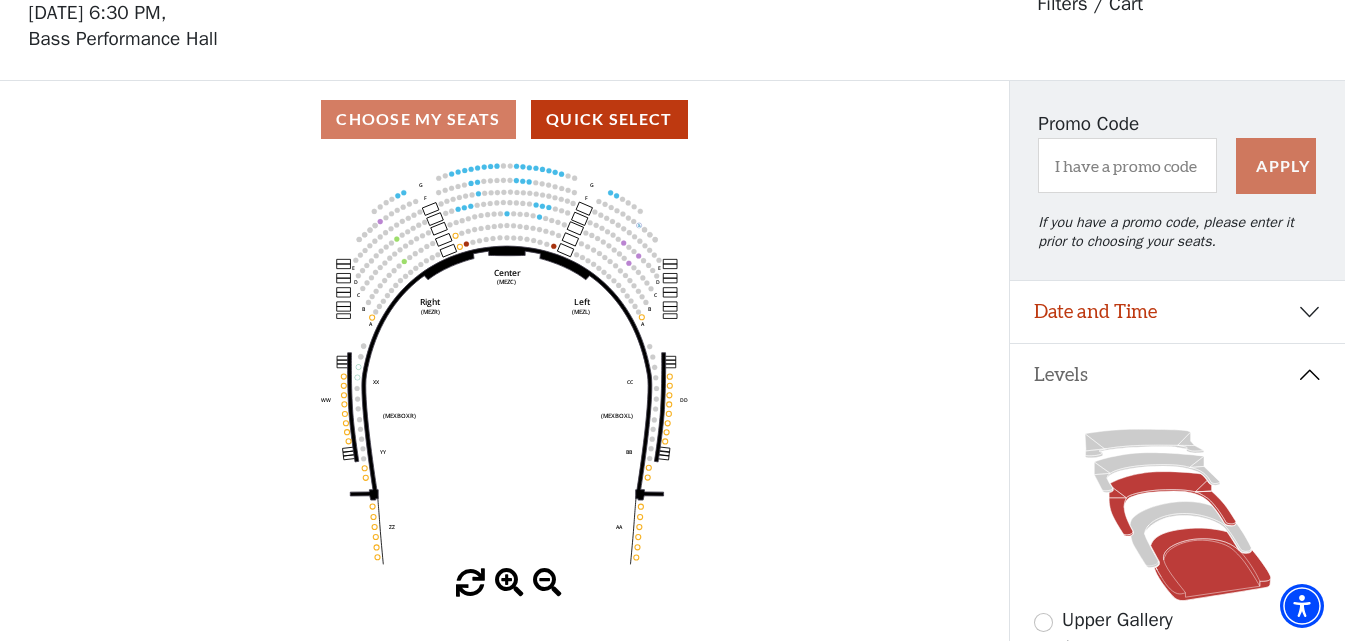 click 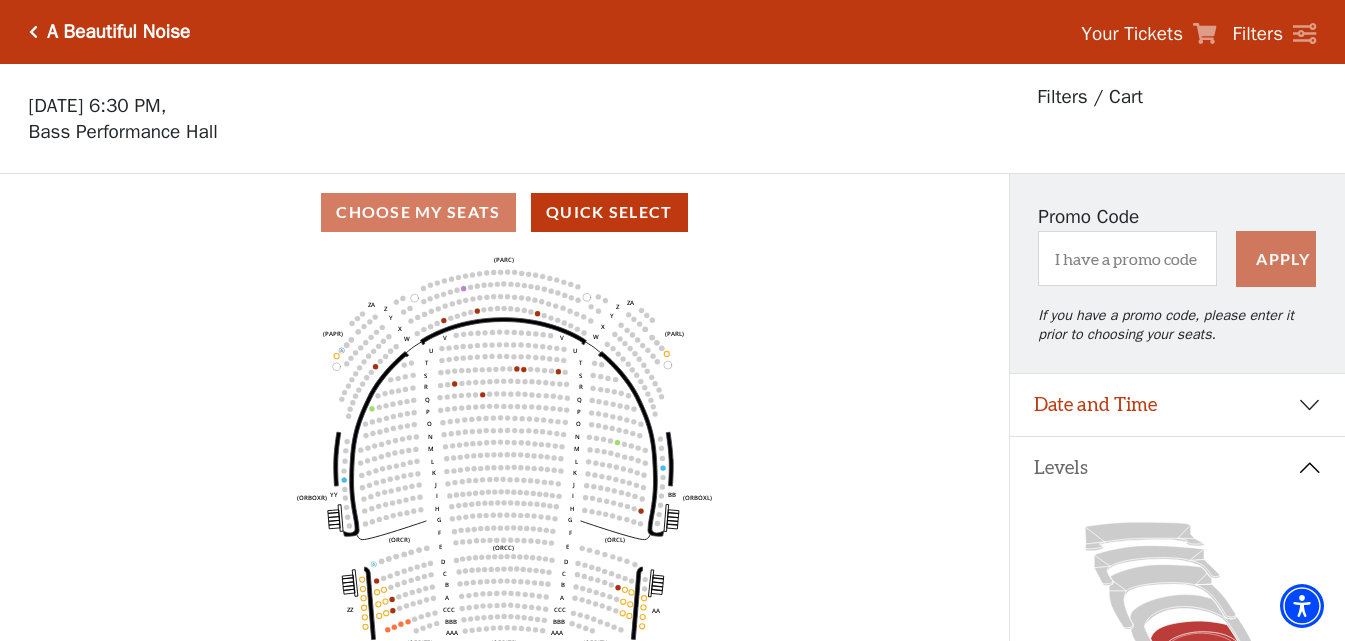 scroll, scrollTop: 93, scrollLeft: 0, axis: vertical 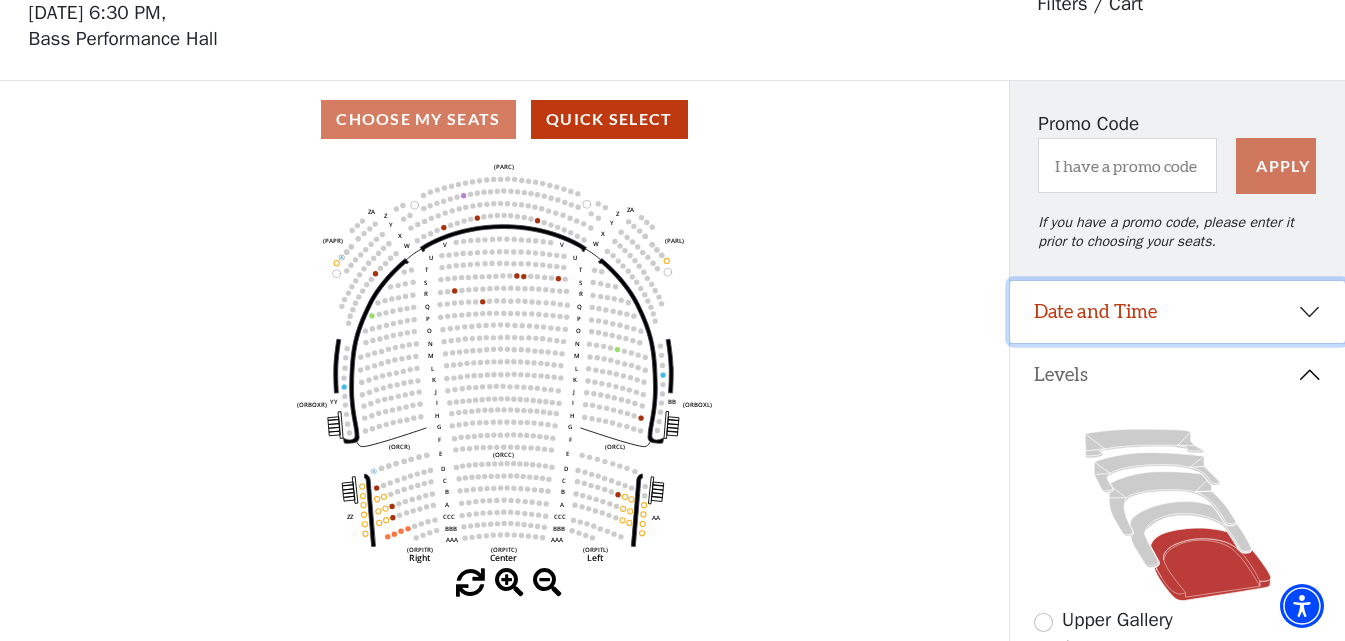 click on "Date and Time" at bounding box center (1177, 312) 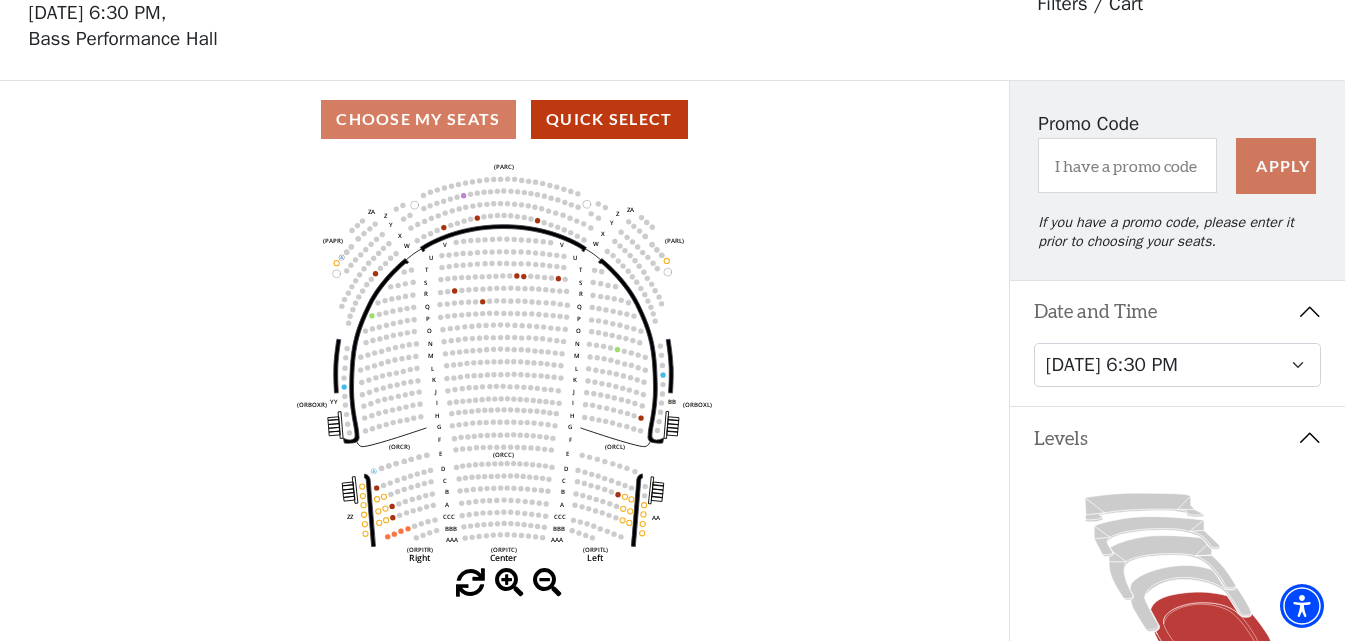 click on "Left   (ORPITL)   Right   (ORPITR)   Center   (ORPITC)   ZZ   AA   YY   BB   ZA   ZA   (ORCL)   (ORCR)   (ORCC)   (ORBOXL)   (ORBOXR)   (PARL)   (PAPR)   (PARC)   Z   Y   X   W   Z   Y   X   W   V   U   T   S   R   Q   P   O   N   M   L   K   J   I   H   G   F   E   D   C   B   A   CCC   BBB   AAA   V   U   T   S   R   Q   P   O   N   M   L   K   J   I   H   G   F   E   D   C   B   A   CCC   BBB   AAA" 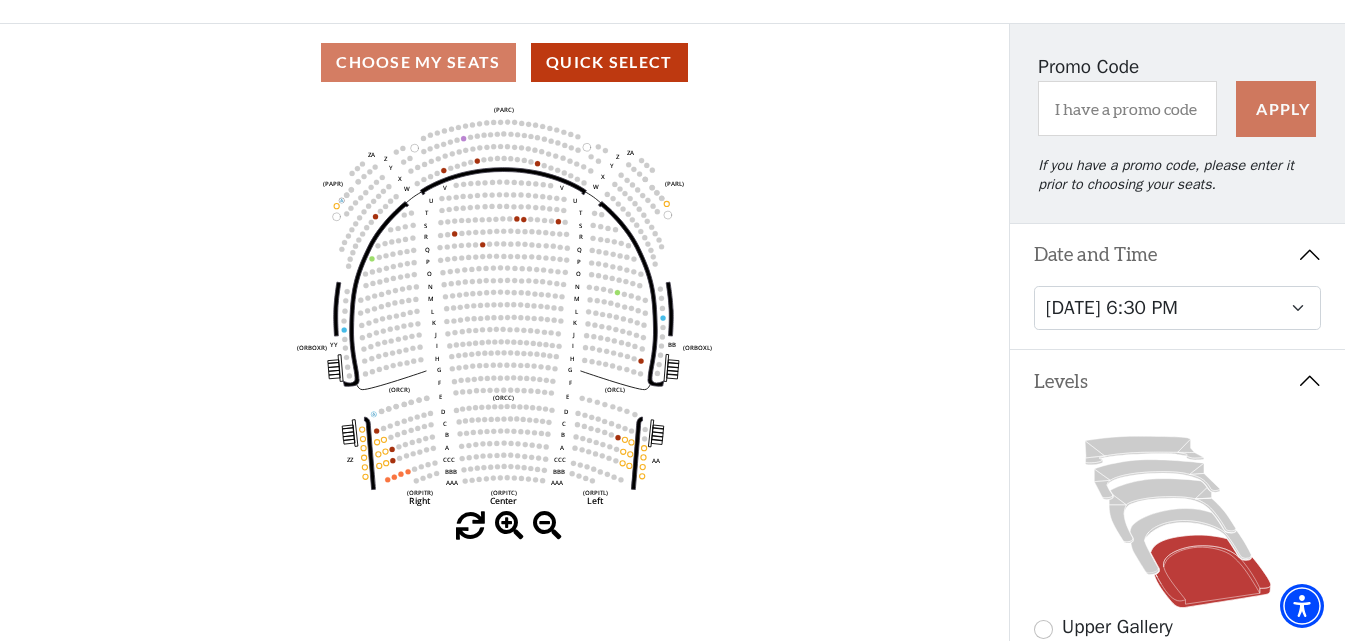 scroll, scrollTop: 293, scrollLeft: 0, axis: vertical 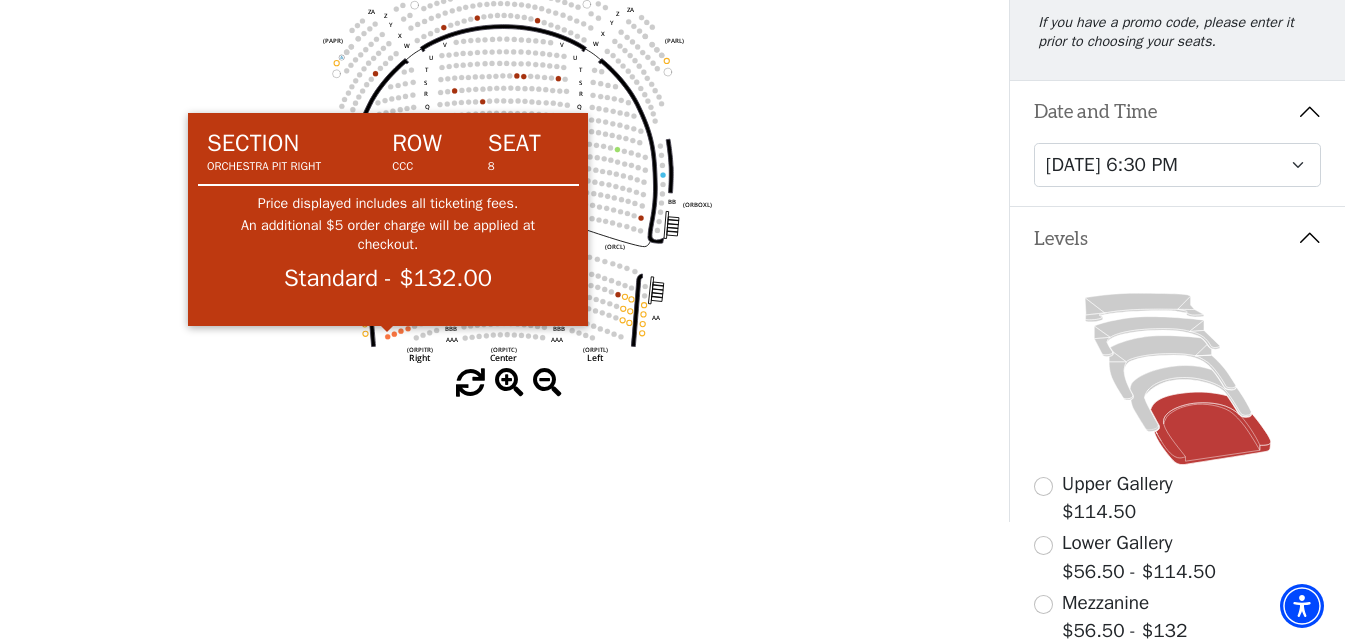 click 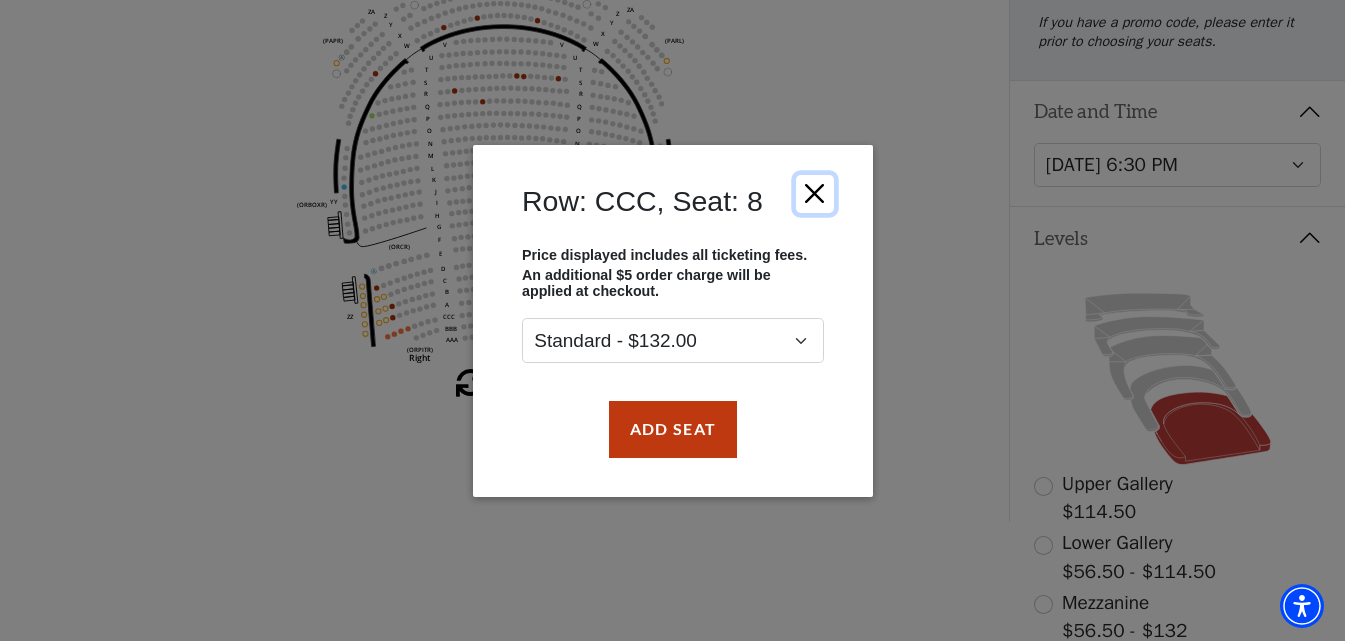 click at bounding box center (814, 193) 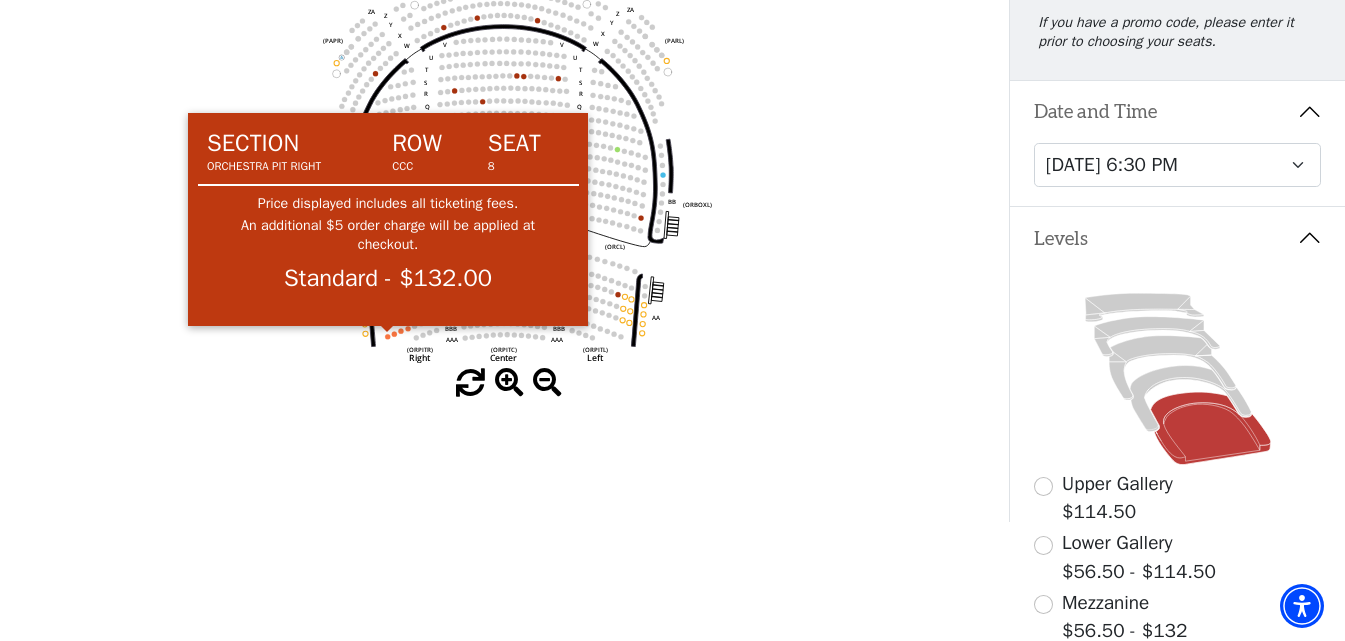 click 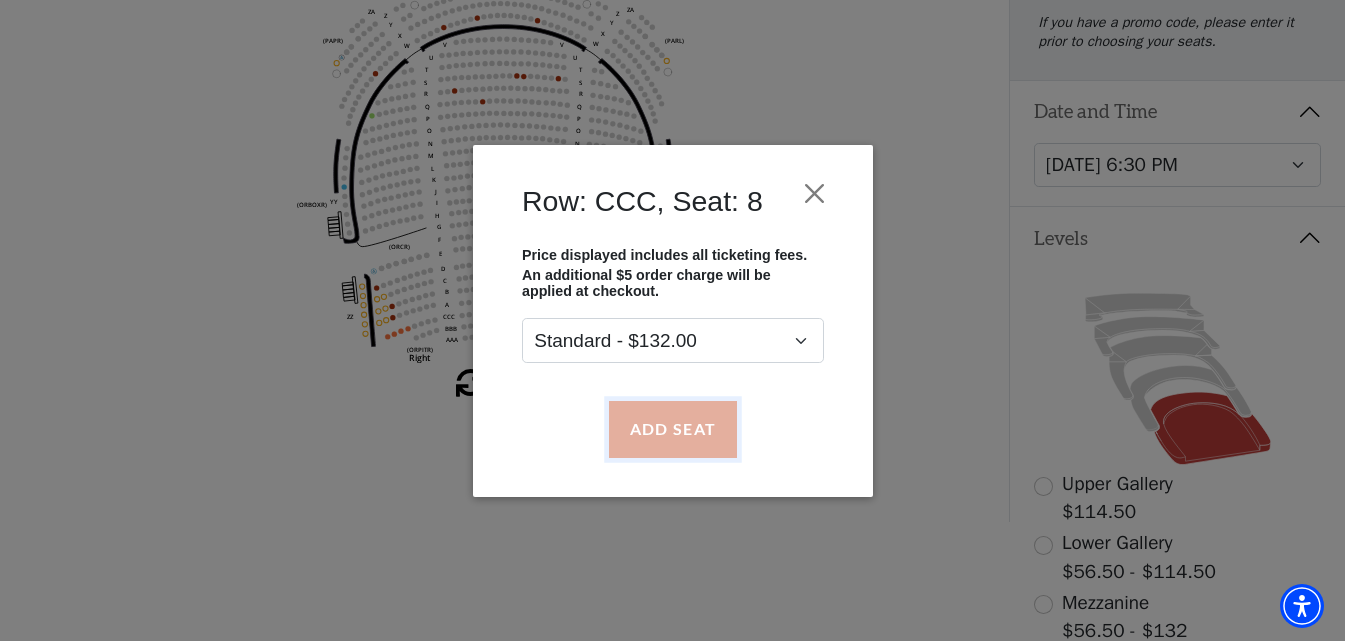 drag, startPoint x: 693, startPoint y: 431, endPoint x: 692, endPoint y: 419, distance: 12.0415945 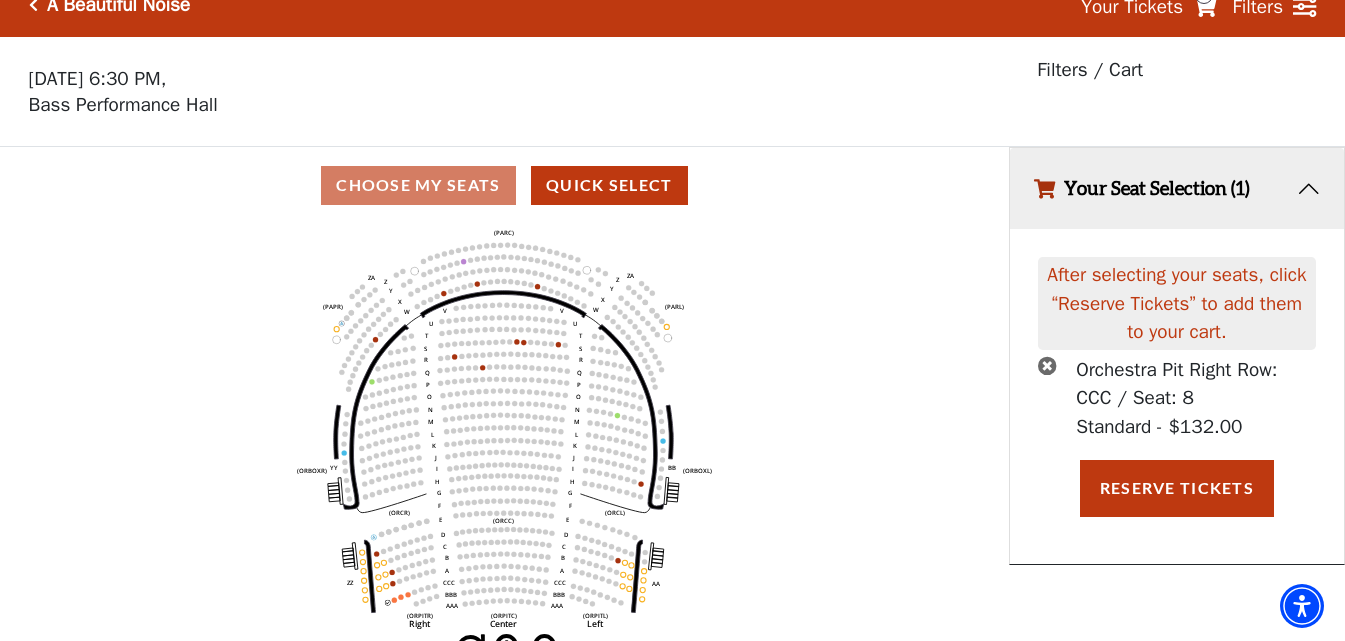 scroll, scrollTop: 49, scrollLeft: 0, axis: vertical 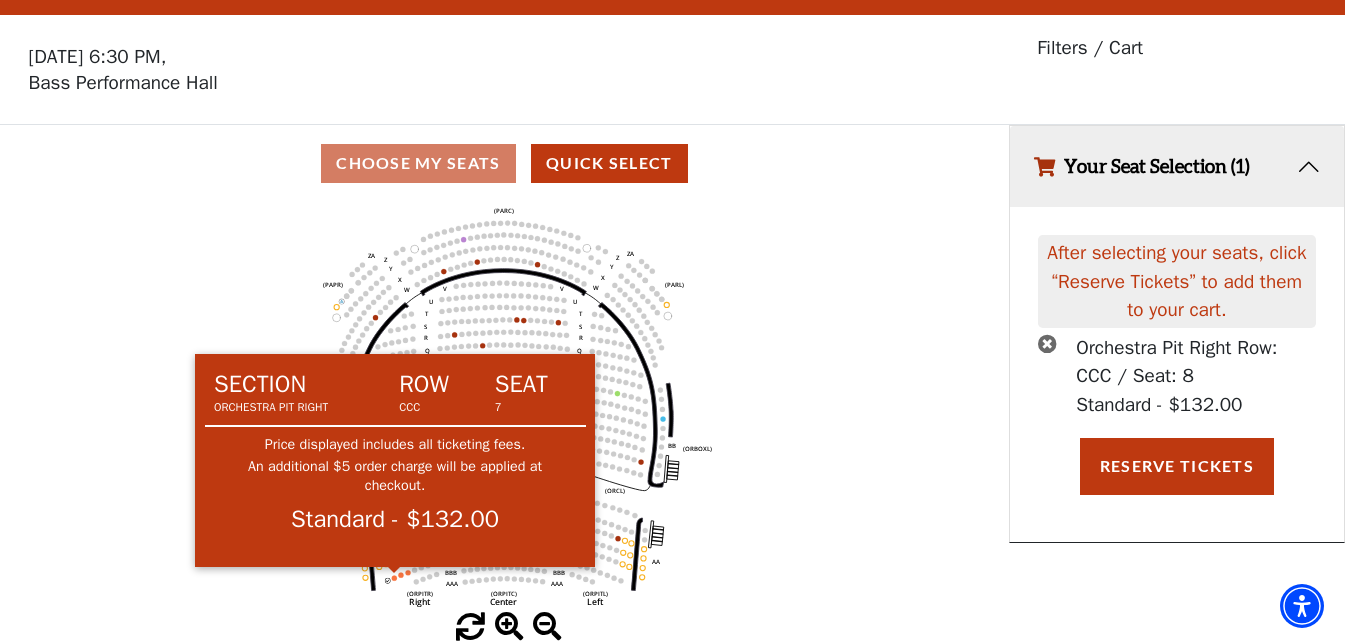 click 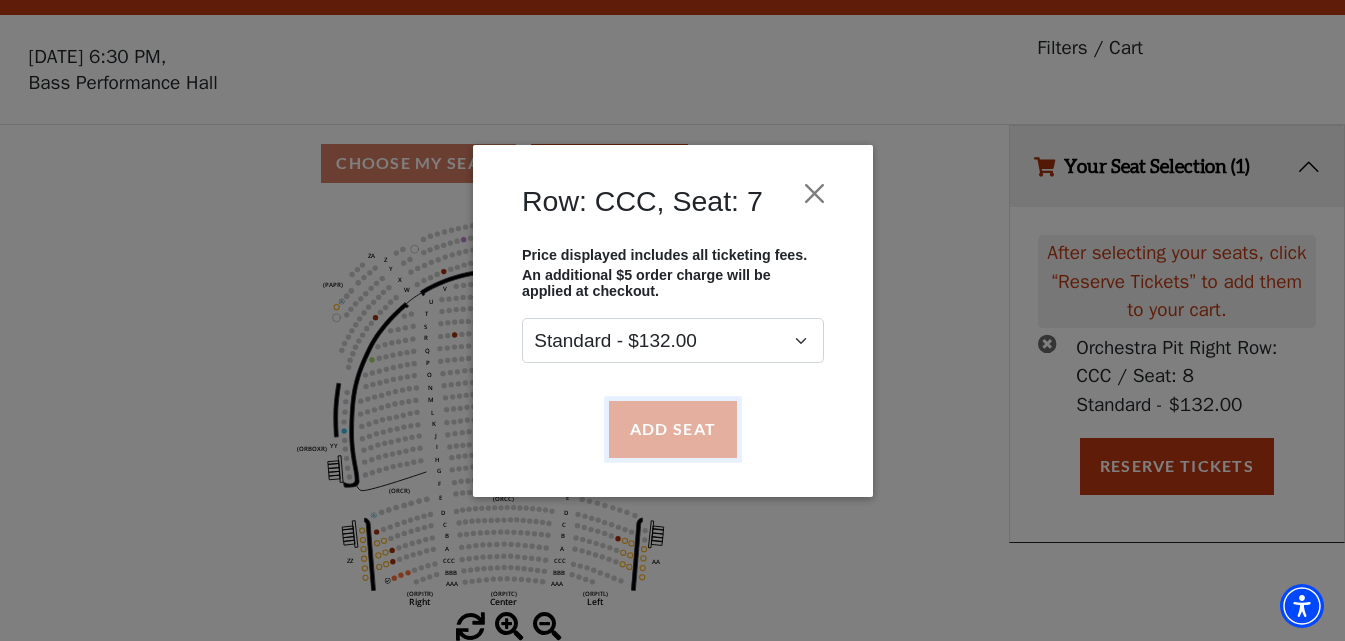 click on "Add Seat" at bounding box center [672, 429] 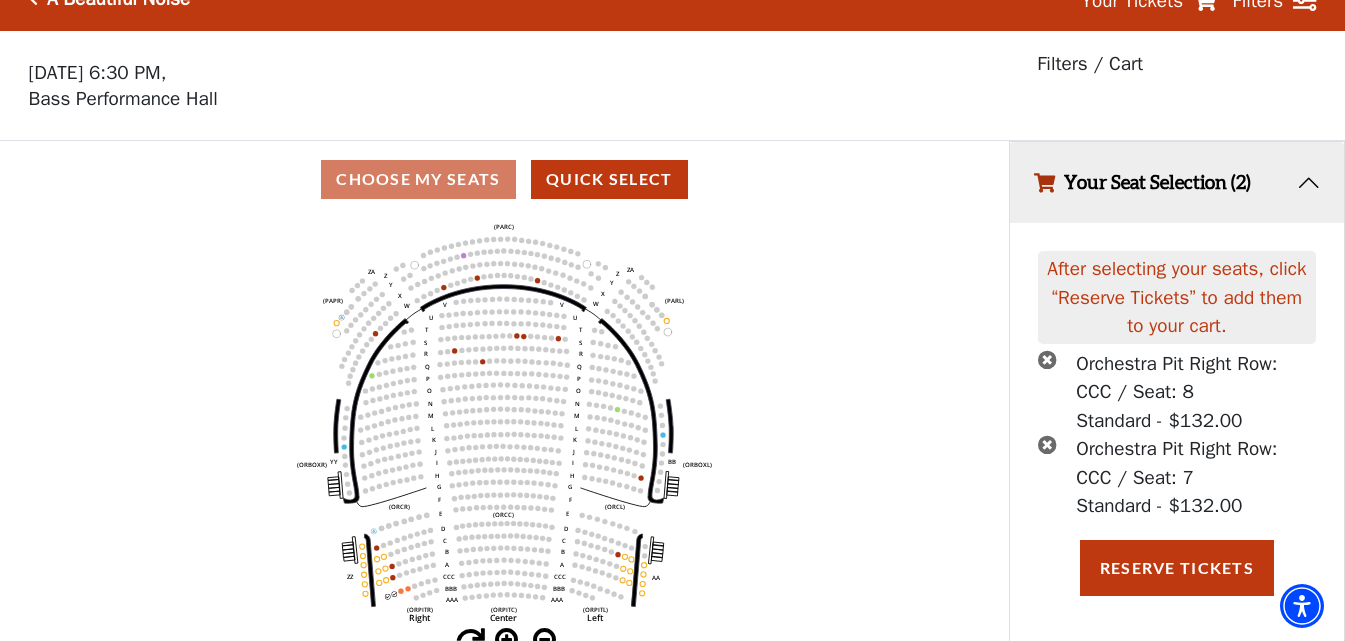 scroll, scrollTop: 49, scrollLeft: 0, axis: vertical 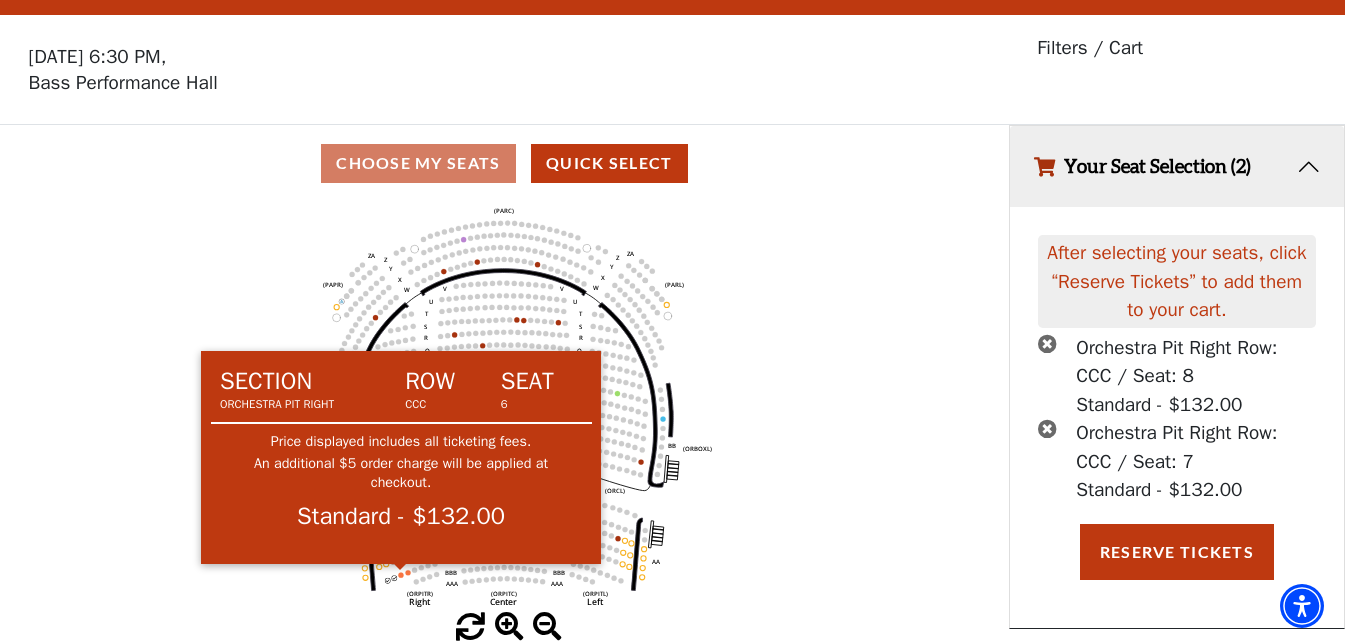 click 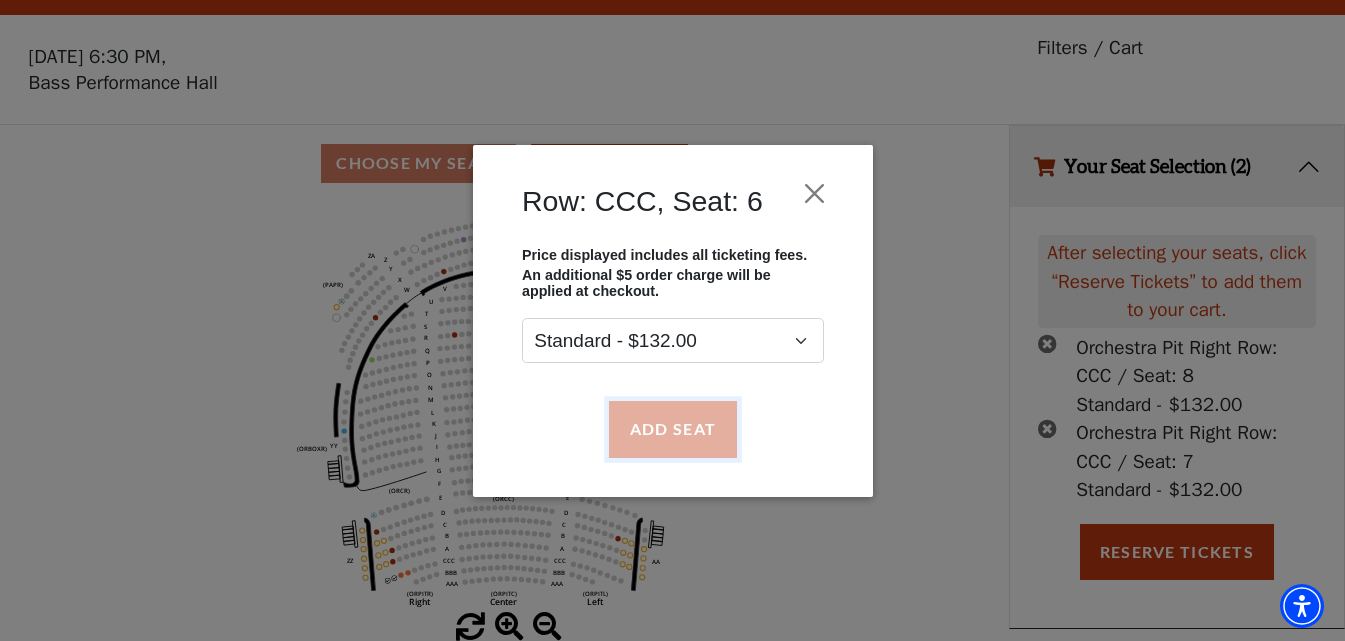 click on "Add Seat" at bounding box center (672, 429) 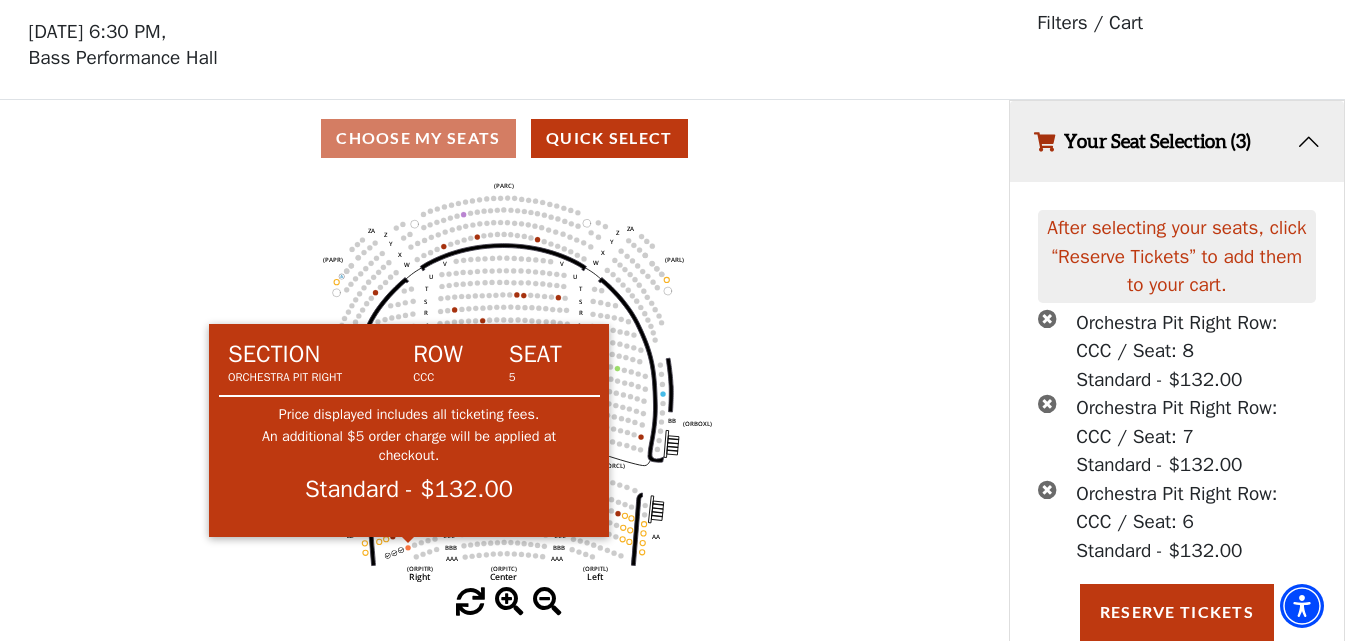 click 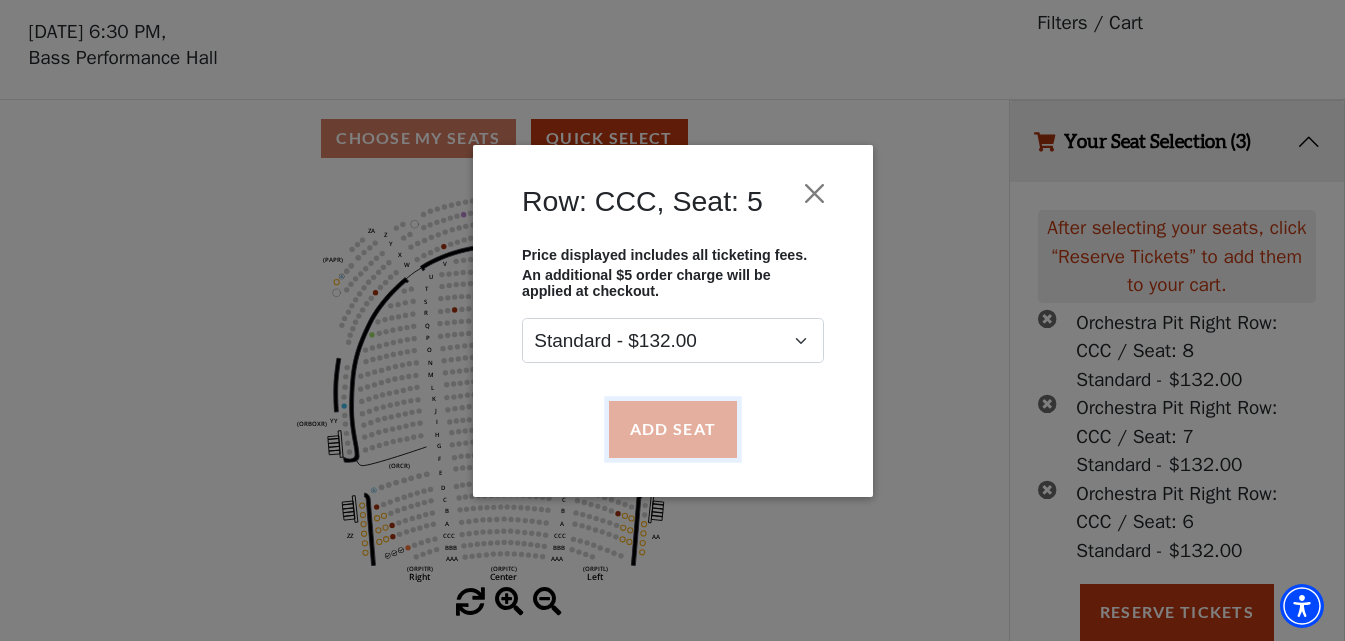 click on "Add Seat" at bounding box center (672, 429) 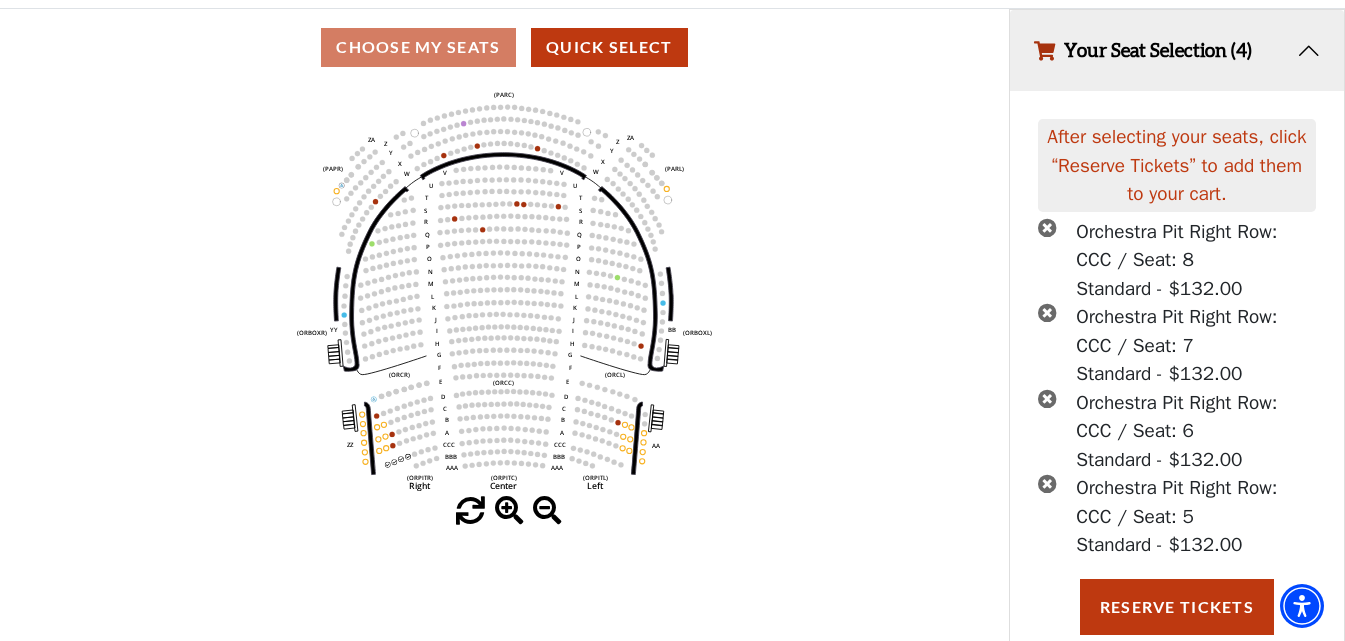 scroll, scrollTop: 200, scrollLeft: 0, axis: vertical 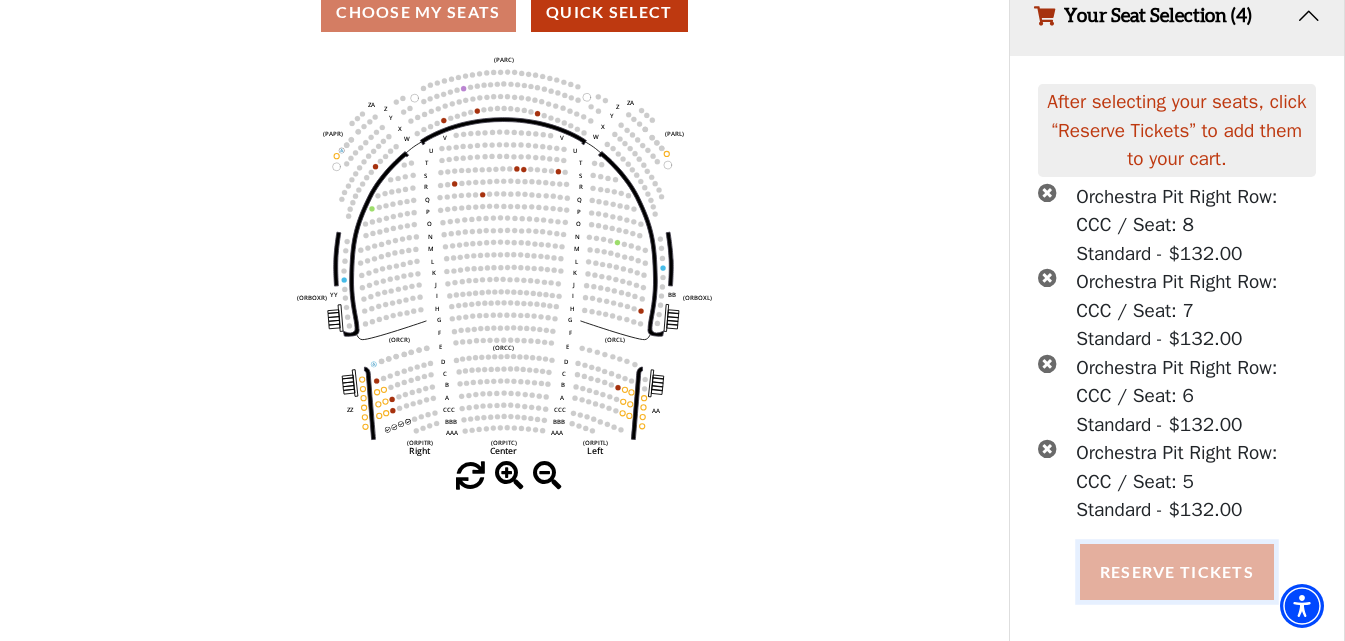 click on "Reserve Tickets" at bounding box center (1177, 572) 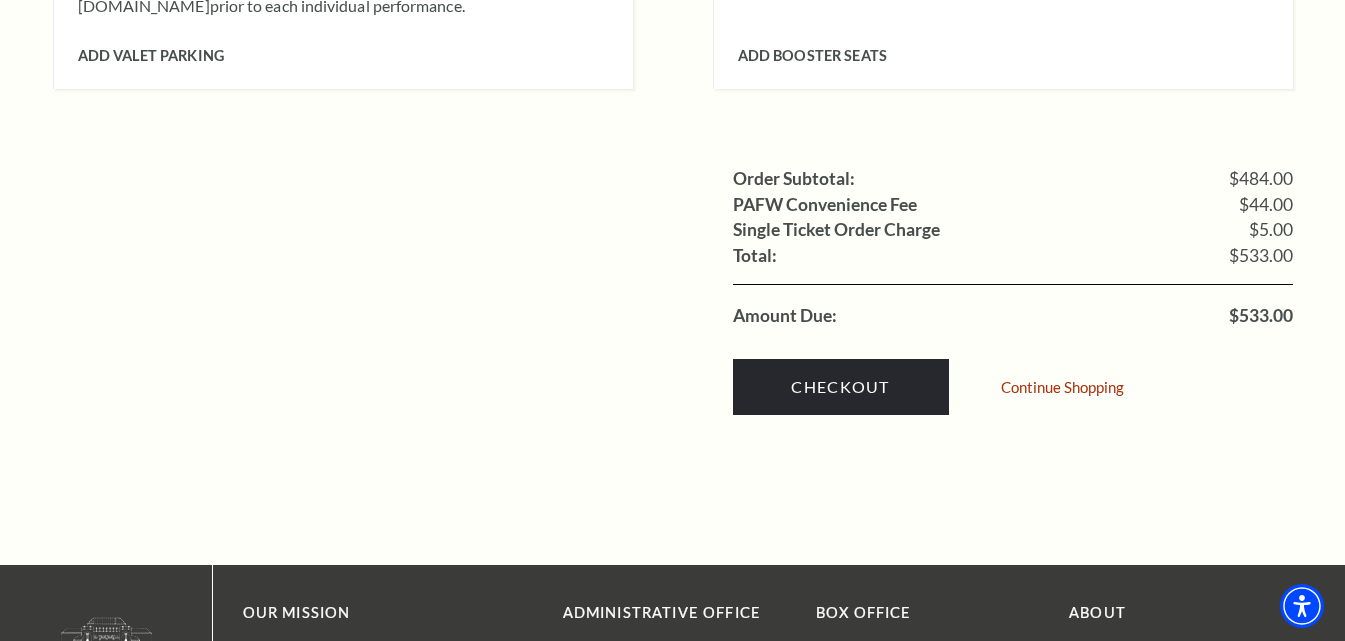 scroll, scrollTop: 2200, scrollLeft: 0, axis: vertical 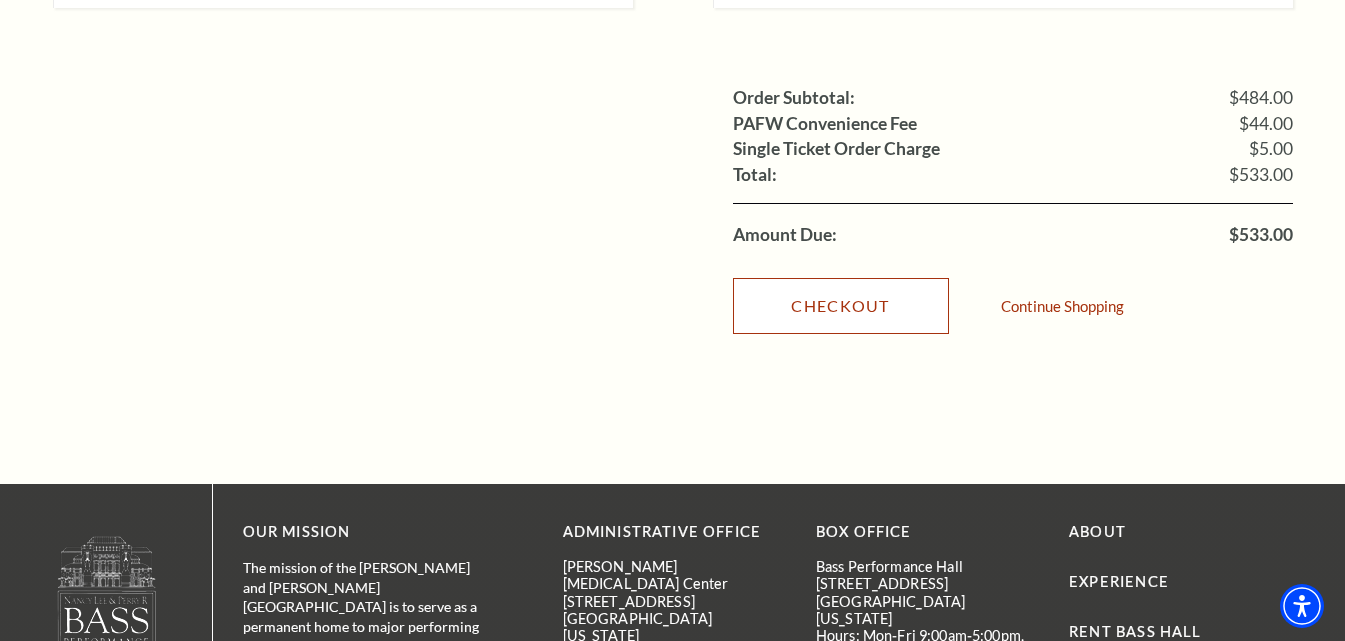 click on "Checkout" at bounding box center [841, 306] 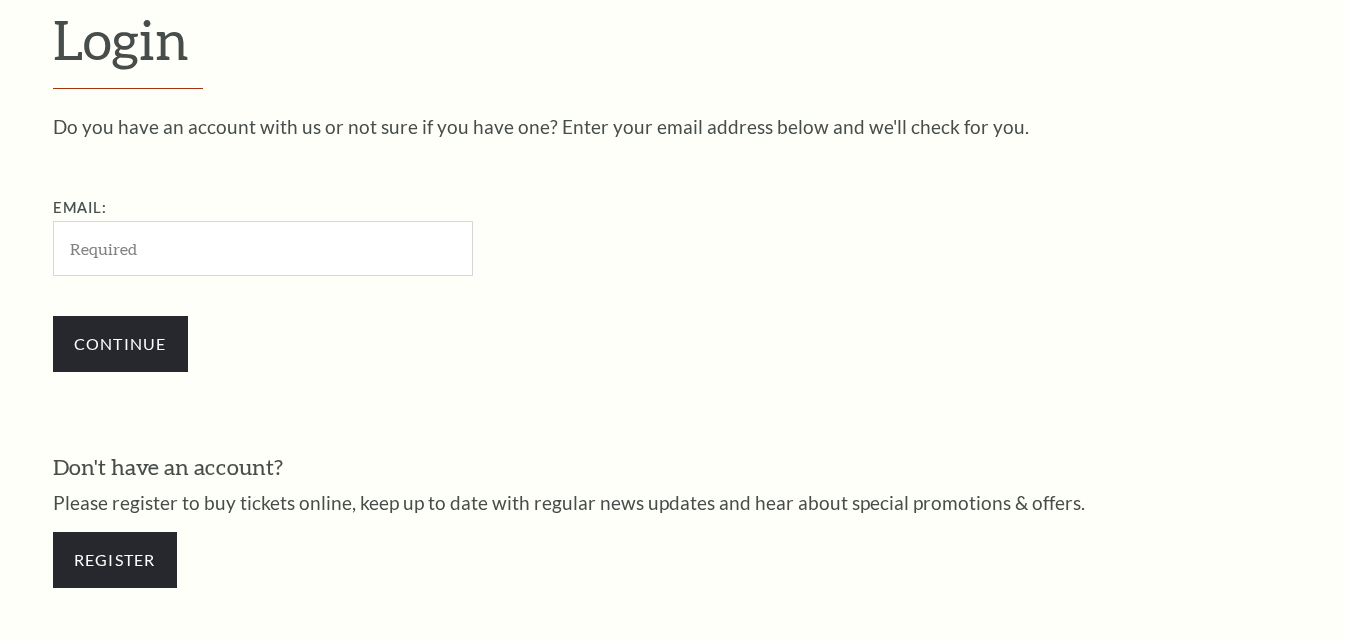 scroll, scrollTop: 557, scrollLeft: 0, axis: vertical 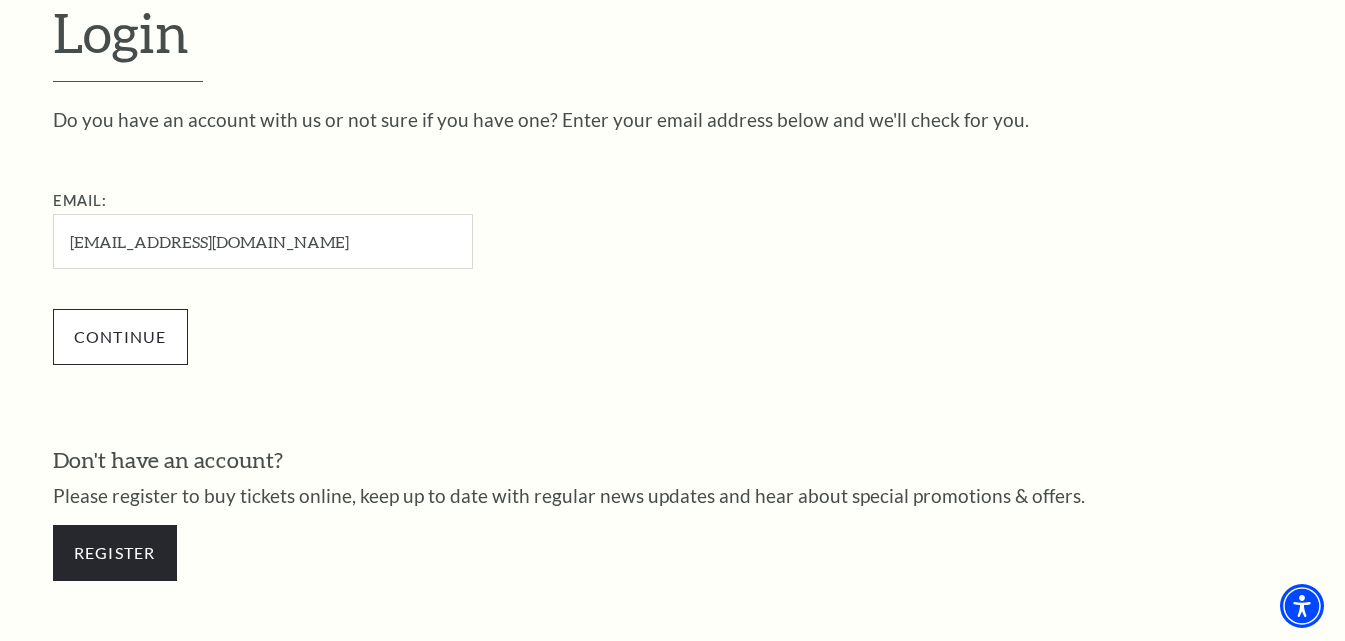 type on "gordonj.tx@gmail.com" 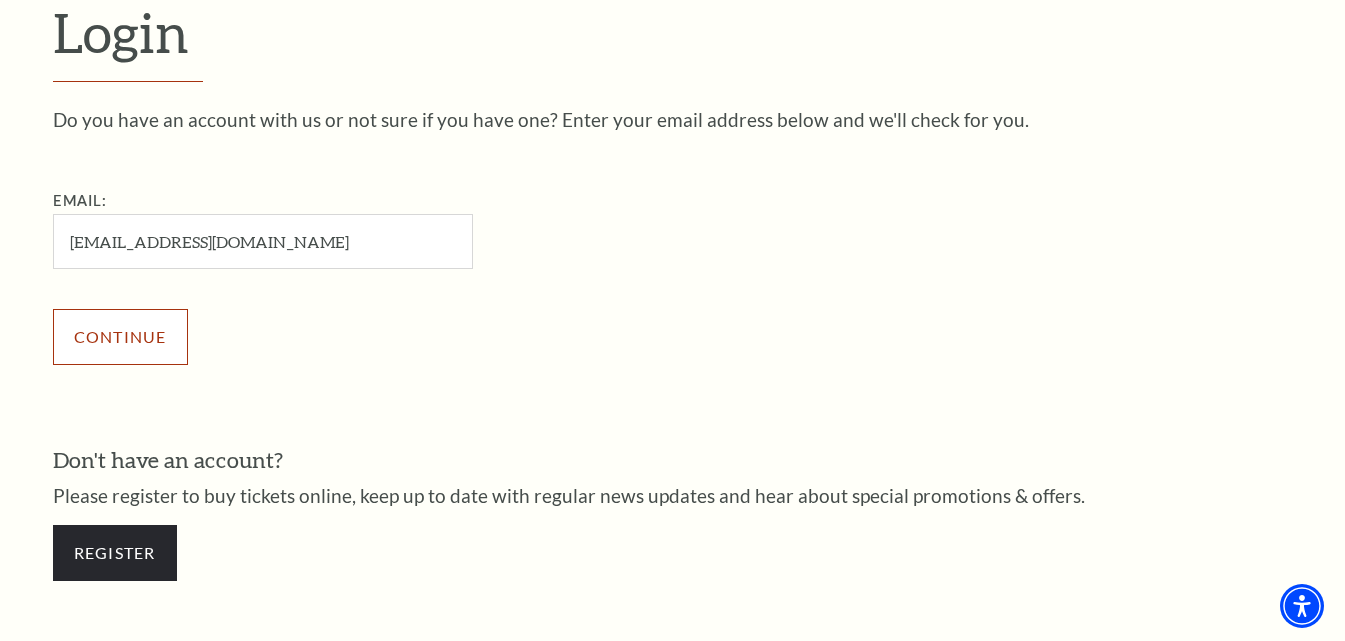 click on "Continue" at bounding box center (120, 337) 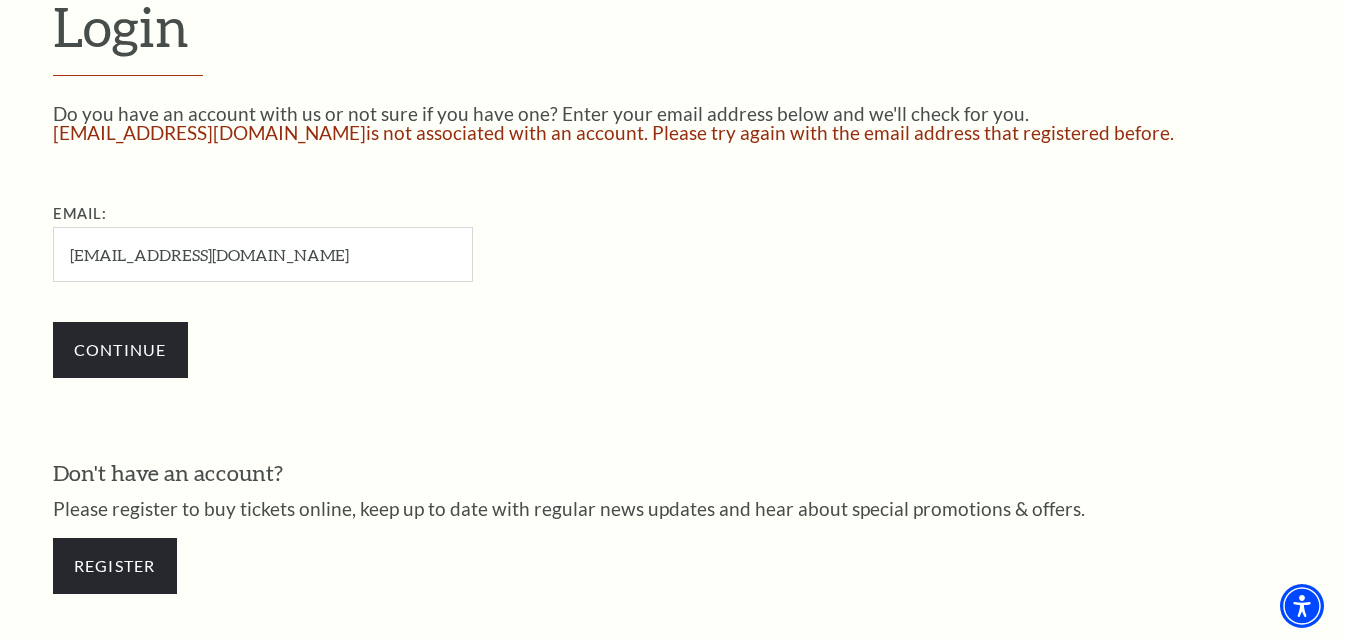scroll, scrollTop: 597, scrollLeft: 0, axis: vertical 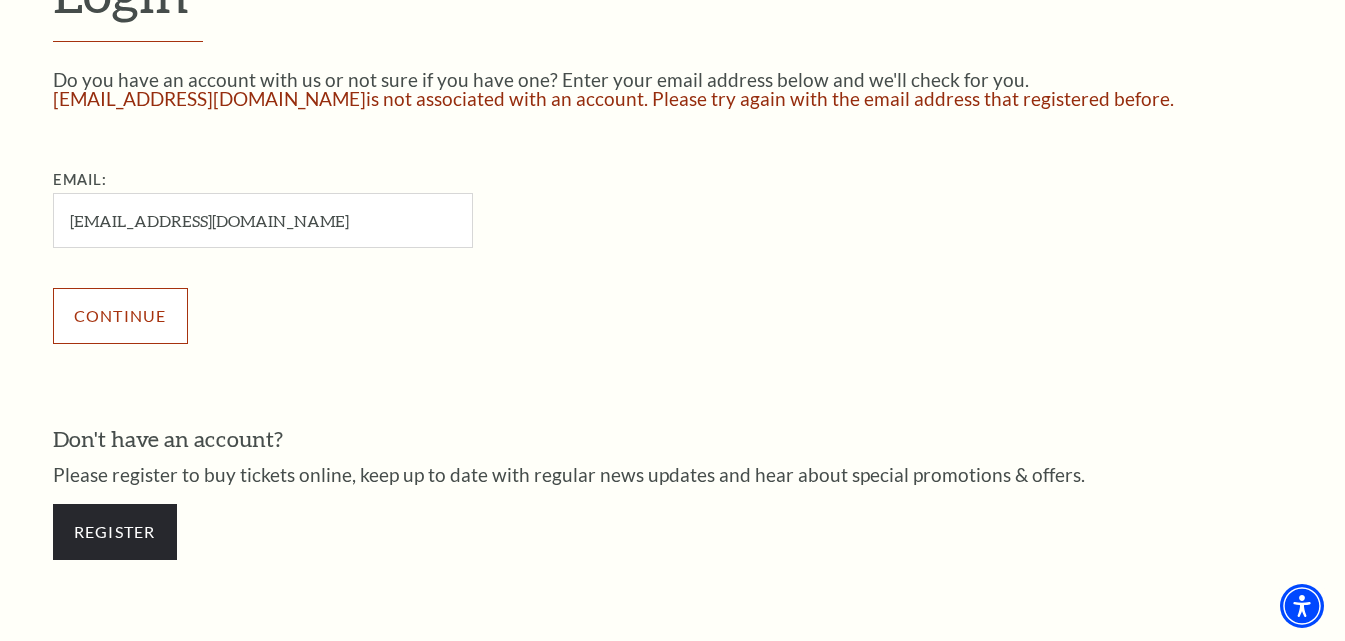 click on "Continue" at bounding box center (120, 316) 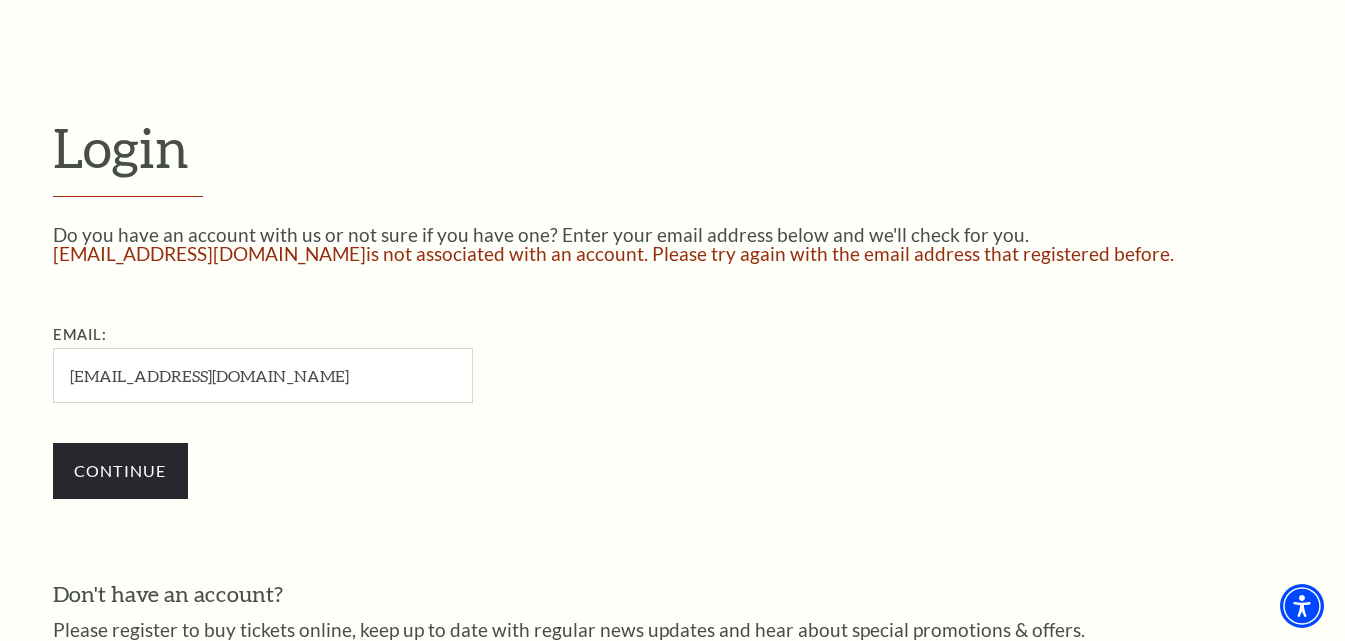 scroll, scrollTop: 397, scrollLeft: 0, axis: vertical 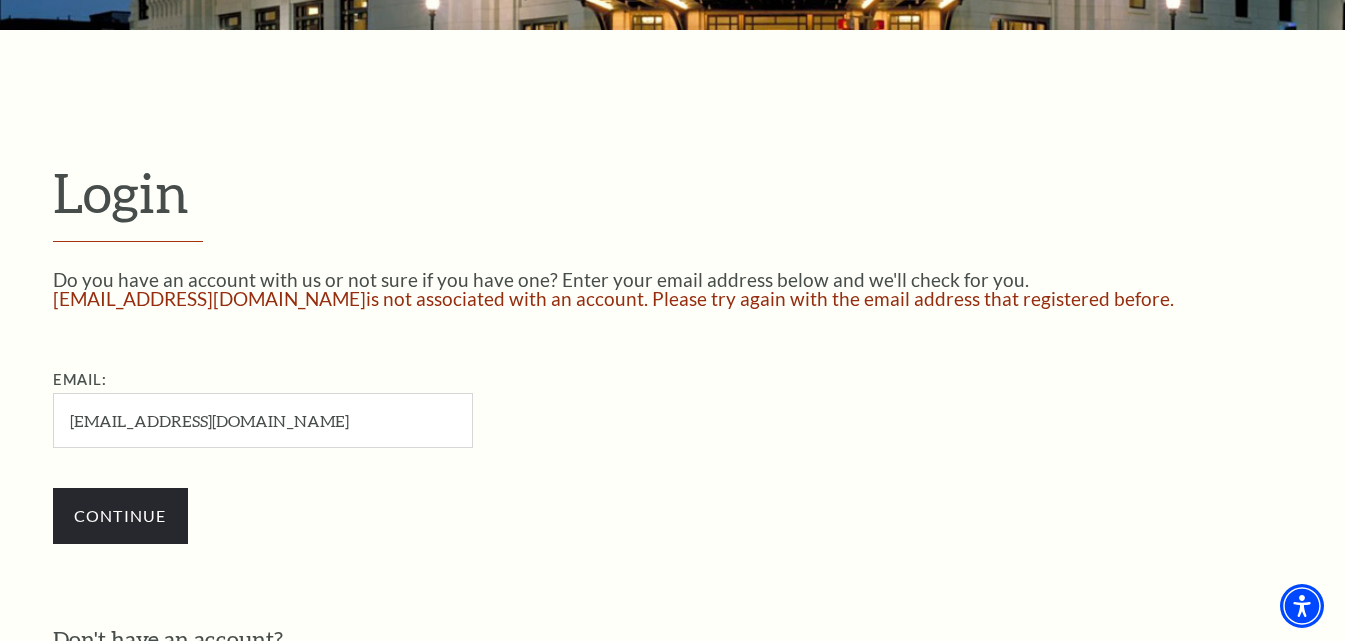 drag, startPoint x: 275, startPoint y: 423, endPoint x: 0, endPoint y: 388, distance: 277.21832 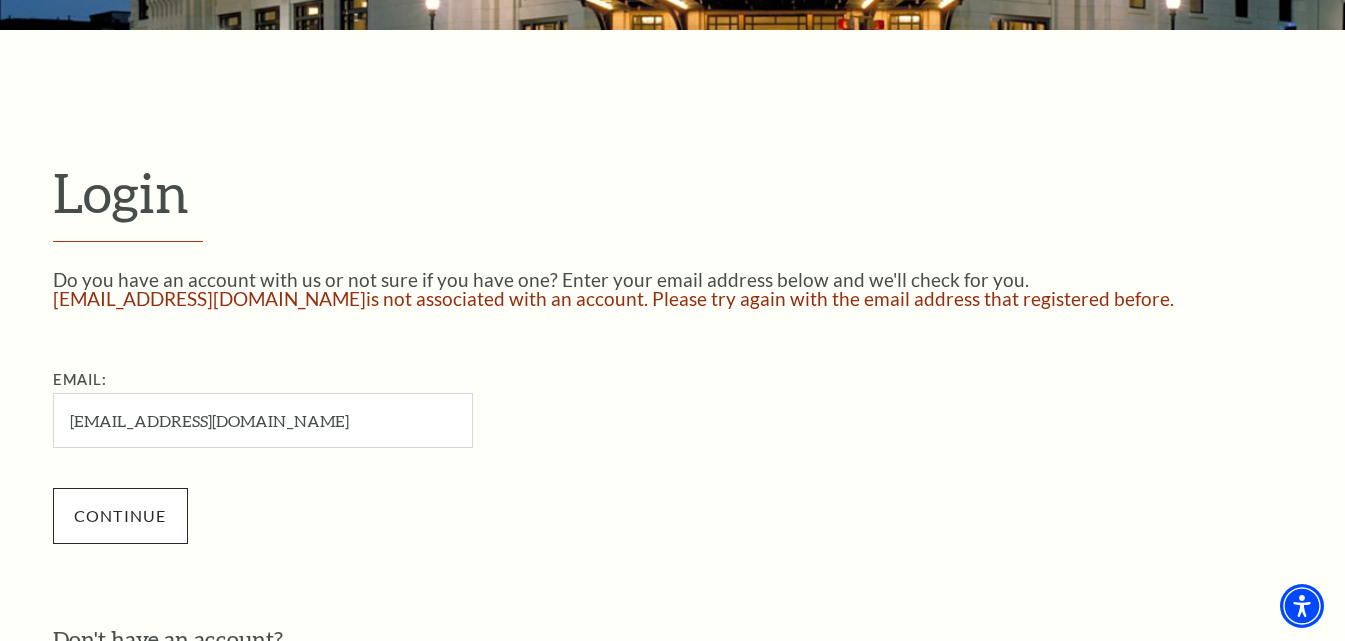 type on "carolmj3613@gmail.com" 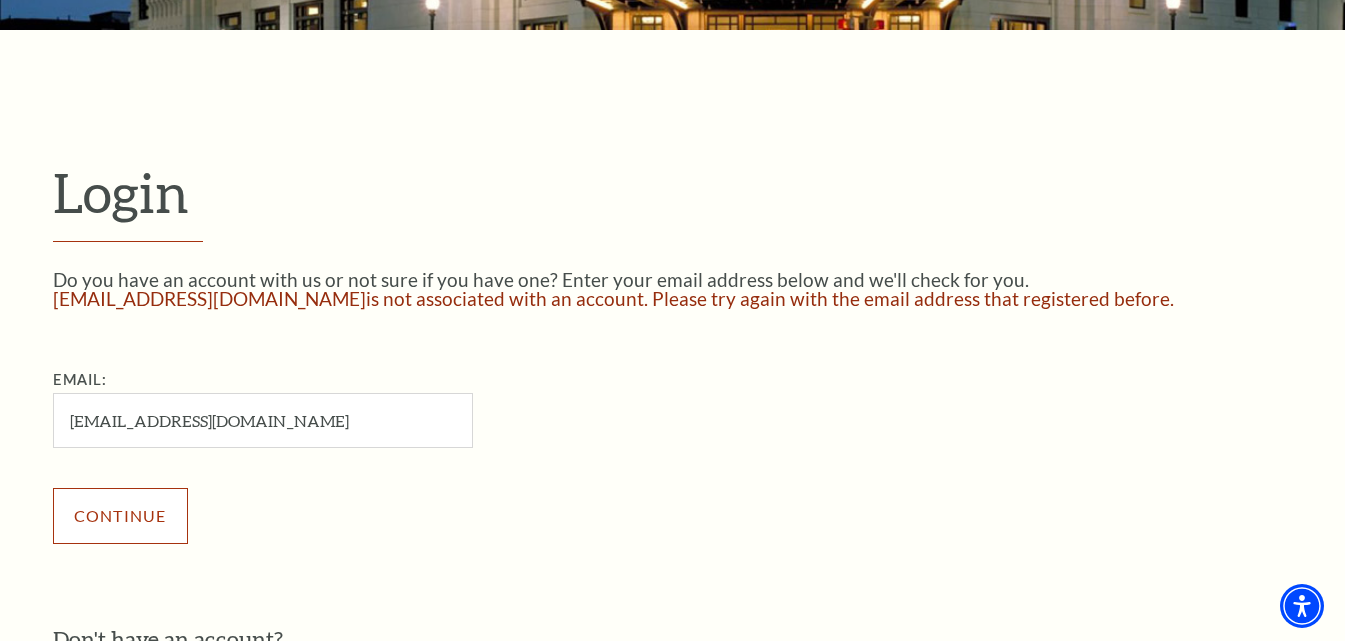 click on "Continue" at bounding box center [120, 516] 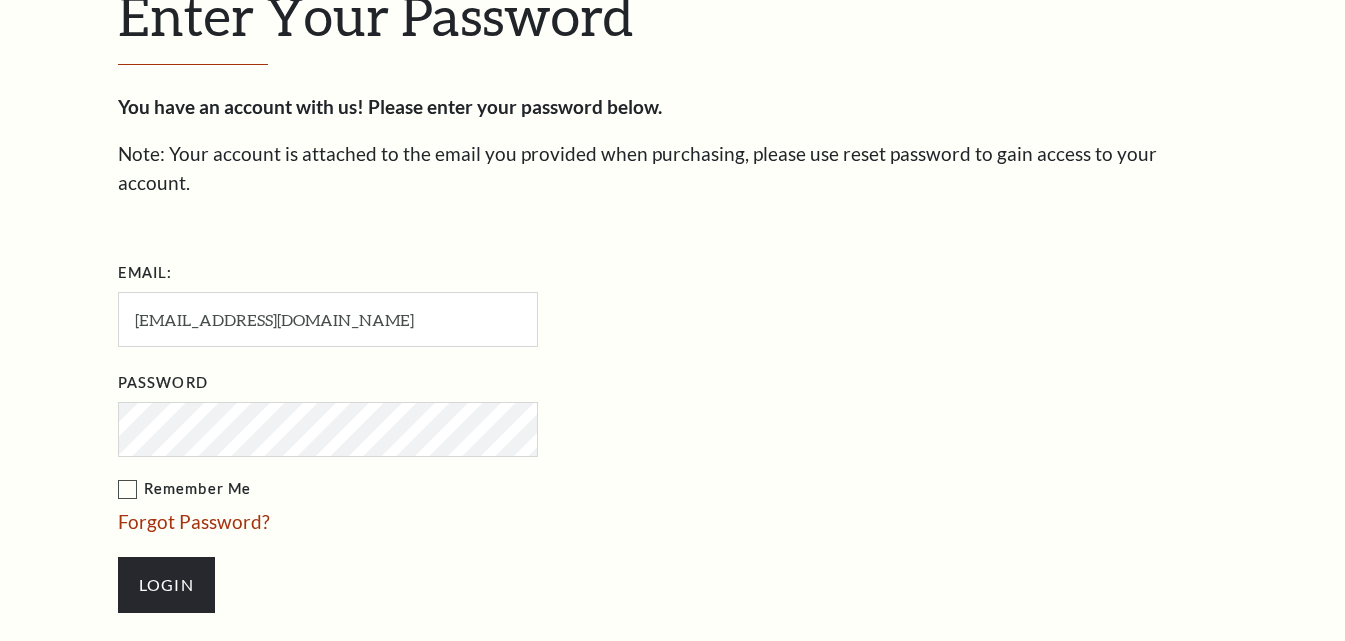 scroll, scrollTop: 576, scrollLeft: 0, axis: vertical 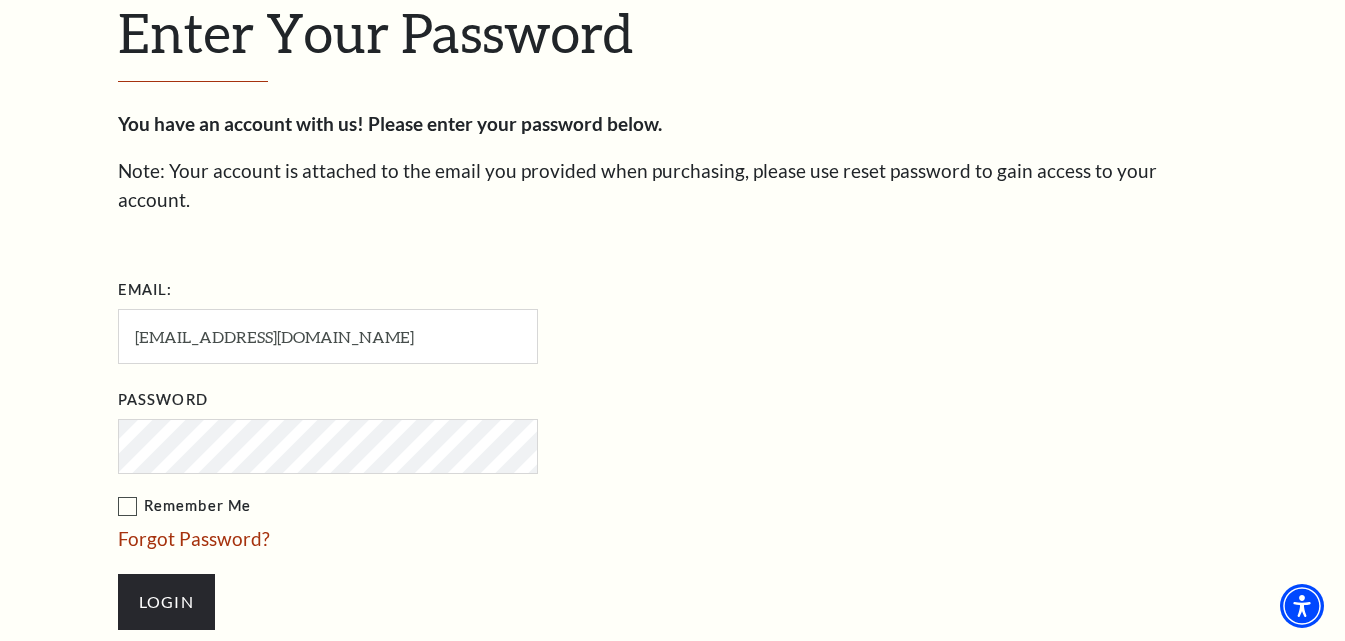 click on "Login" at bounding box center [166, 602] 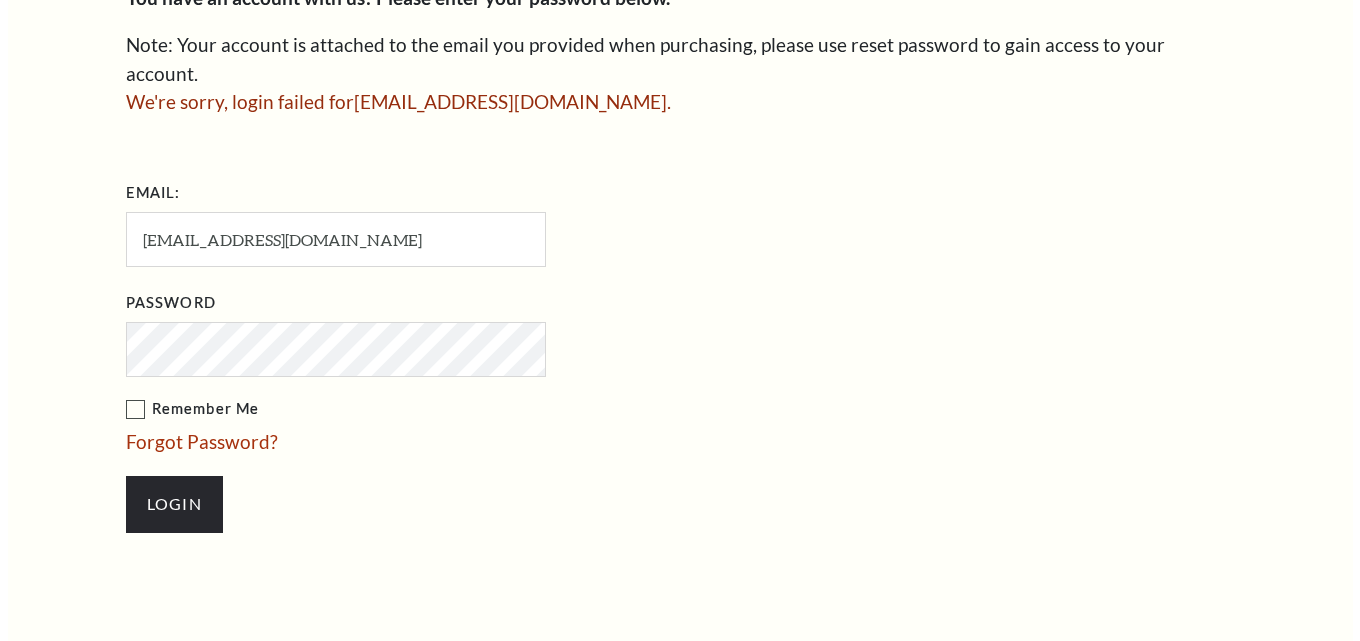 scroll, scrollTop: 702, scrollLeft: 0, axis: vertical 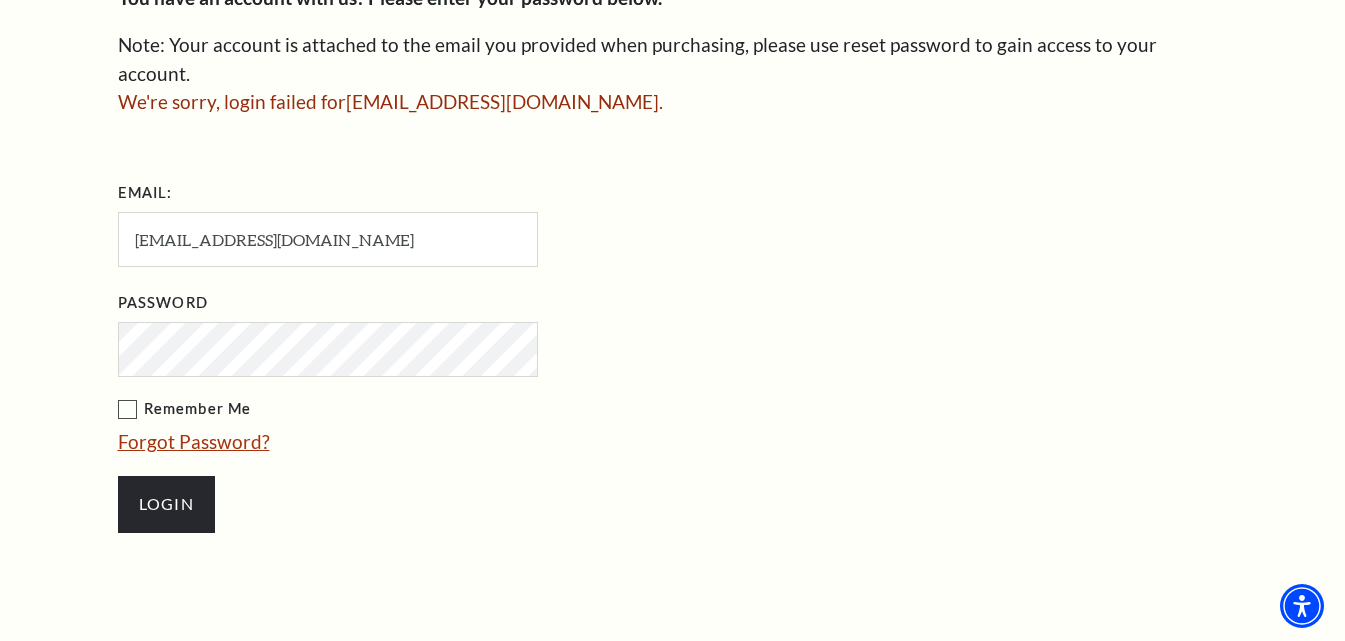 click on "Forgot Password?" at bounding box center [194, 441] 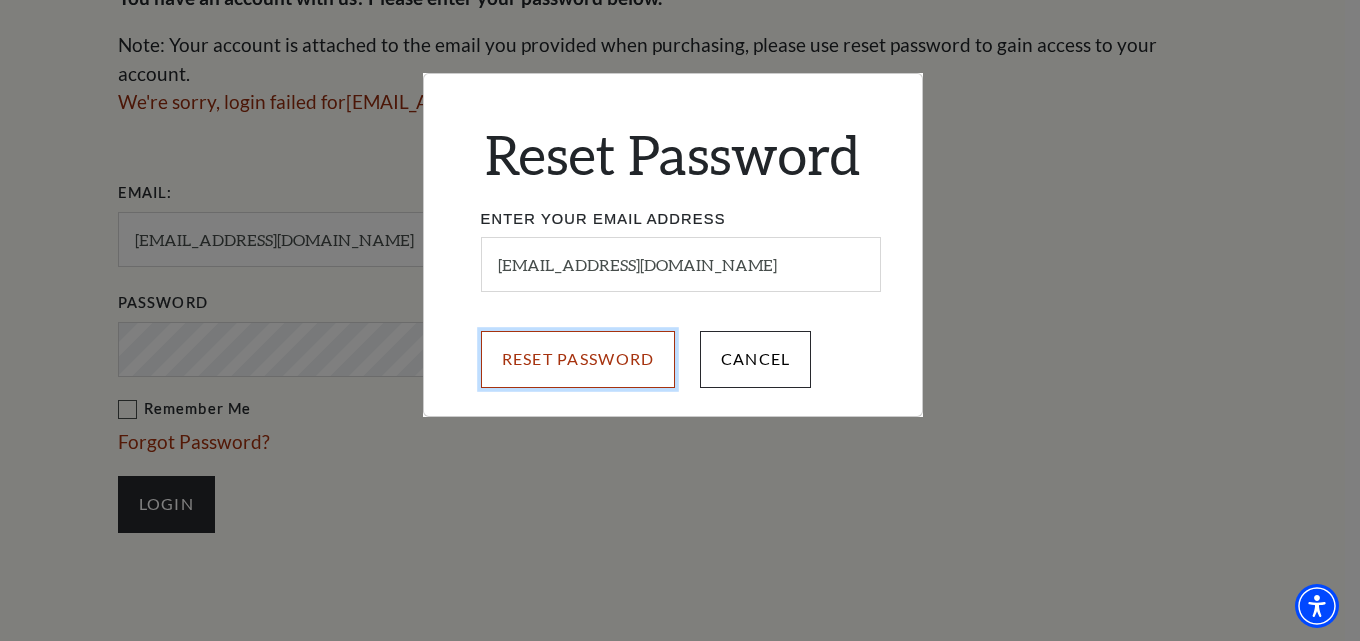 click on "Reset Password" at bounding box center [578, 359] 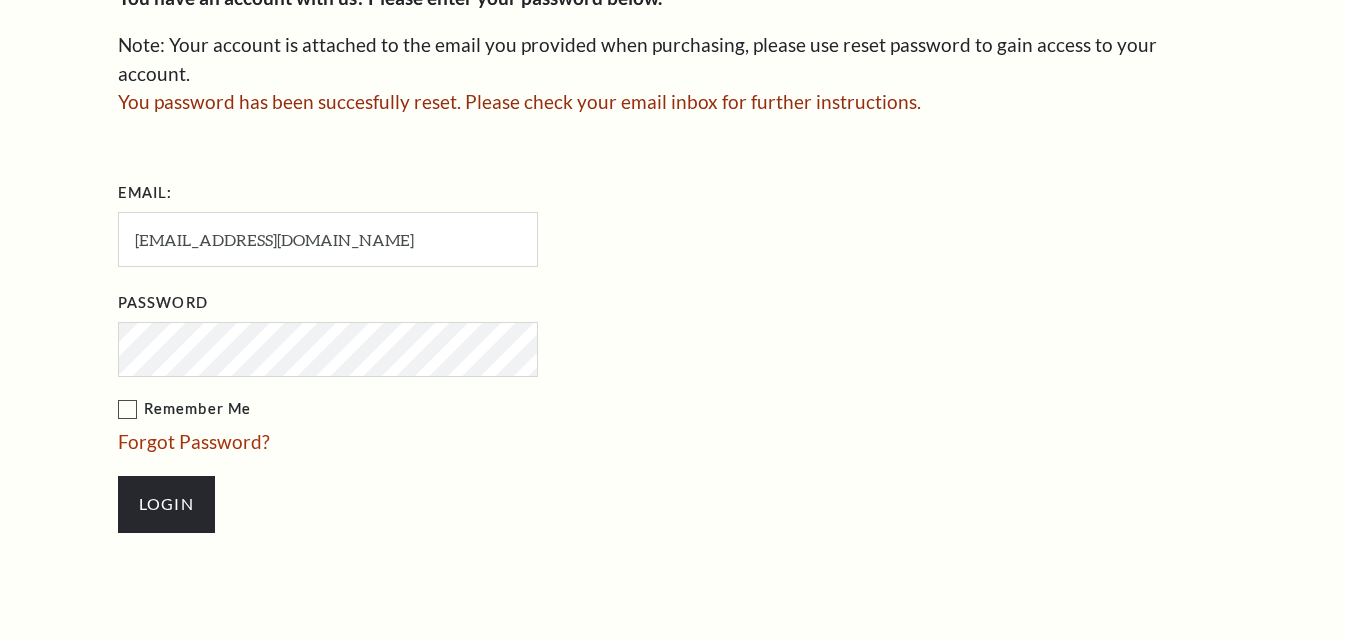 scroll, scrollTop: 702, scrollLeft: 0, axis: vertical 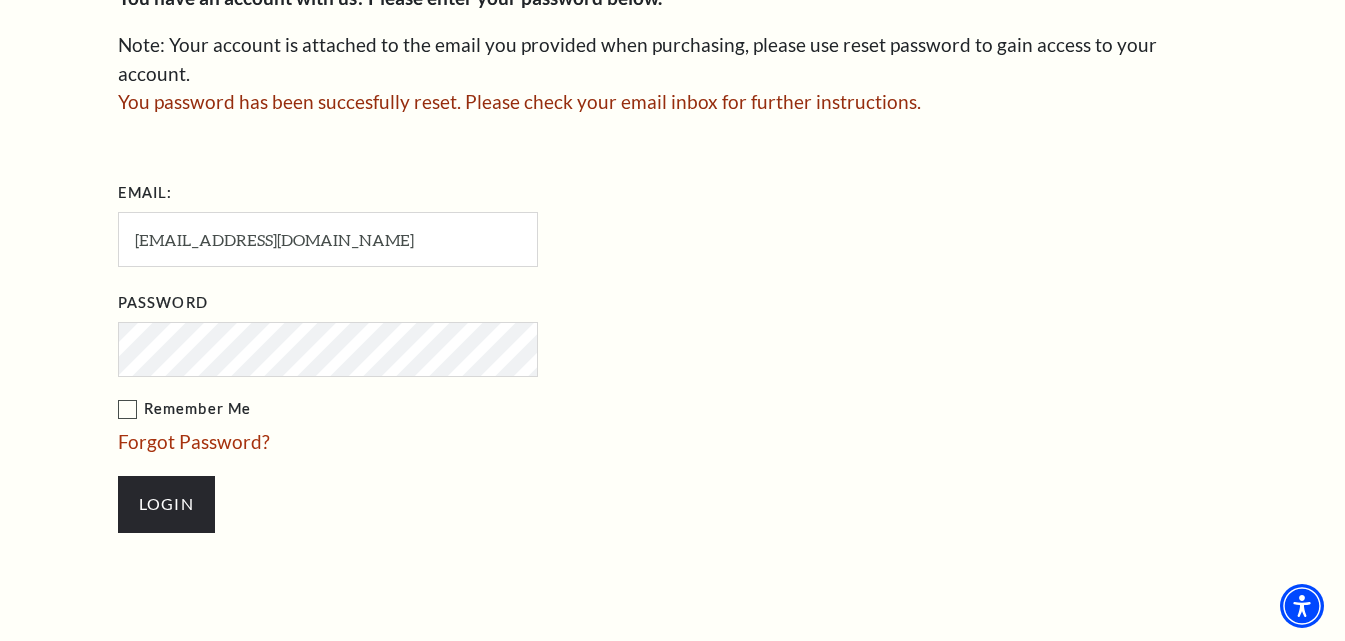 click on "Remember Me" at bounding box center (428, 409) 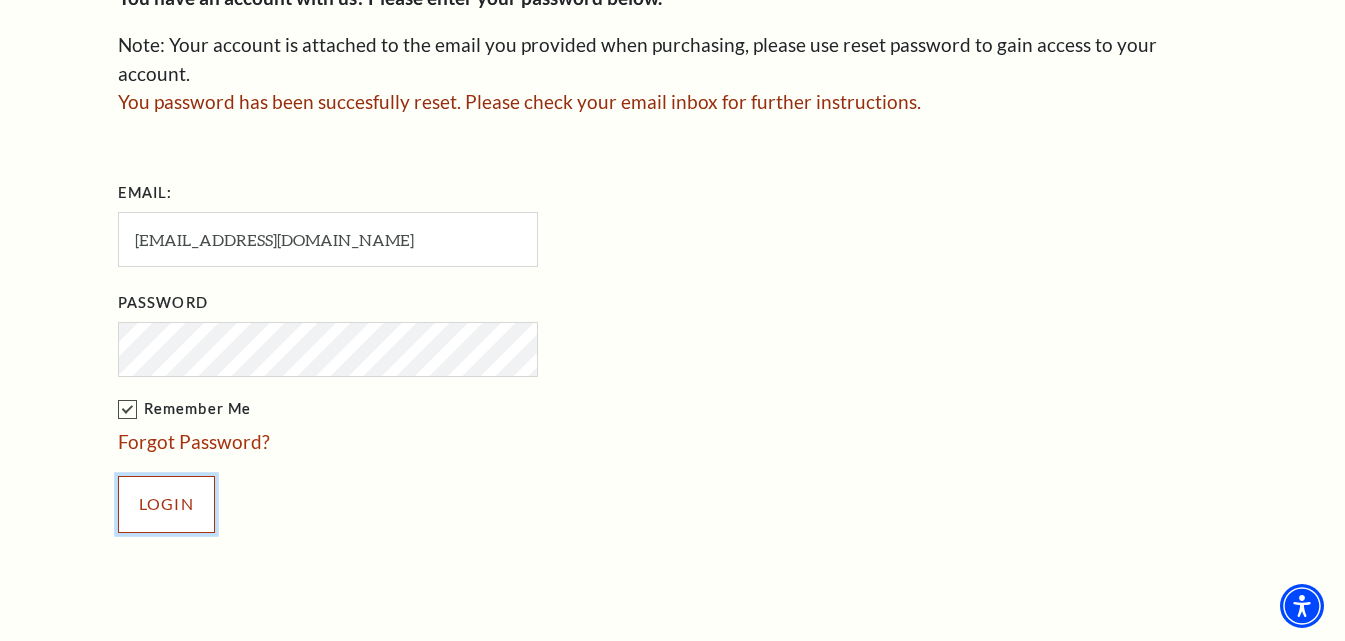 click on "Login" at bounding box center (166, 504) 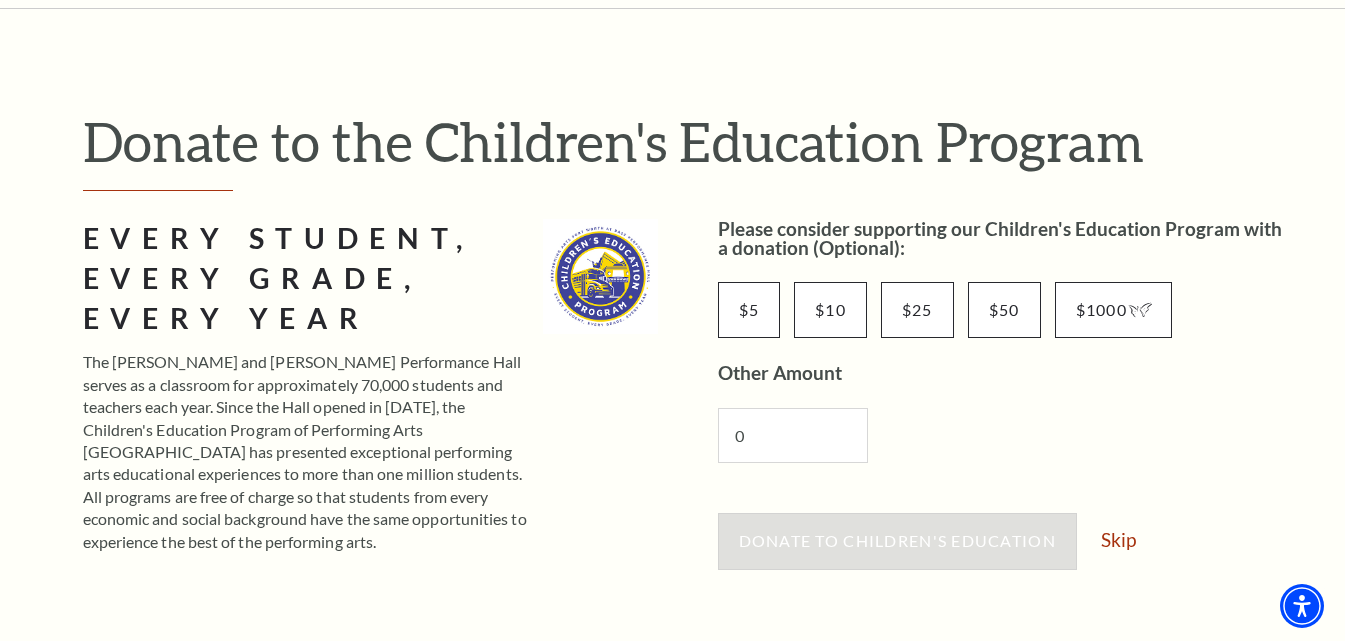 scroll, scrollTop: 100, scrollLeft: 0, axis: vertical 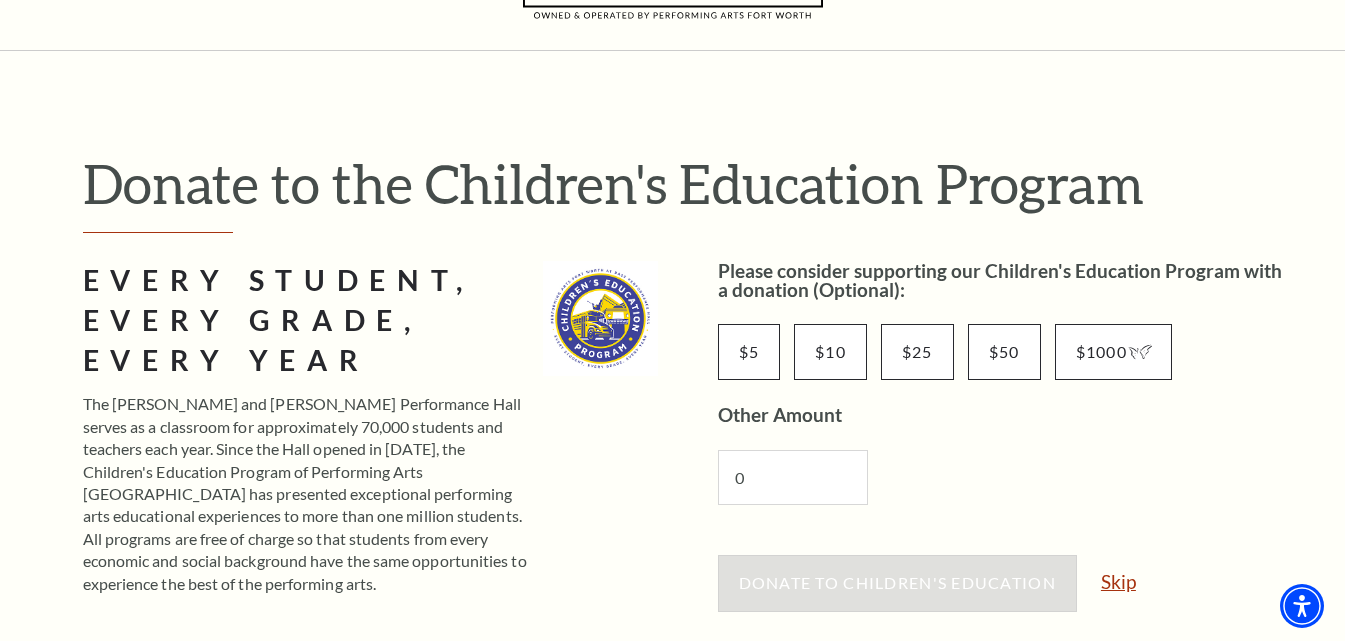 click on "Skip" at bounding box center (1118, 581) 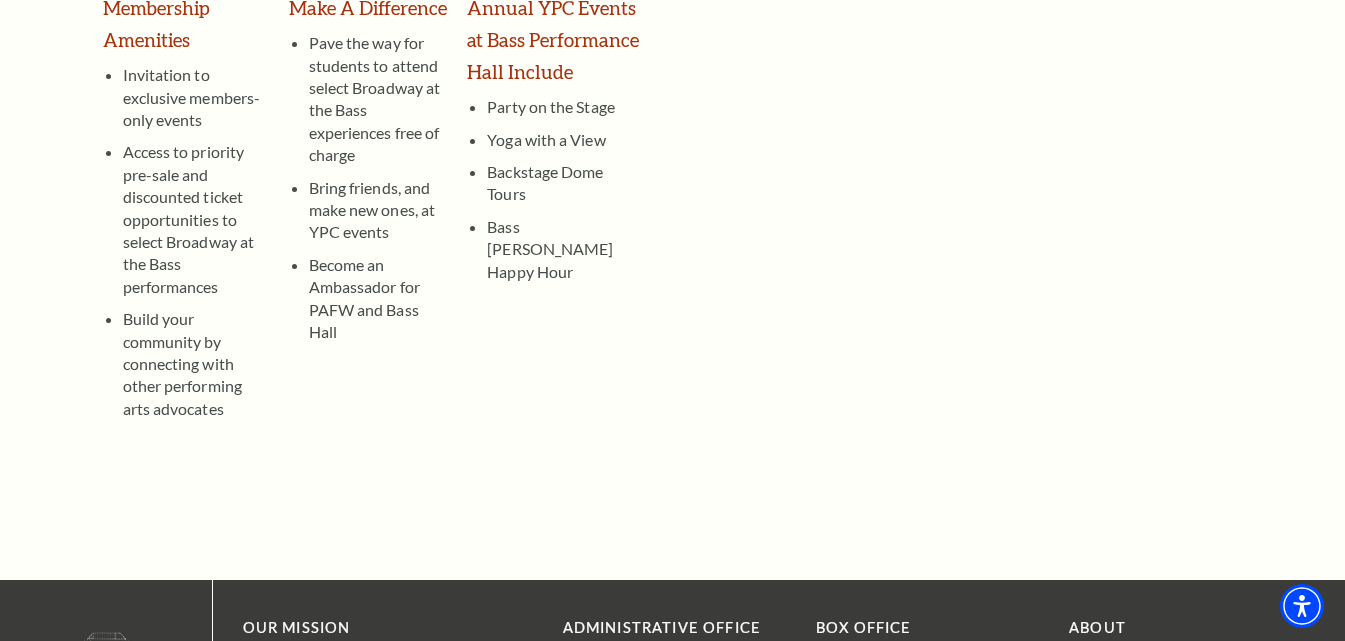 scroll, scrollTop: 300, scrollLeft: 0, axis: vertical 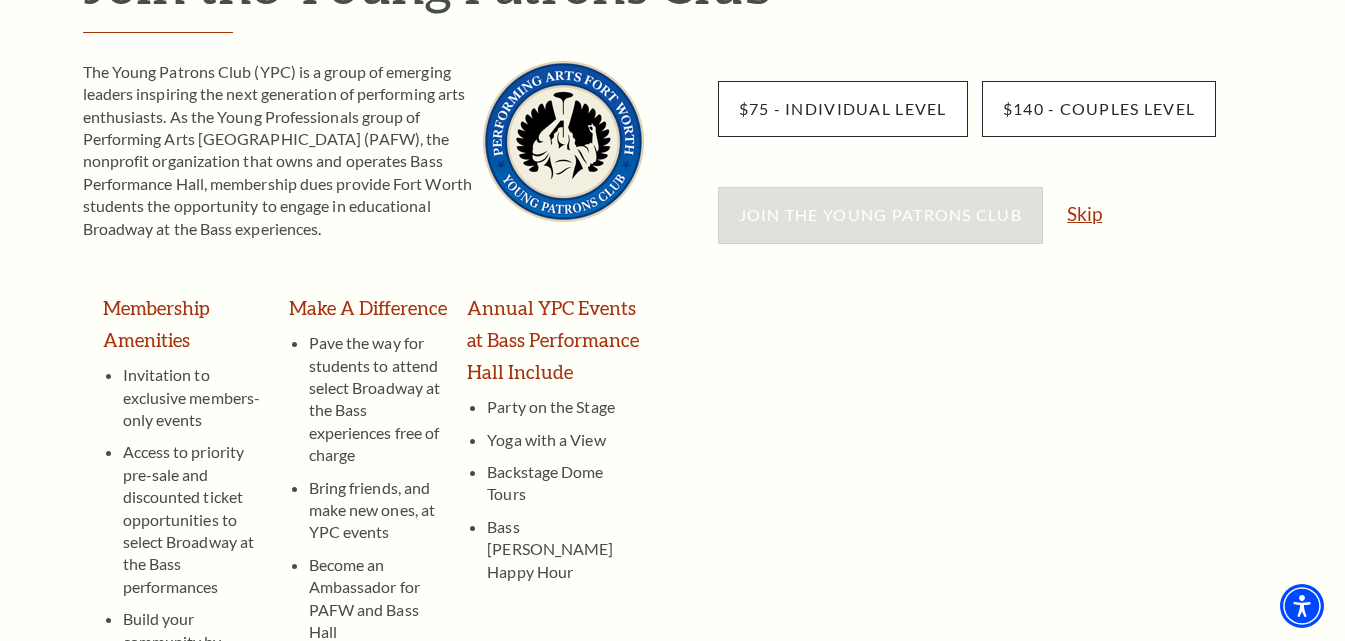 click on "Skip" at bounding box center (1084, 213) 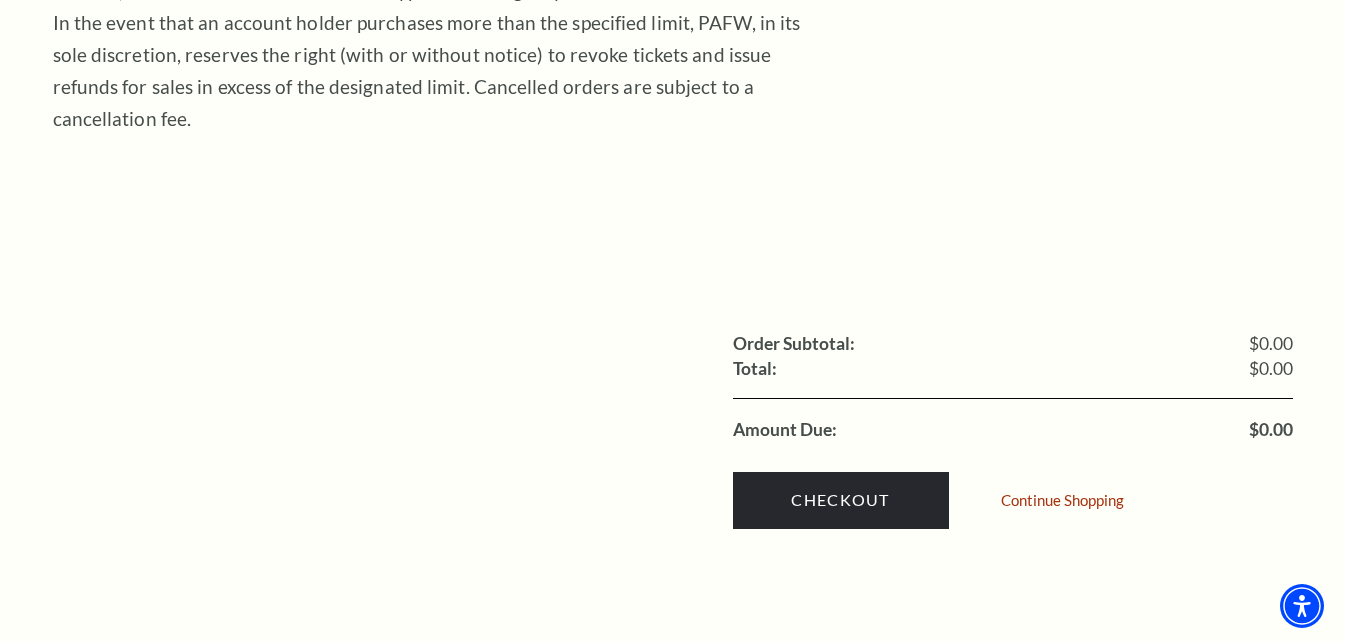 scroll, scrollTop: 600, scrollLeft: 0, axis: vertical 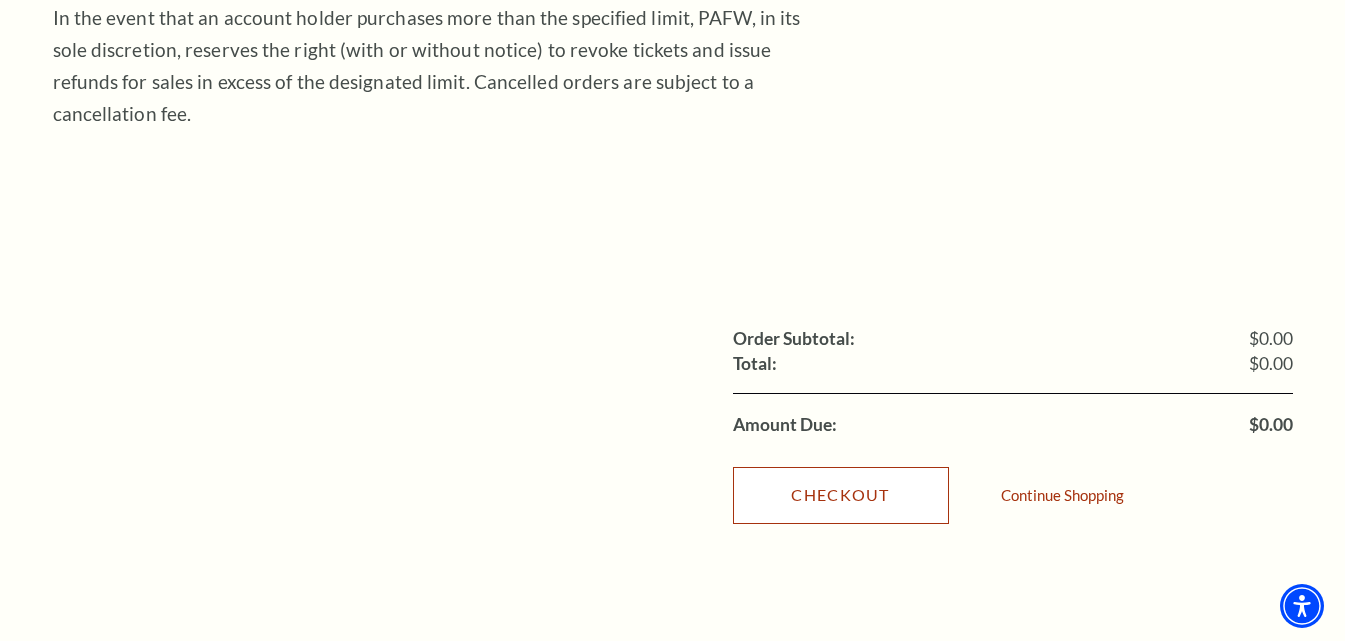 click on "Checkout" at bounding box center [841, 495] 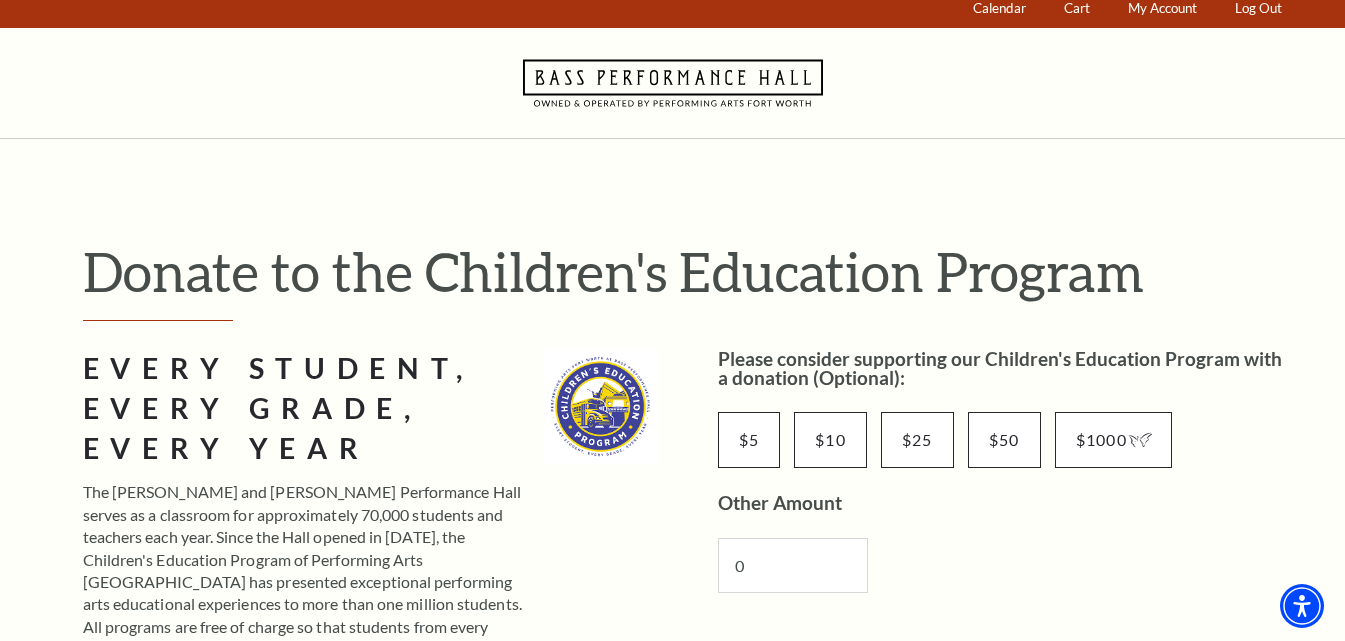 scroll, scrollTop: 0, scrollLeft: 0, axis: both 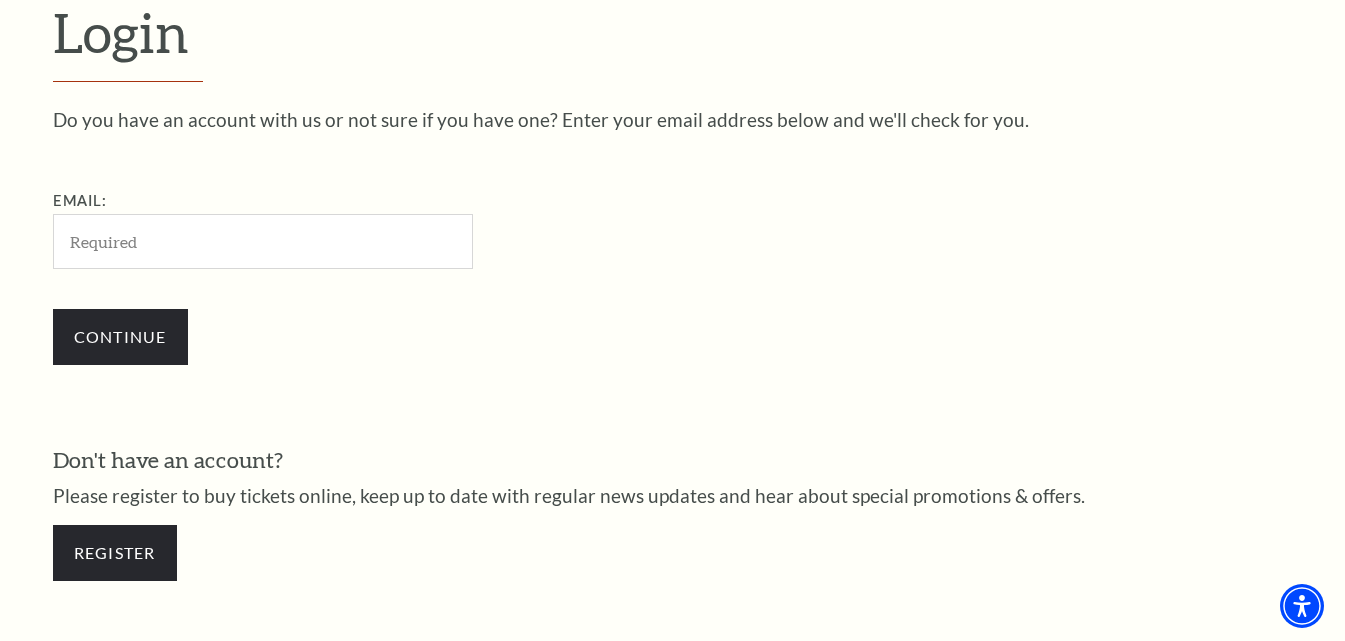 drag, startPoint x: 233, startPoint y: 236, endPoint x: 0, endPoint y: 232, distance: 233.03433 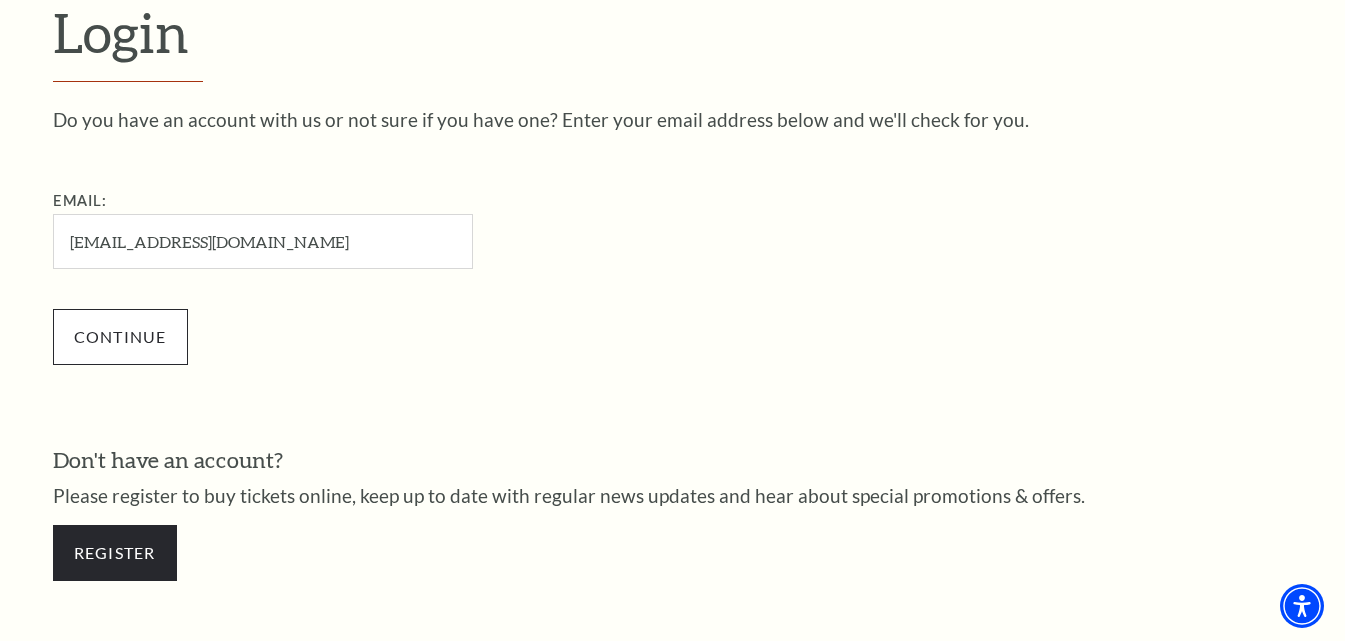 type on "carolmj3613@gmail.com" 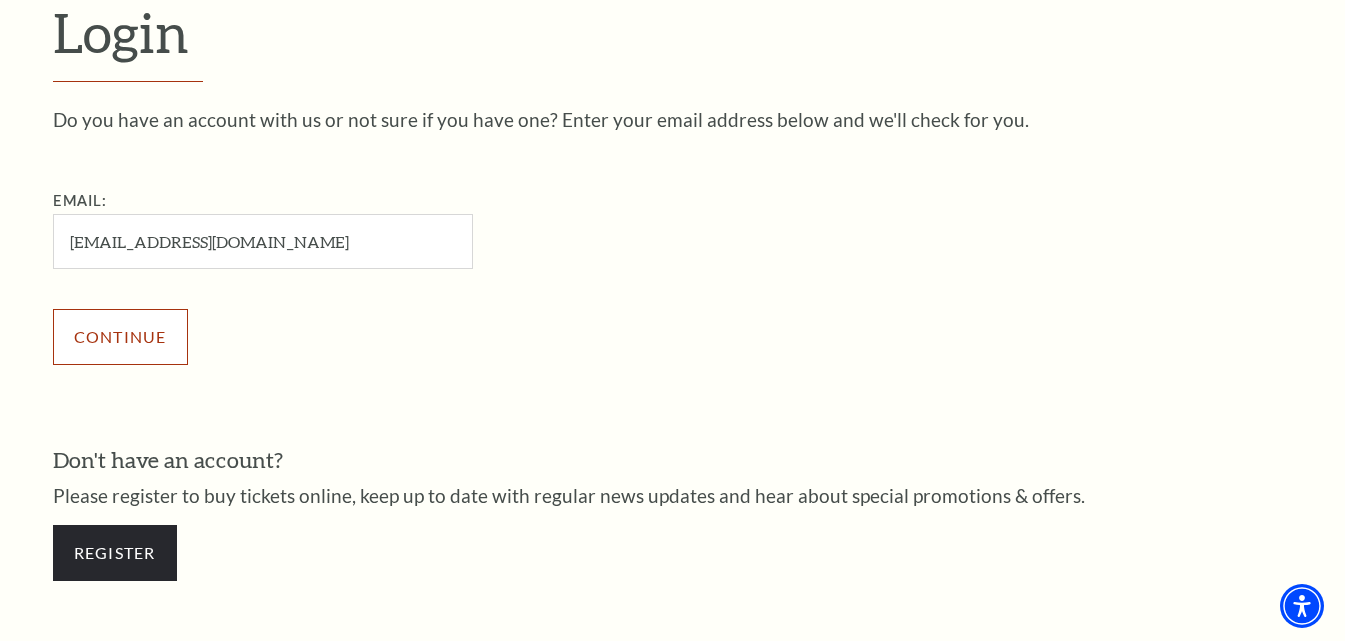 click on "Continue" at bounding box center [120, 337] 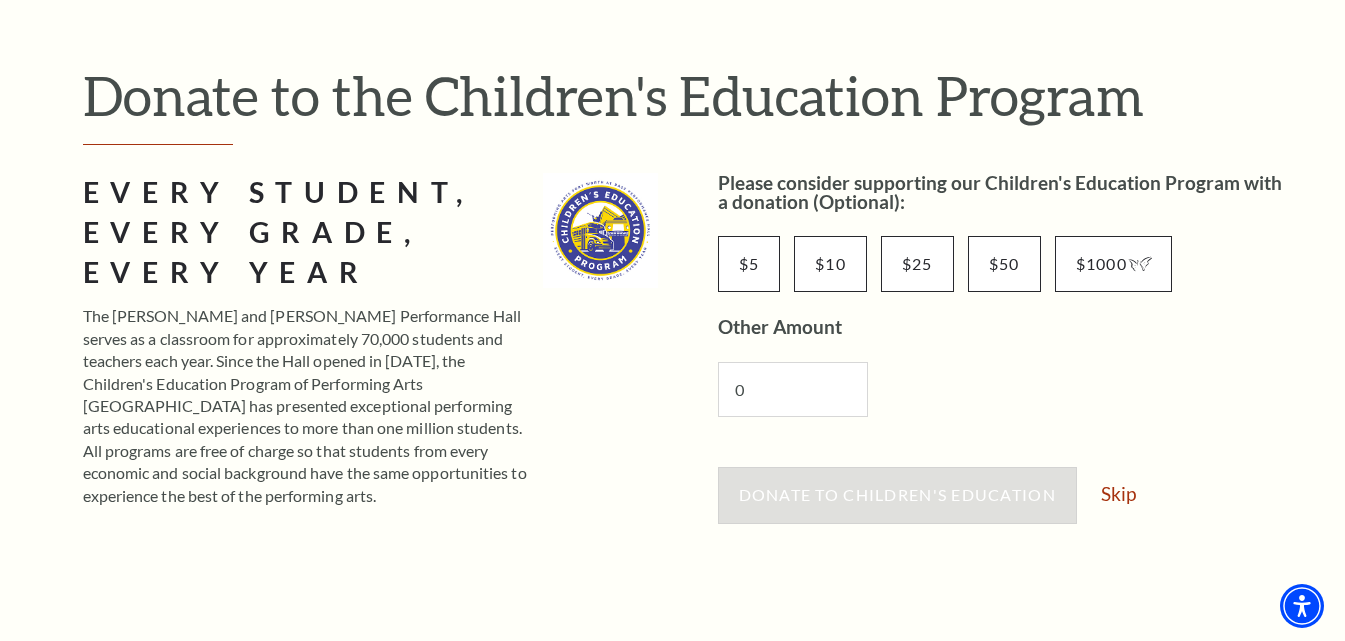 scroll, scrollTop: 300, scrollLeft: 0, axis: vertical 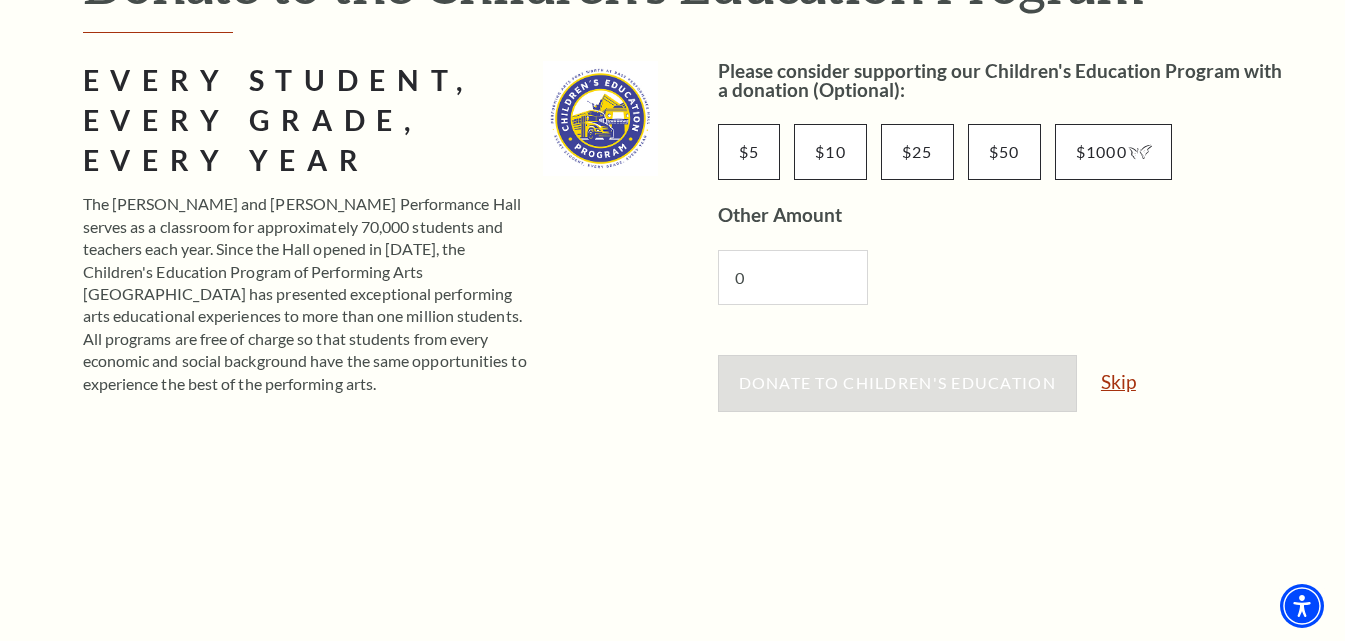 click on "Skip" at bounding box center (1118, 381) 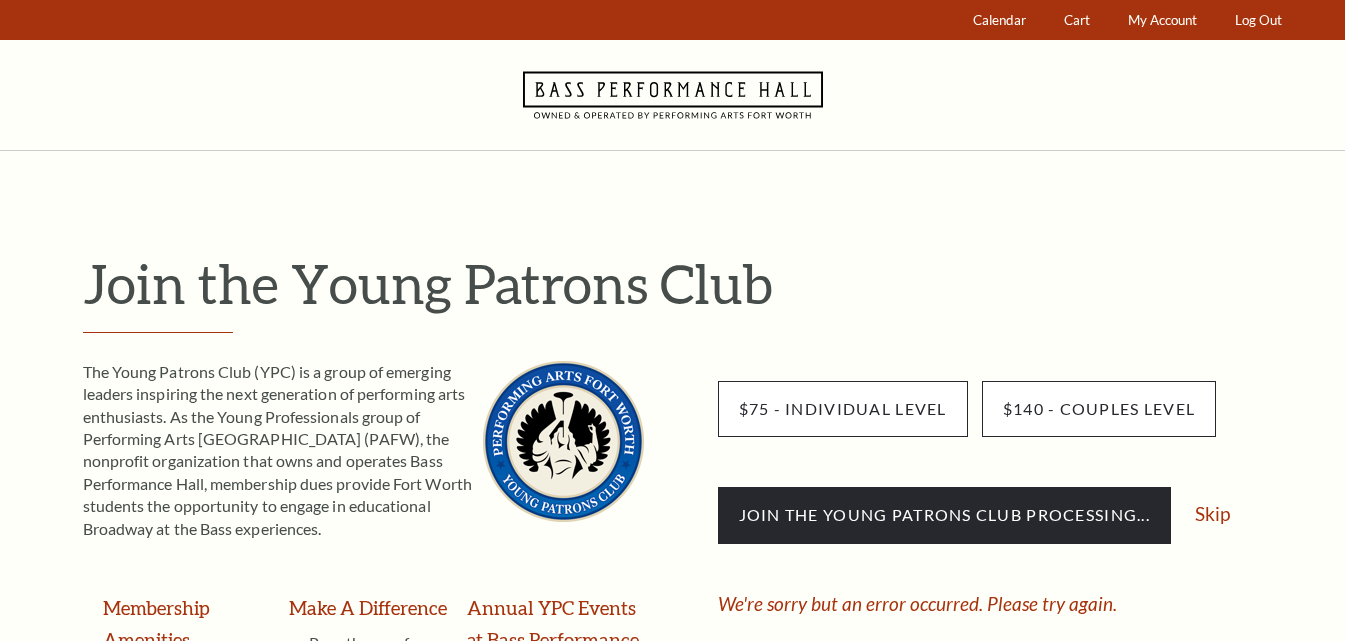 scroll, scrollTop: 0, scrollLeft: 0, axis: both 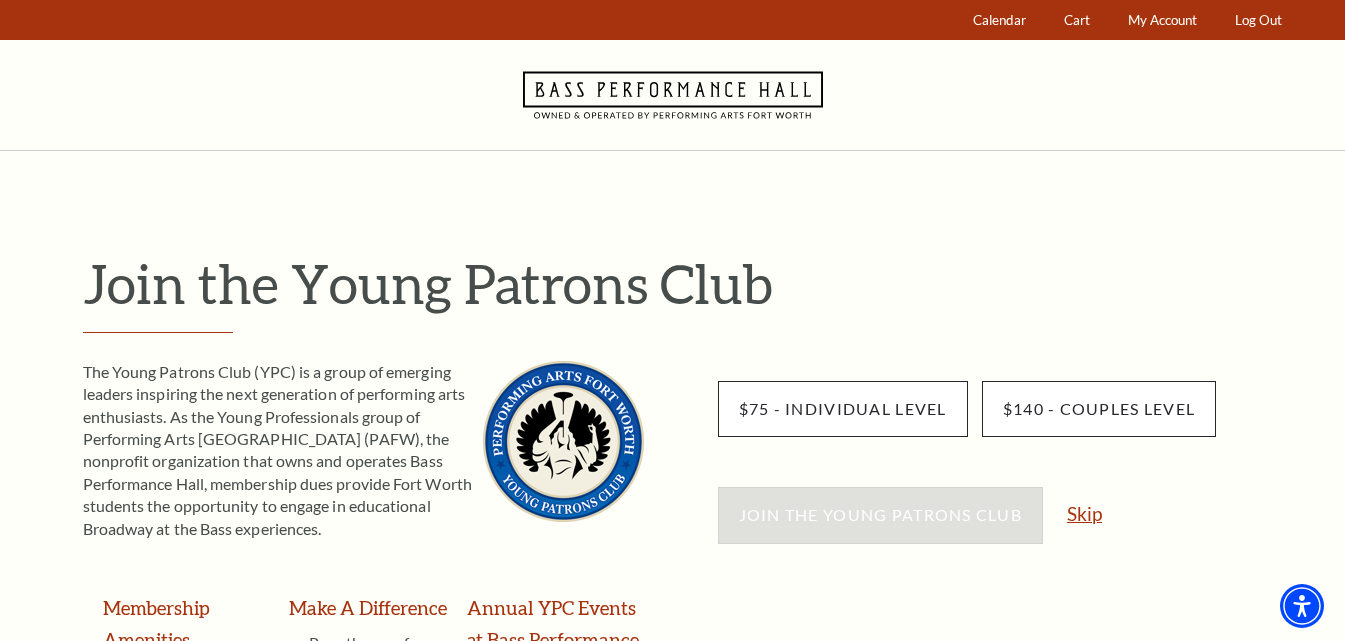 click on "Skip" at bounding box center [1084, 513] 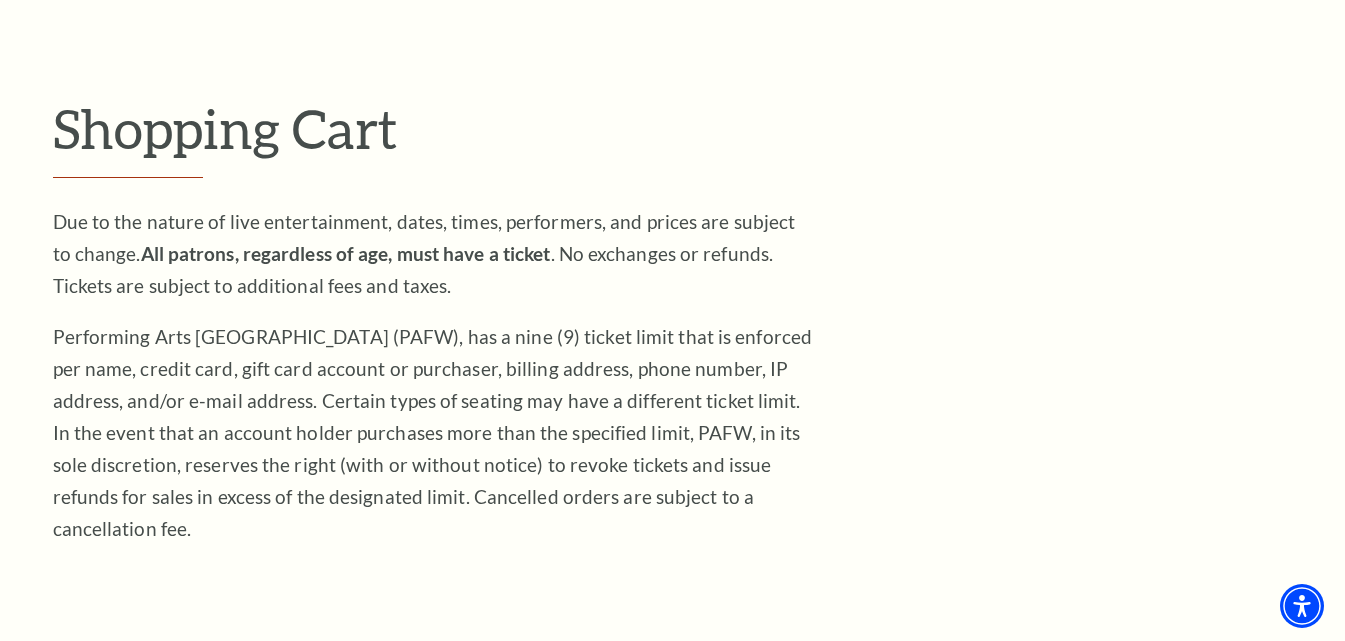 scroll, scrollTop: 0, scrollLeft: 0, axis: both 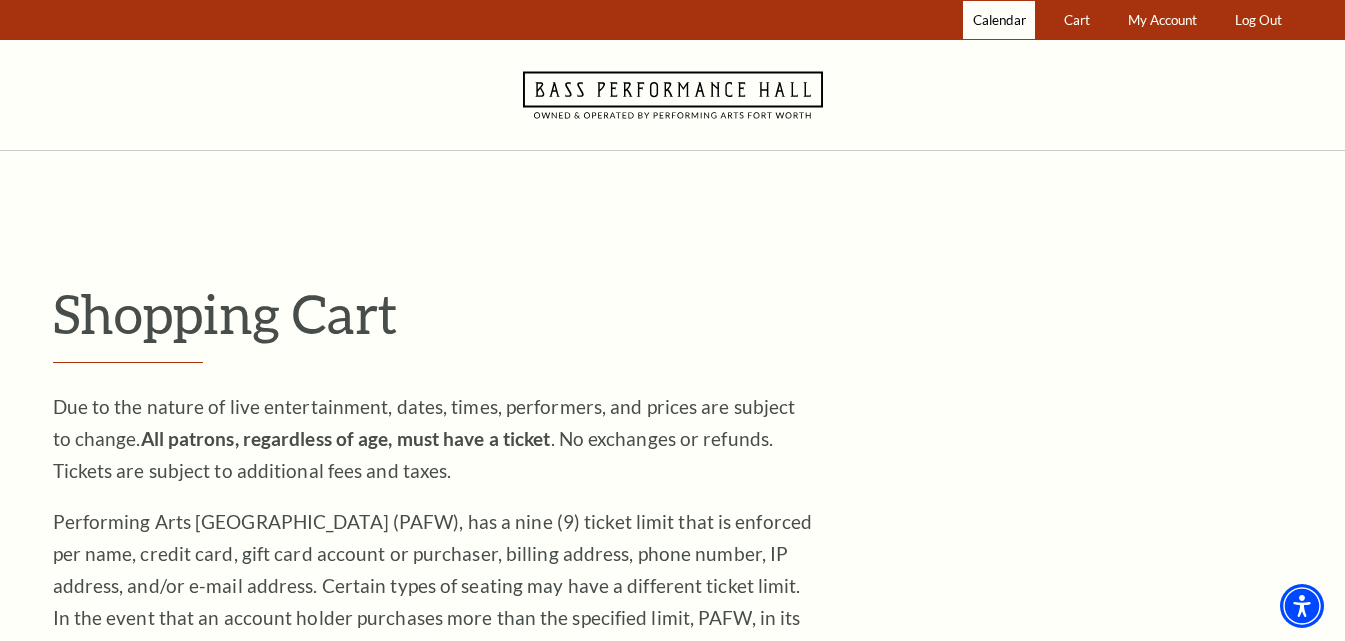 click on "Calendar" at bounding box center (999, 20) 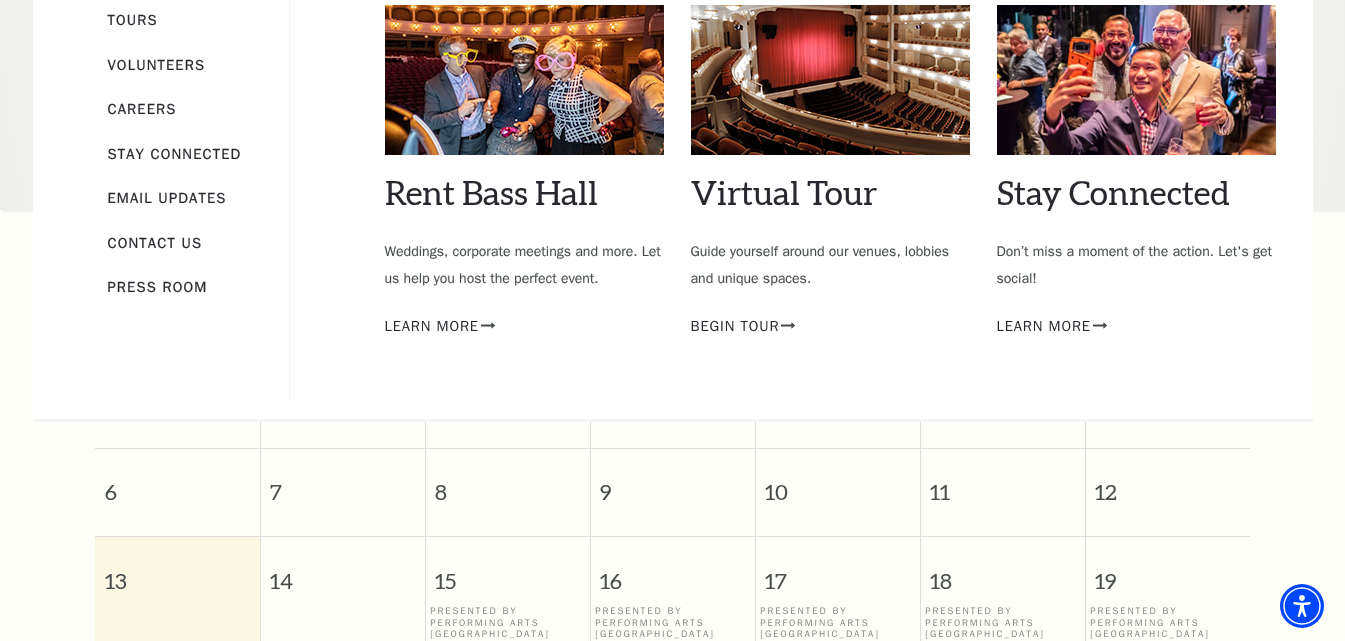 scroll, scrollTop: 177, scrollLeft: 0, axis: vertical 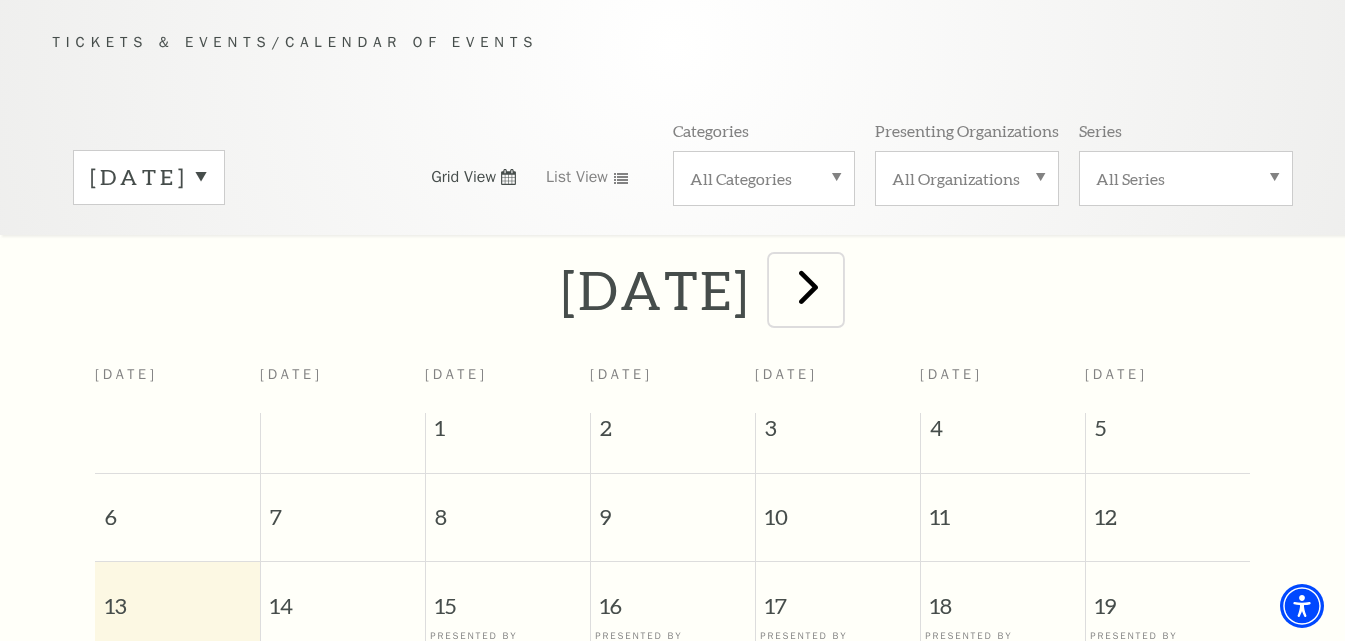 click at bounding box center [808, 286] 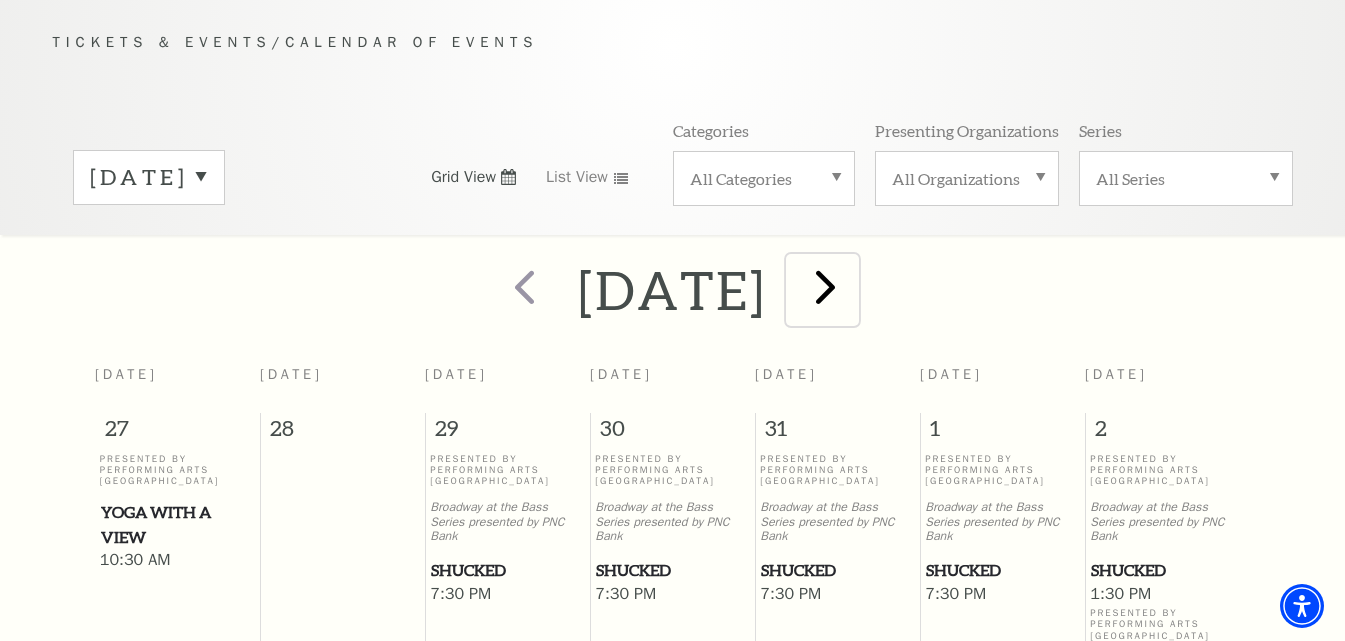 click at bounding box center (825, 286) 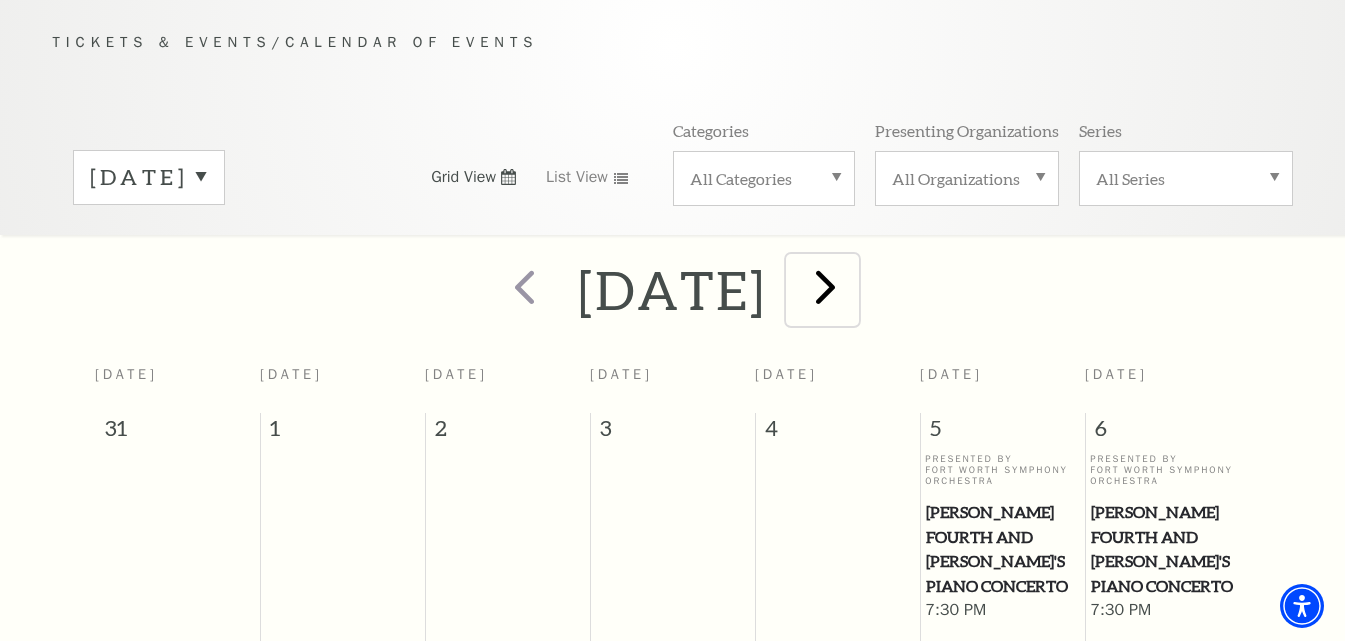 click at bounding box center (825, 286) 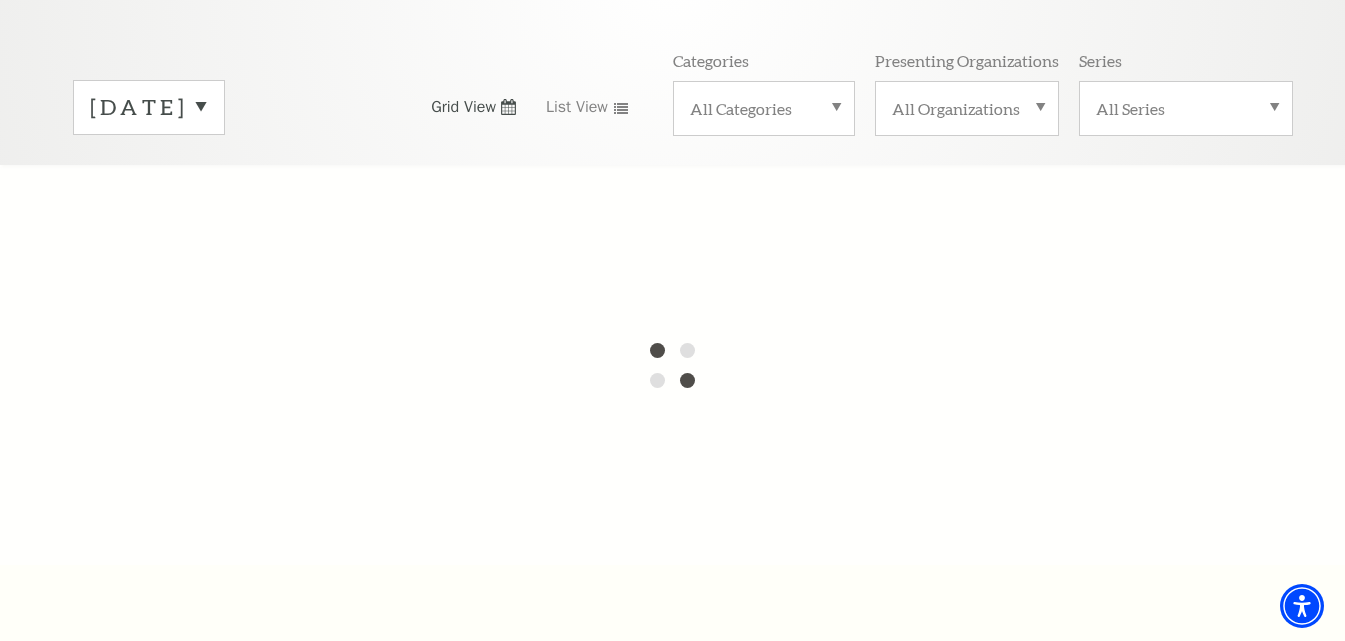 scroll, scrollTop: 177, scrollLeft: 0, axis: vertical 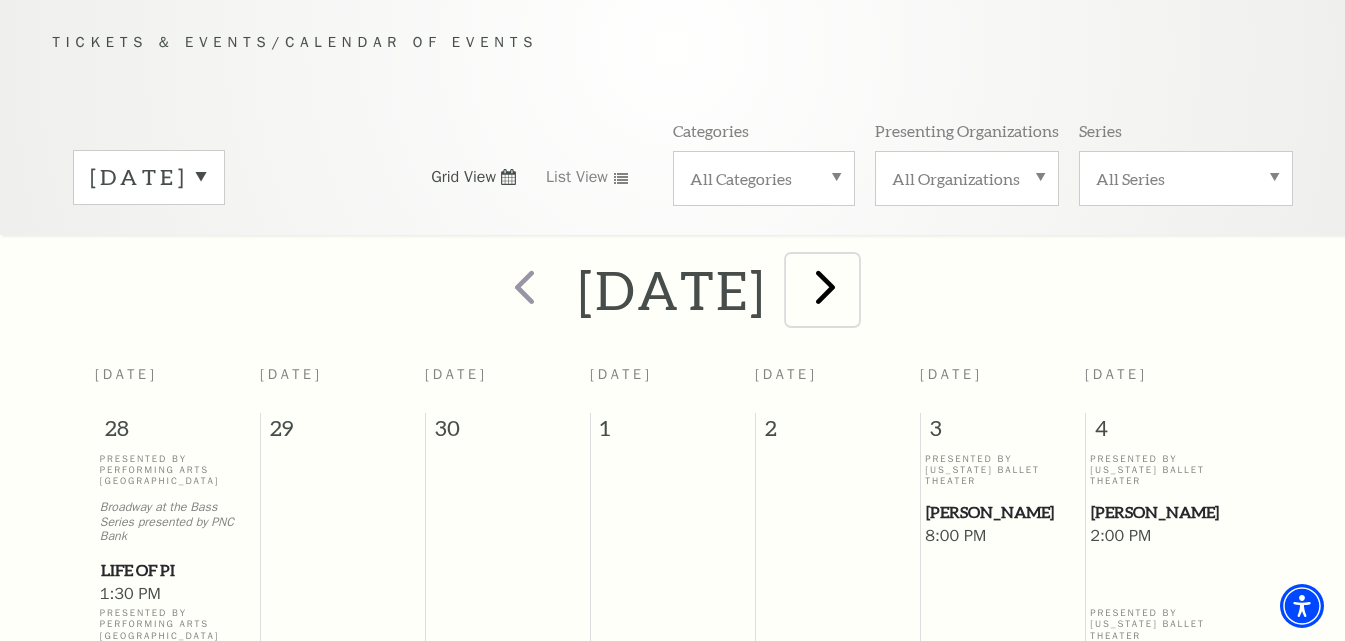 click at bounding box center [825, 286] 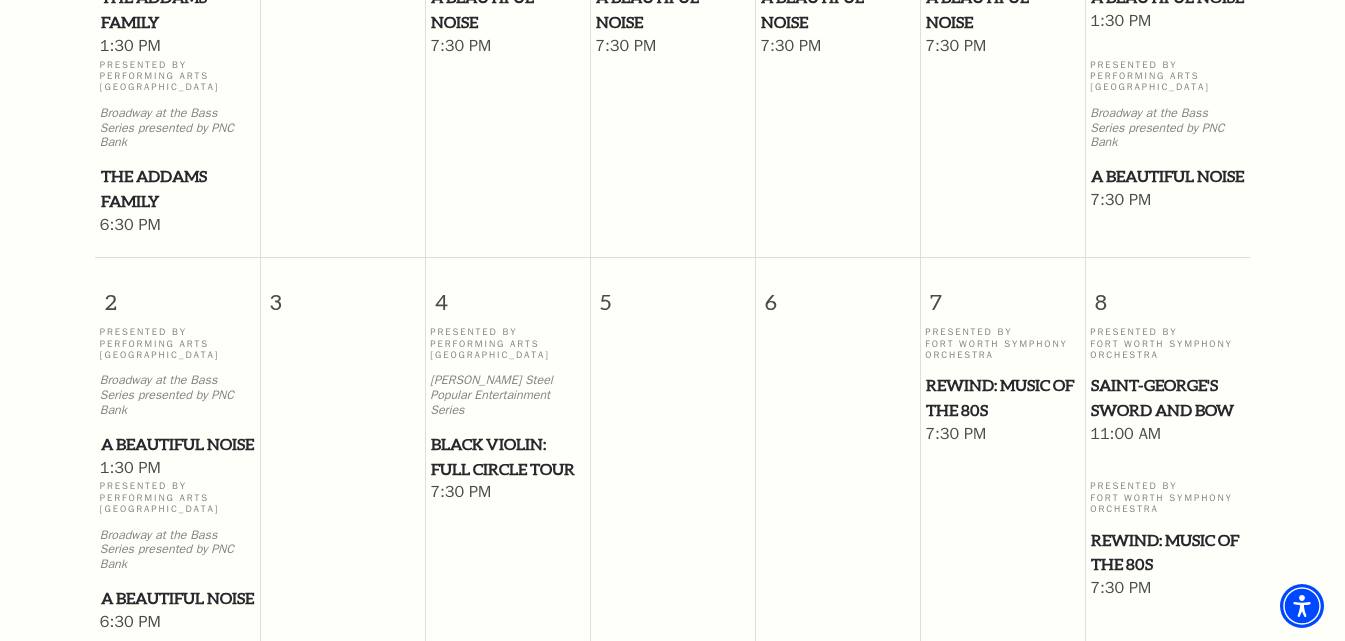 scroll, scrollTop: 777, scrollLeft: 0, axis: vertical 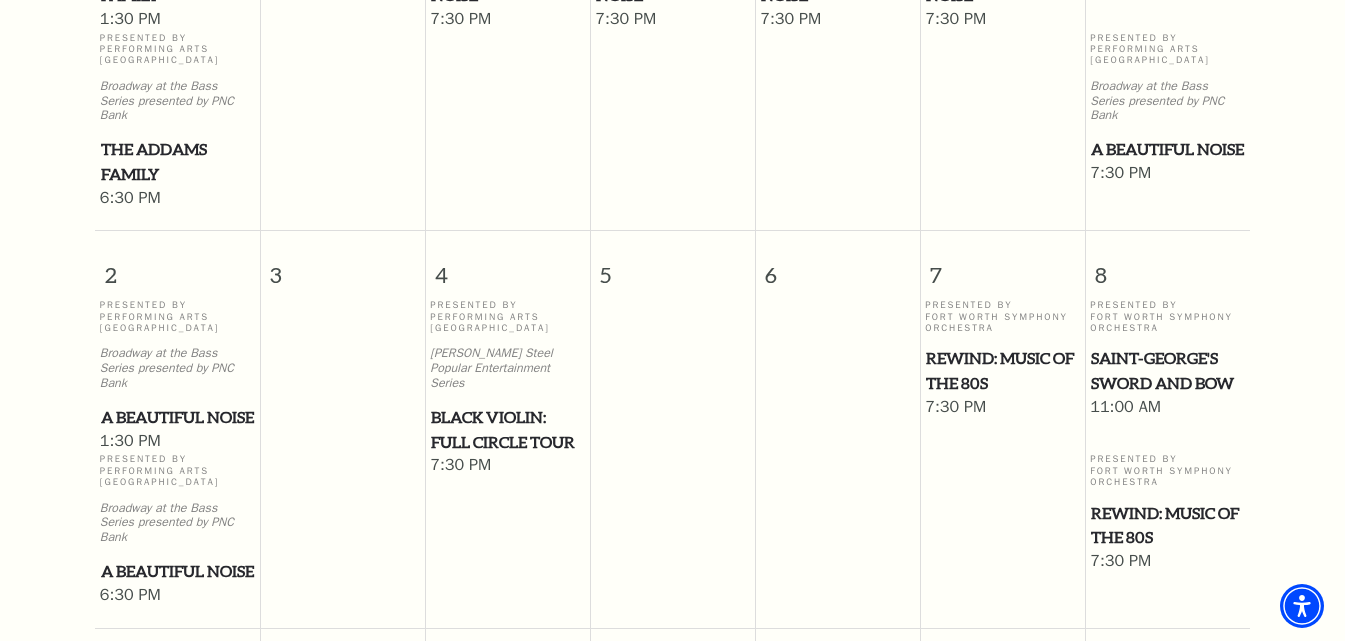 click on "A Beautiful Noise" at bounding box center (177, 571) 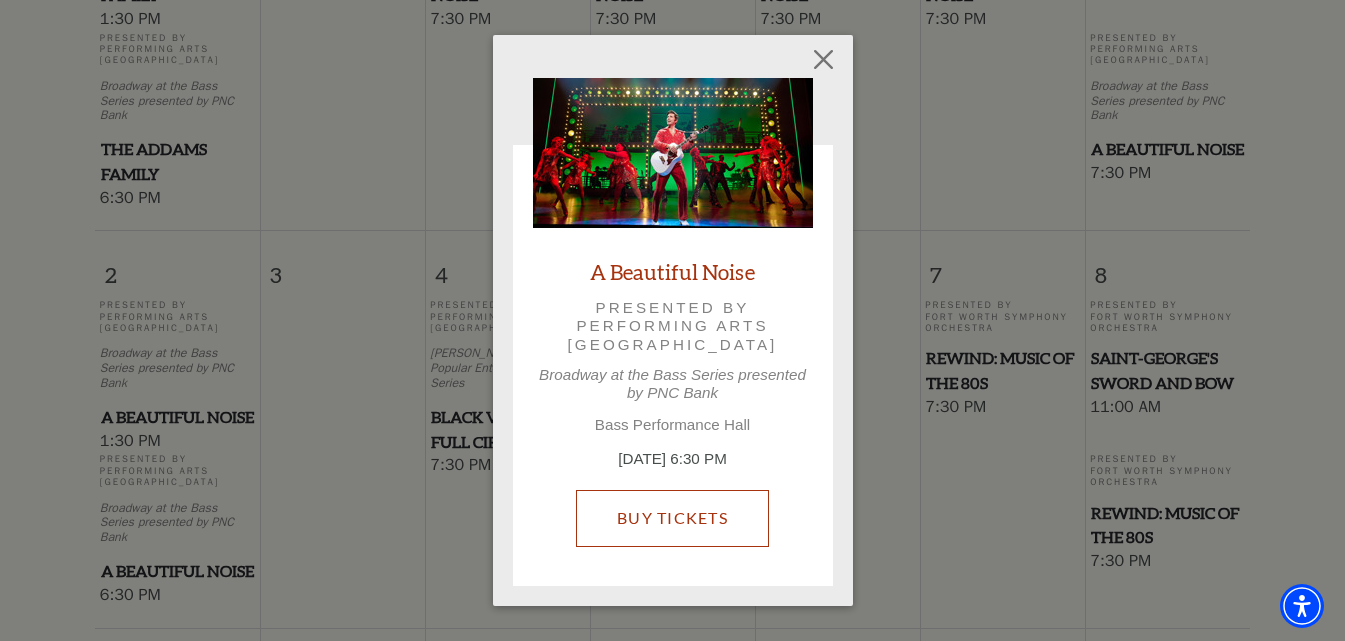 click on "Buy Tickets" at bounding box center (672, 518) 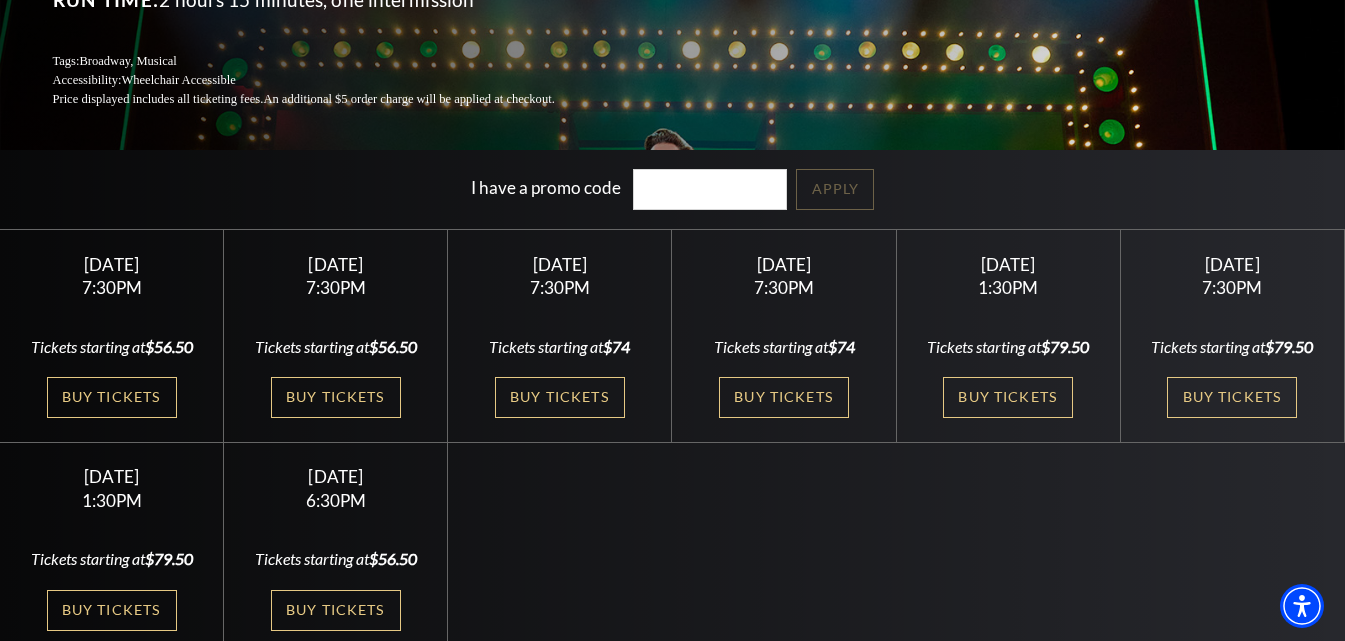 scroll, scrollTop: 400, scrollLeft: 0, axis: vertical 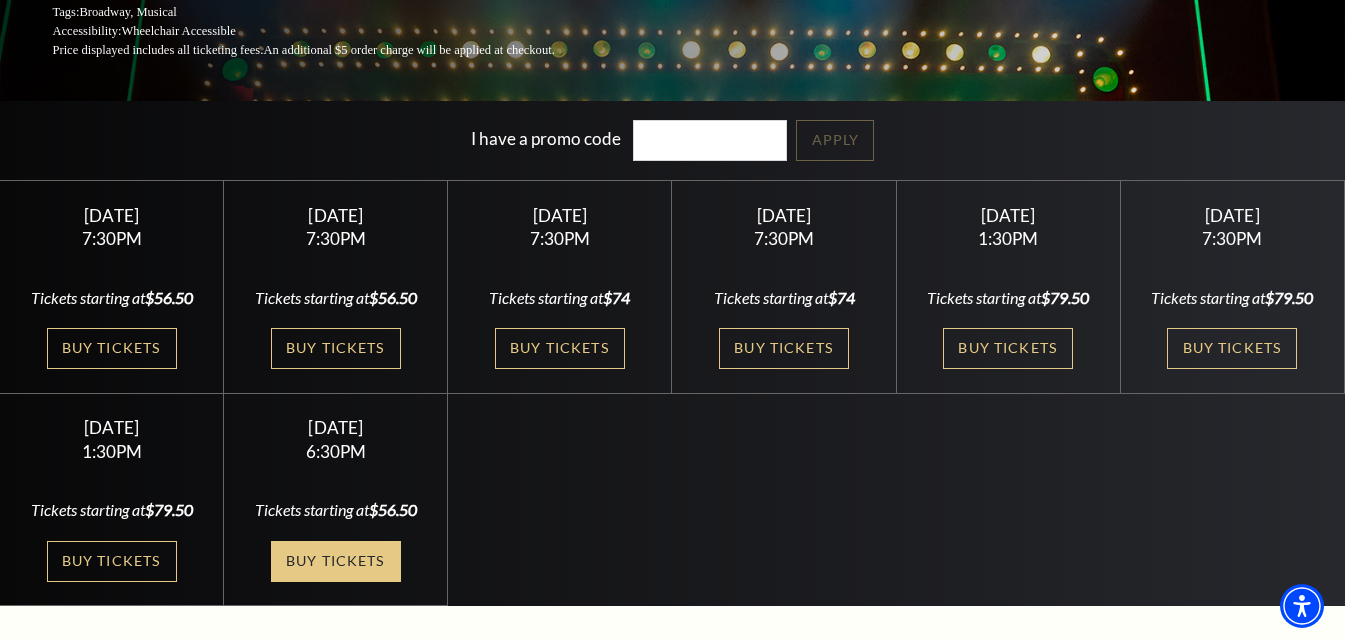 click on "Buy Tickets" at bounding box center (336, 561) 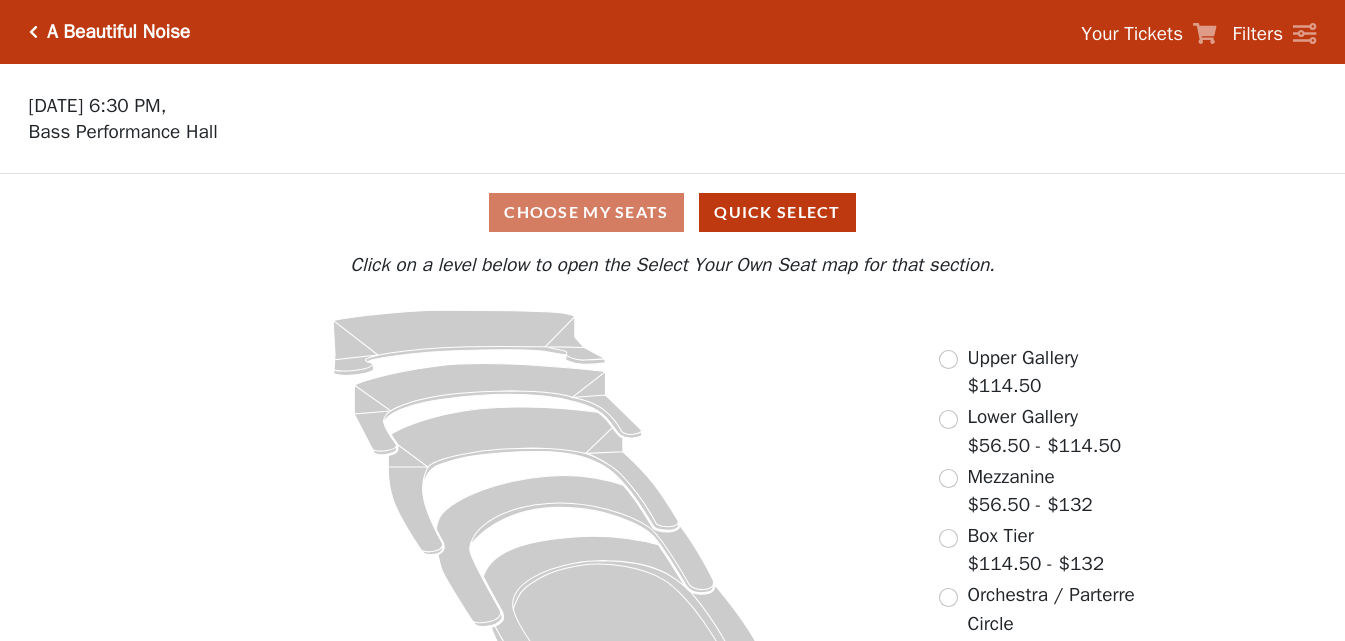 scroll, scrollTop: 74, scrollLeft: 0, axis: vertical 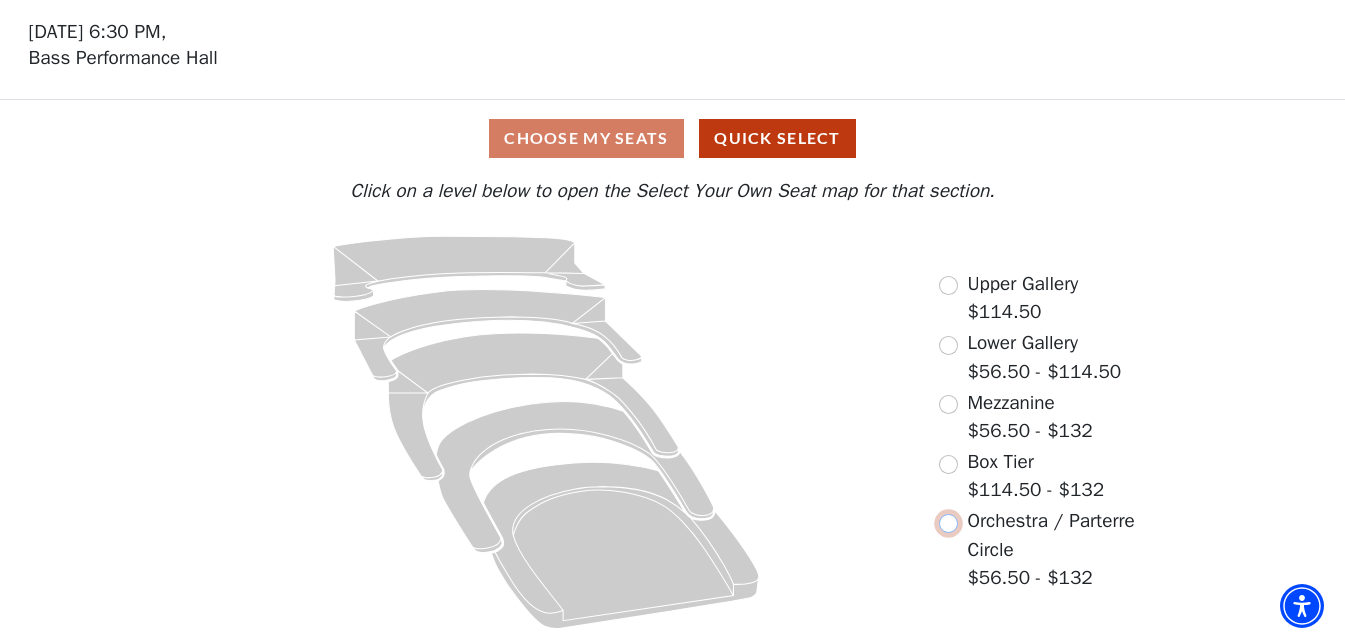 click at bounding box center [948, 523] 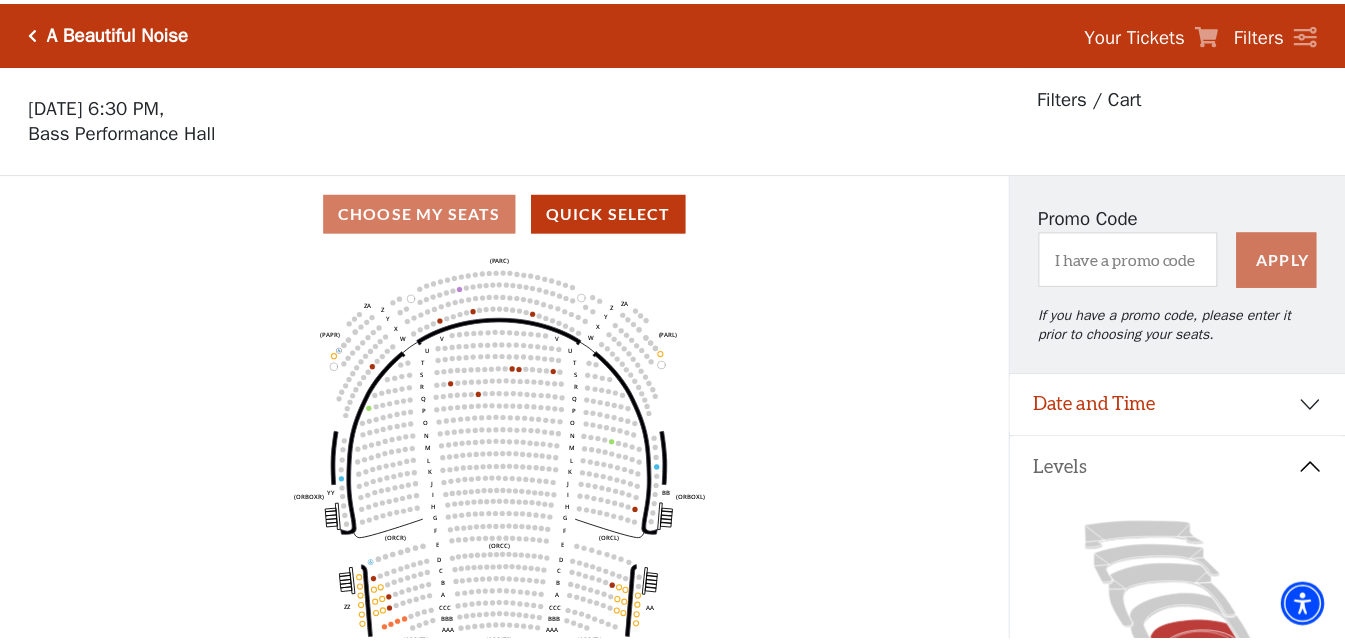 scroll, scrollTop: 93, scrollLeft: 0, axis: vertical 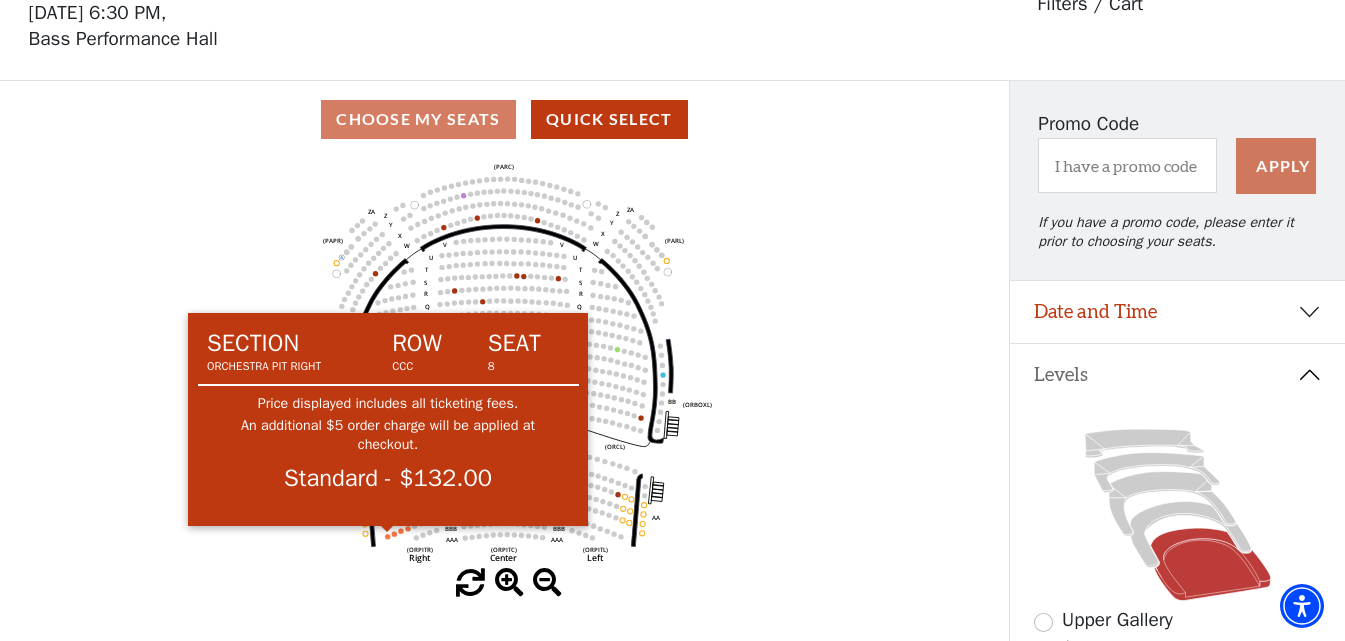 click 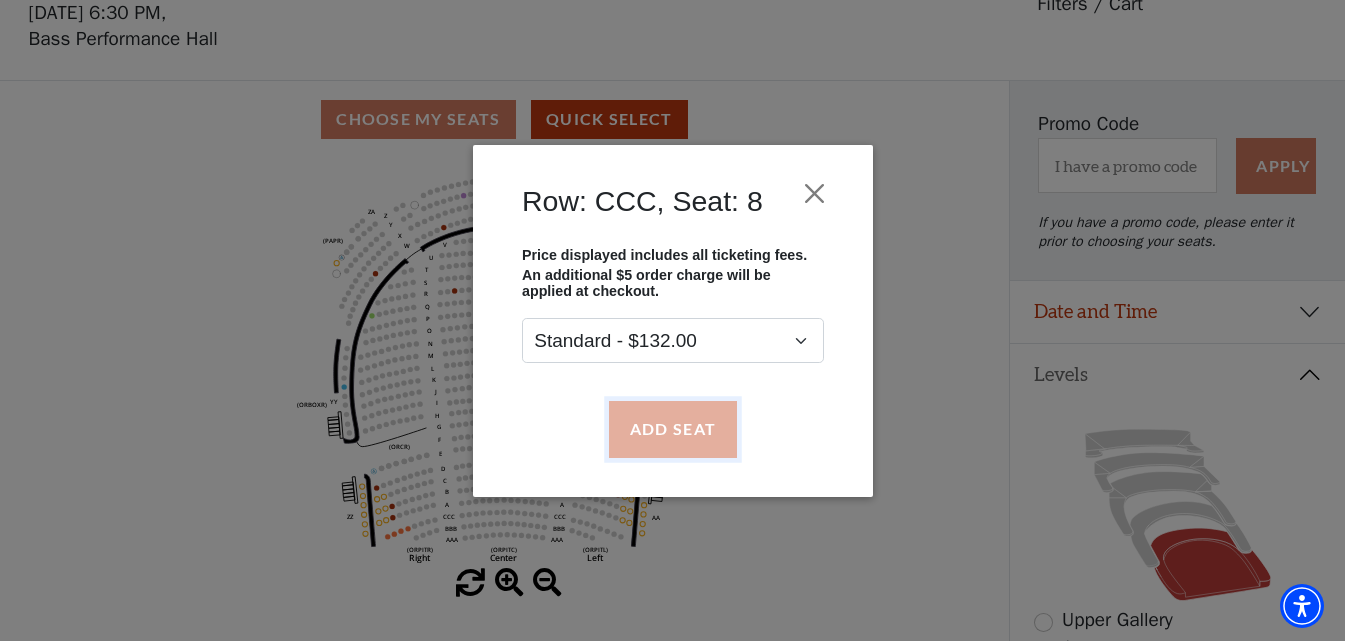 click on "Add Seat" at bounding box center (672, 429) 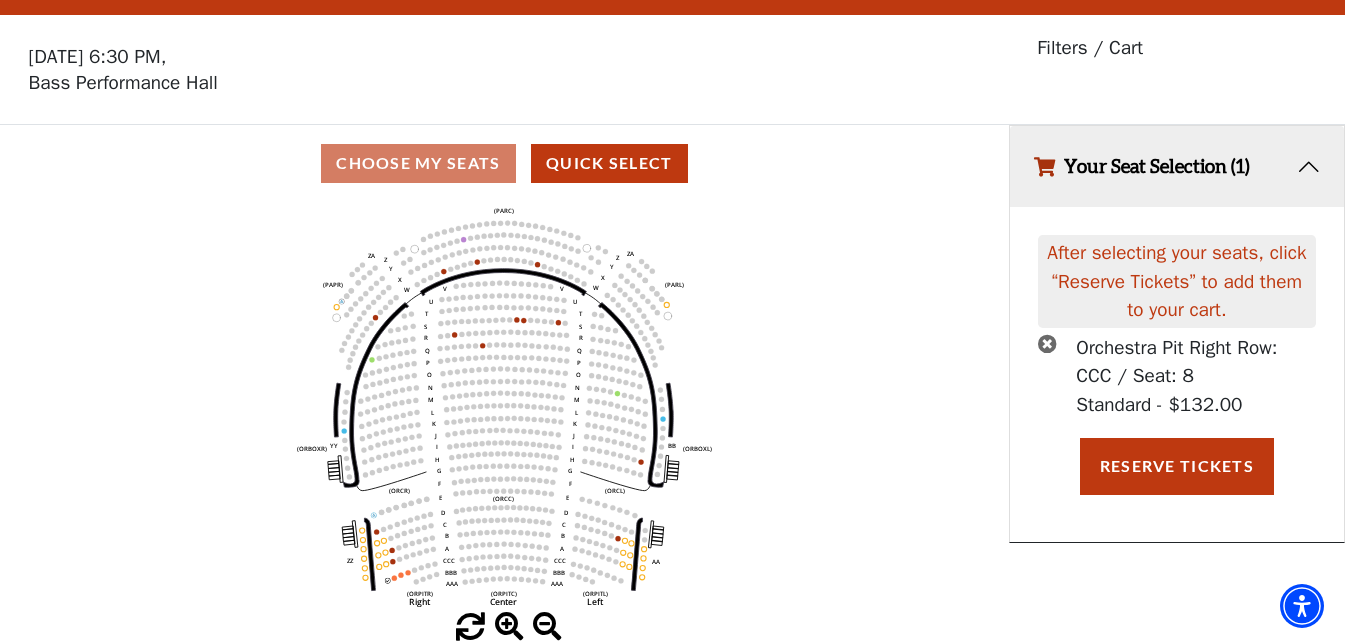 scroll, scrollTop: 0, scrollLeft: 0, axis: both 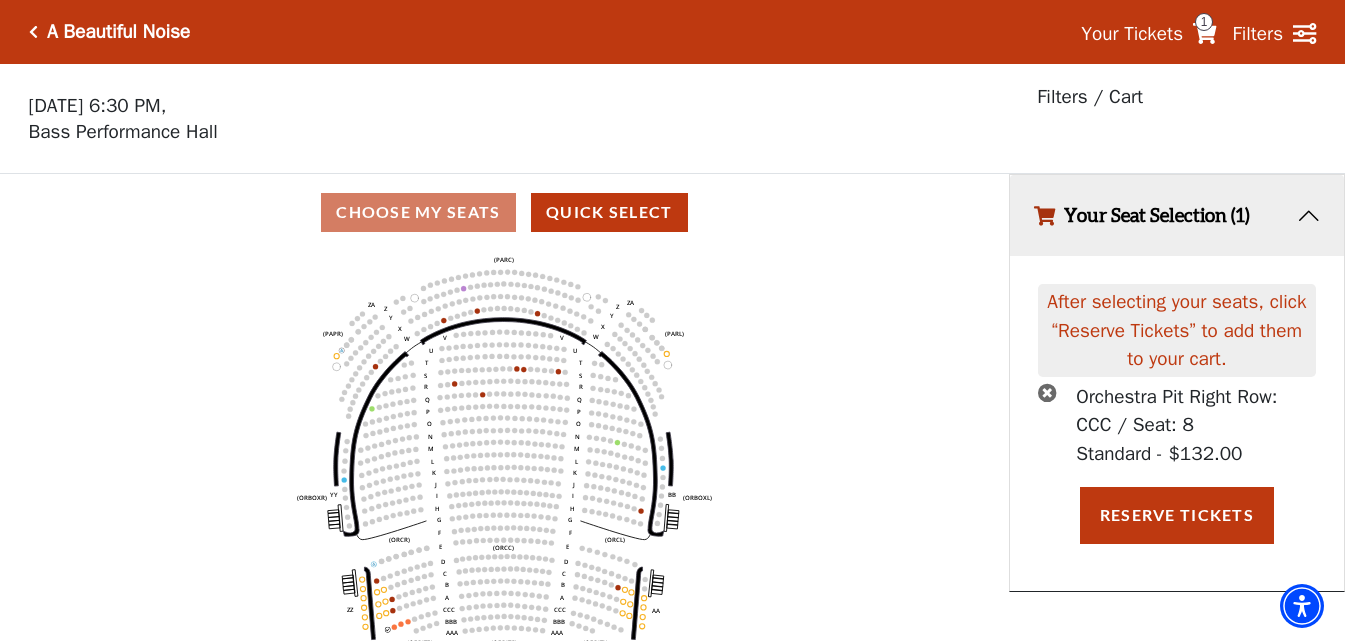 click 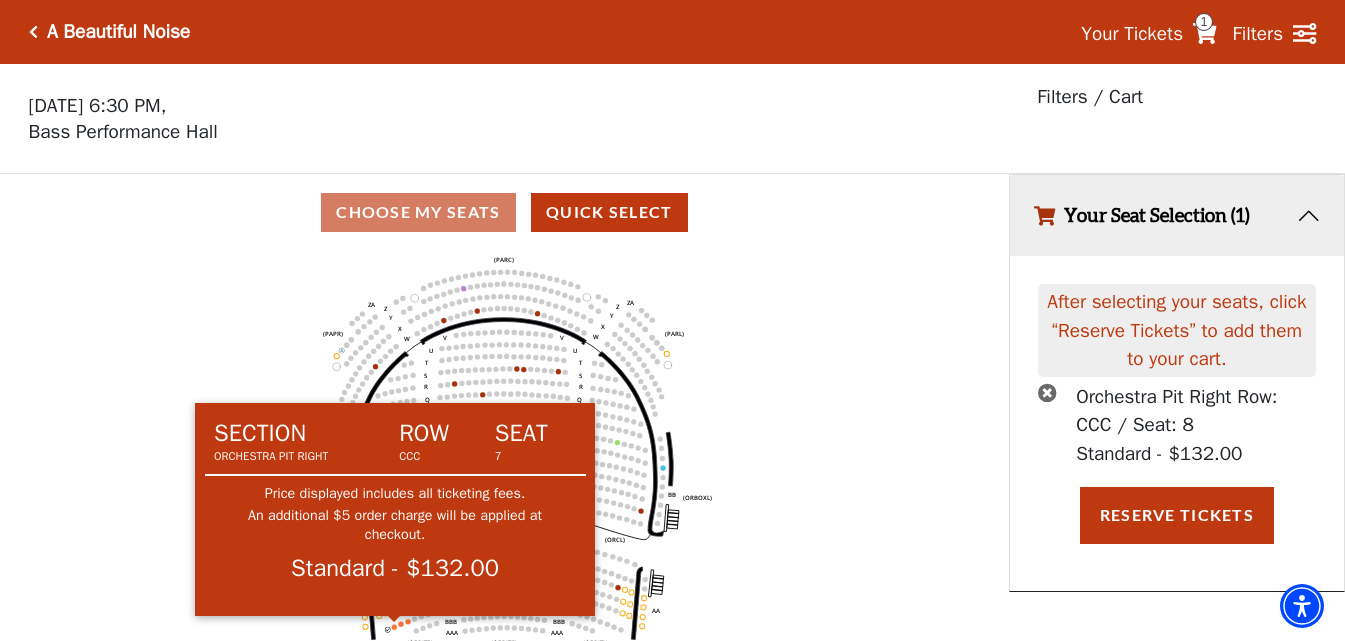 click 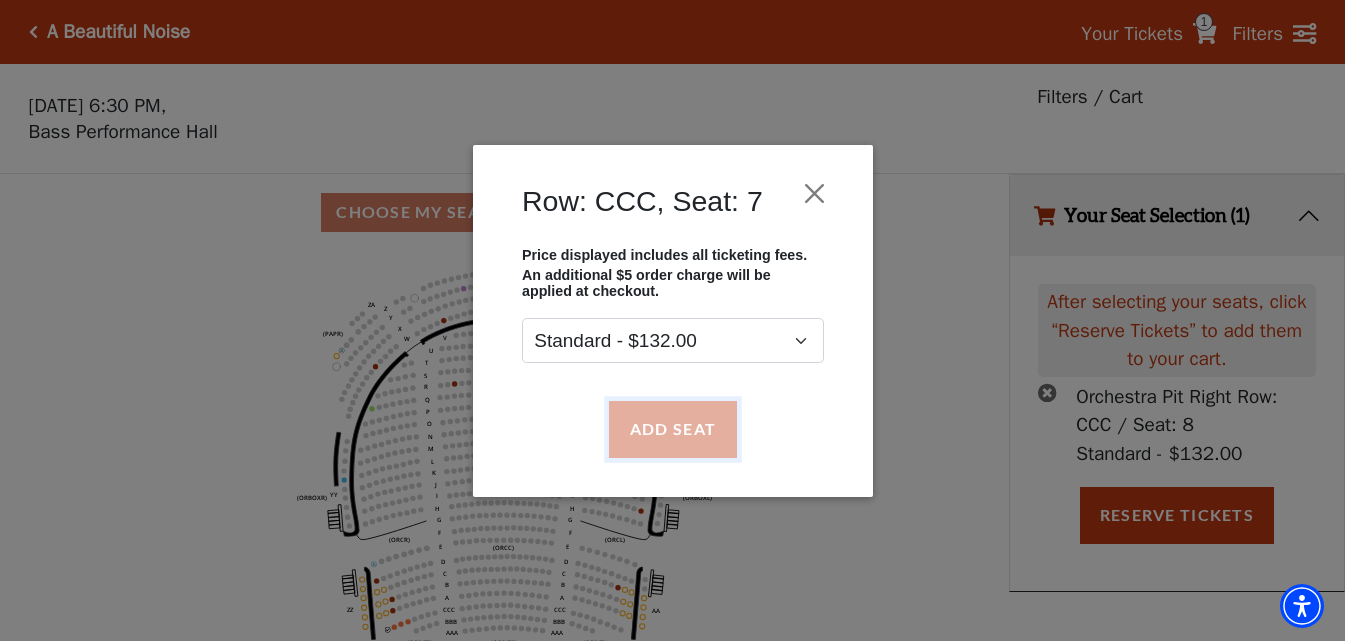 click on "Add Seat" at bounding box center (672, 429) 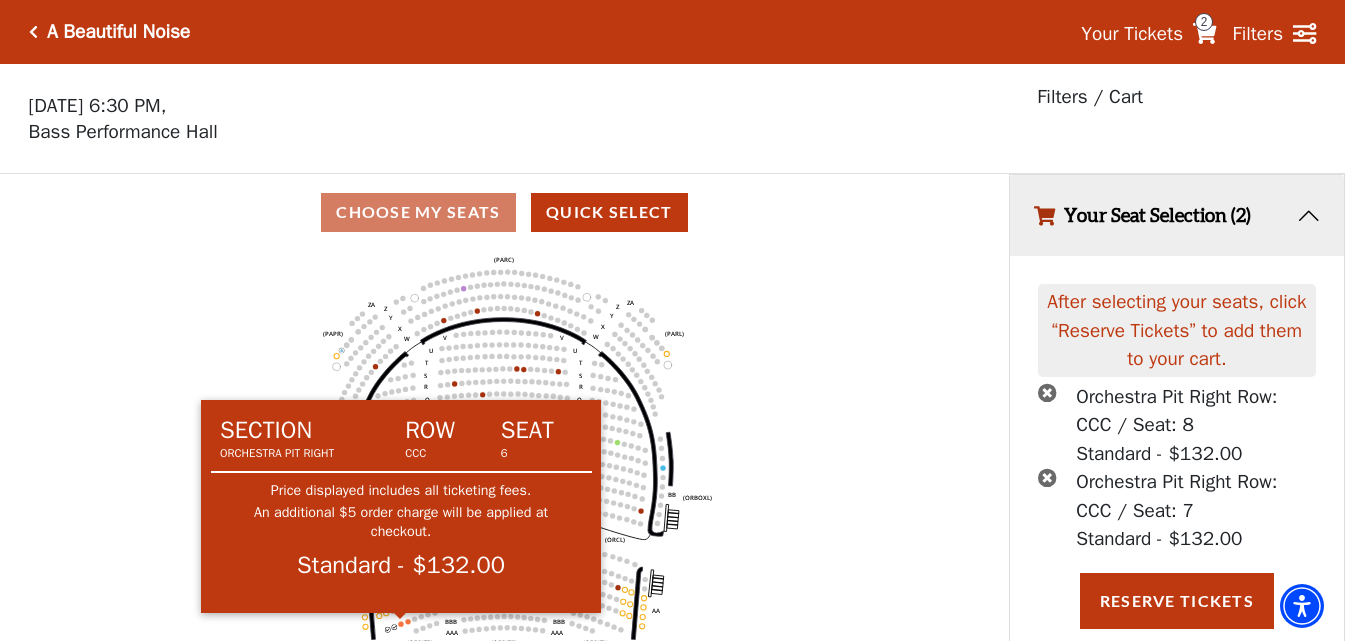 click 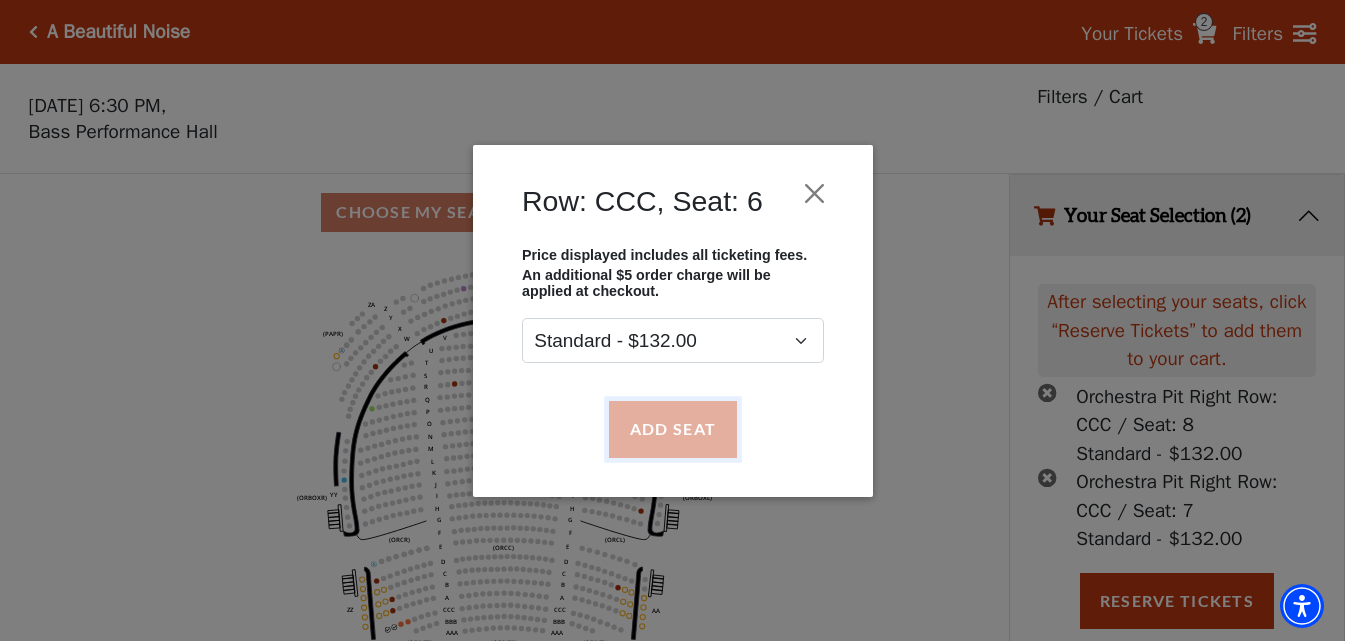 click on "Add Seat" at bounding box center (672, 429) 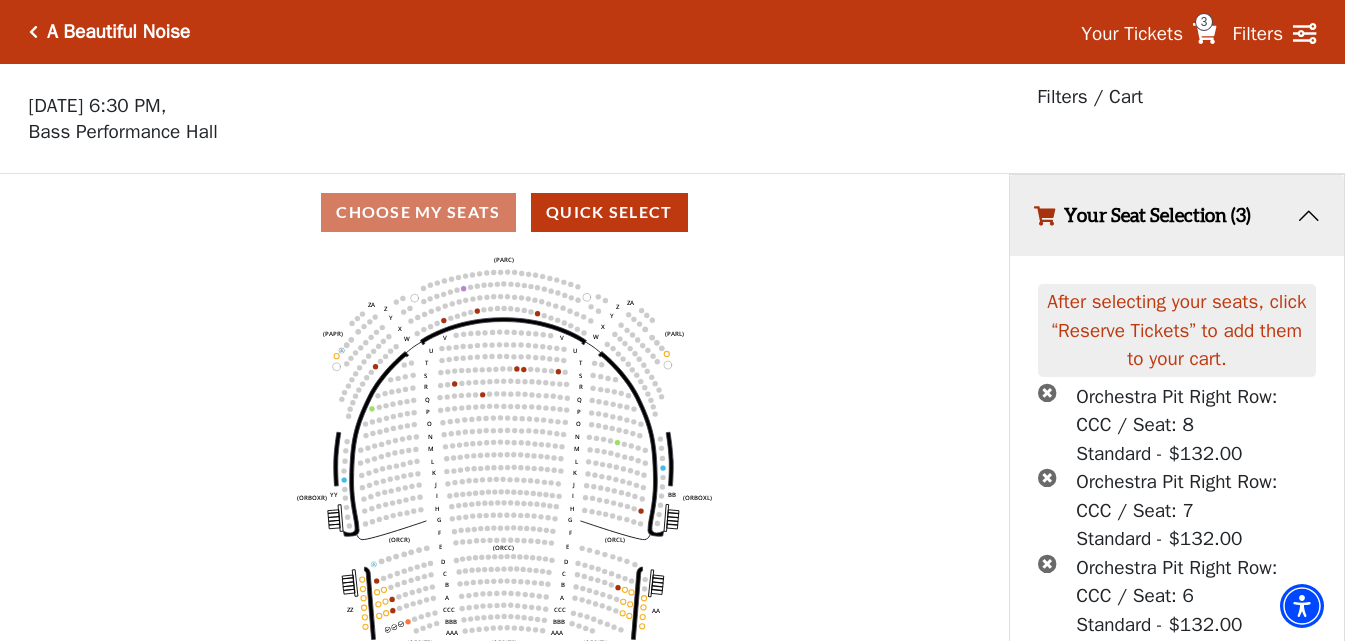 scroll, scrollTop: 74, scrollLeft: 0, axis: vertical 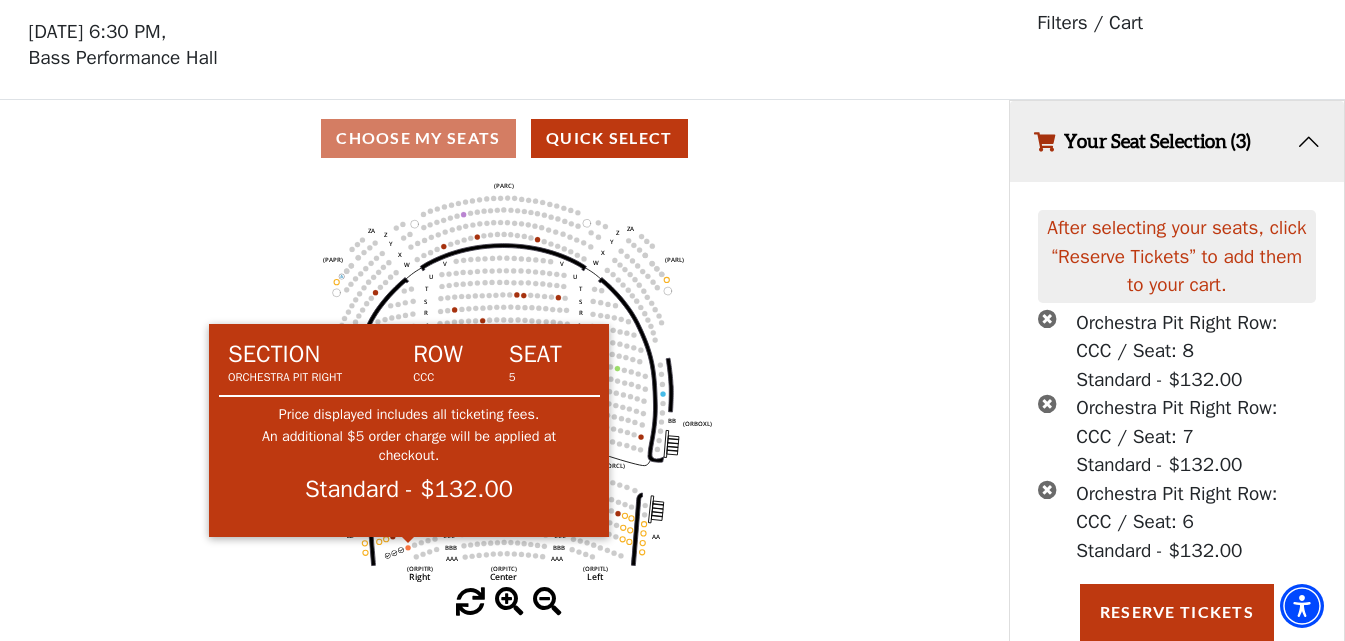 click 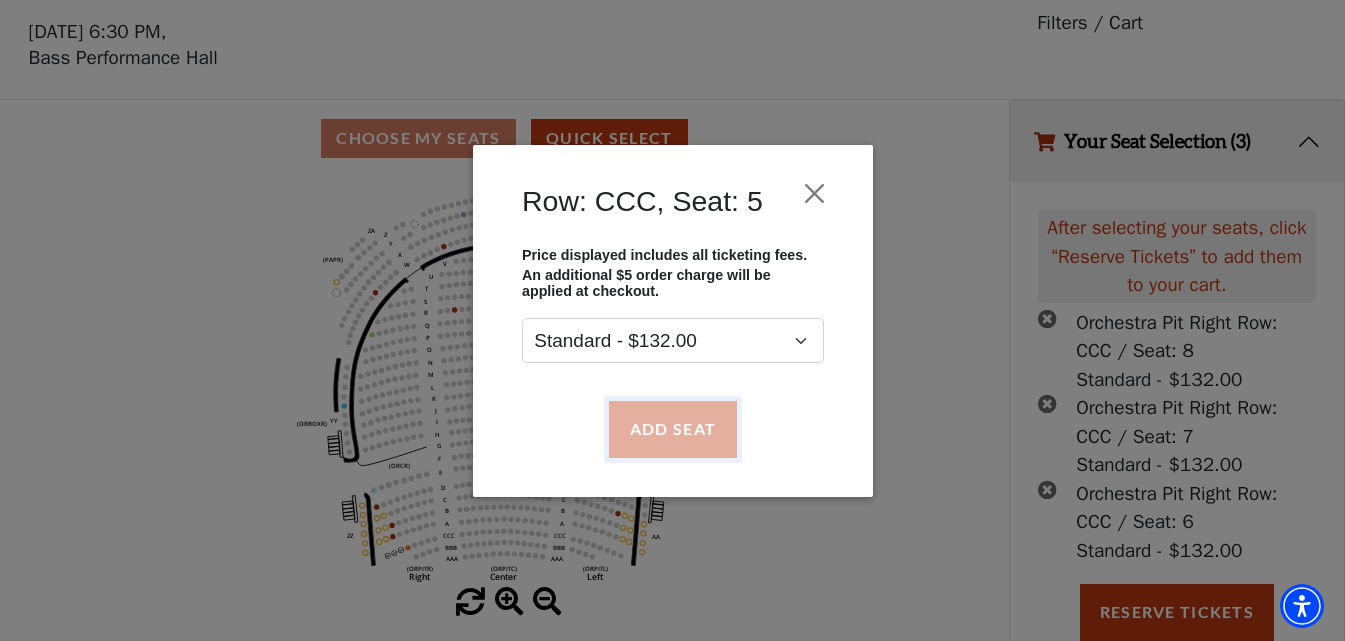 click on "Add Seat" at bounding box center (672, 429) 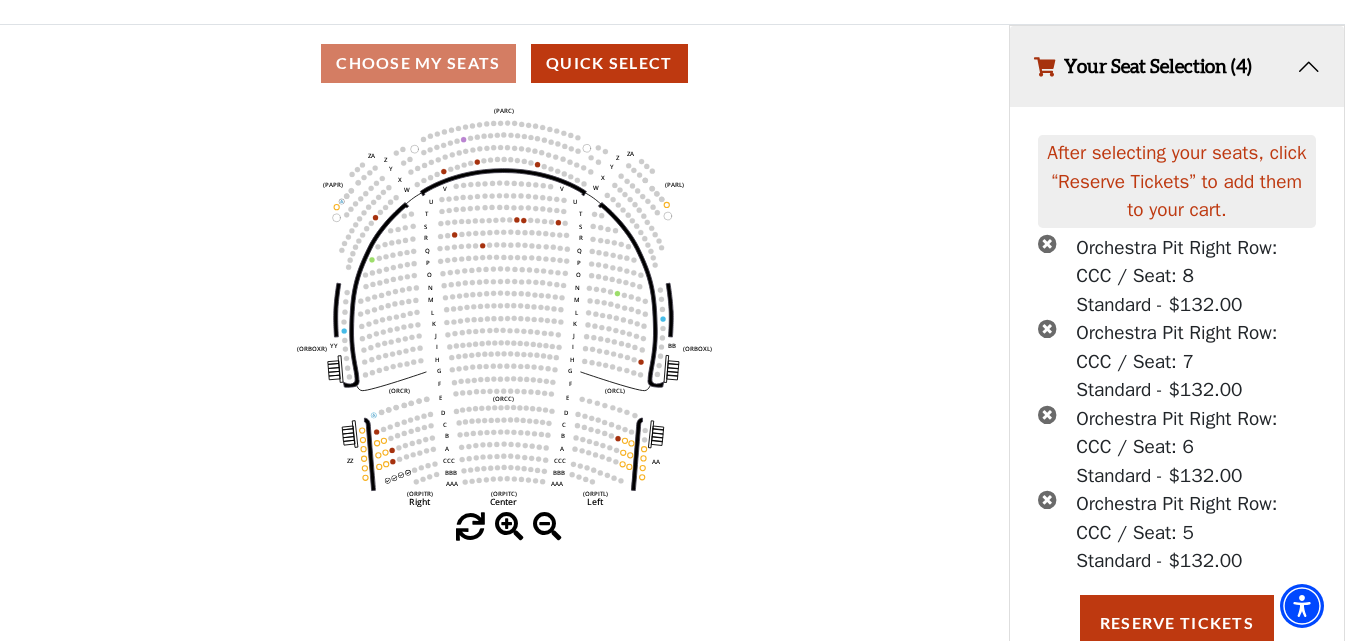 scroll, scrollTop: 159, scrollLeft: 0, axis: vertical 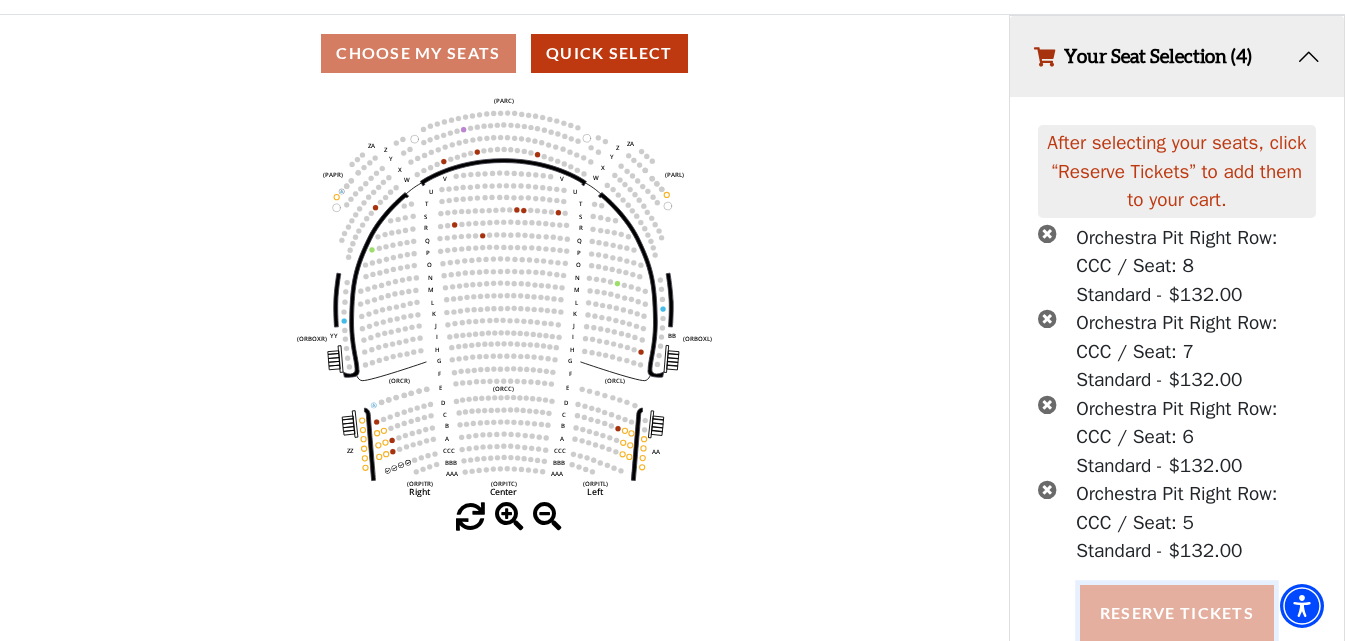 click on "Reserve Tickets" at bounding box center (1177, 613) 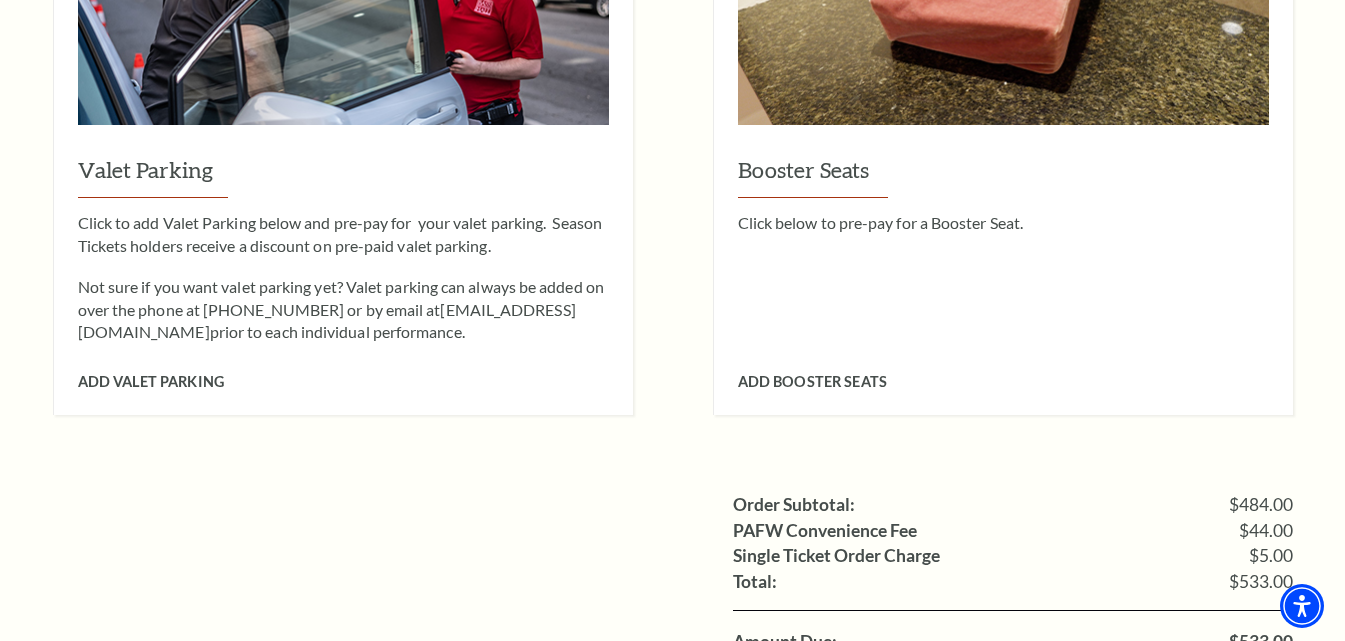 scroll, scrollTop: 1900, scrollLeft: 0, axis: vertical 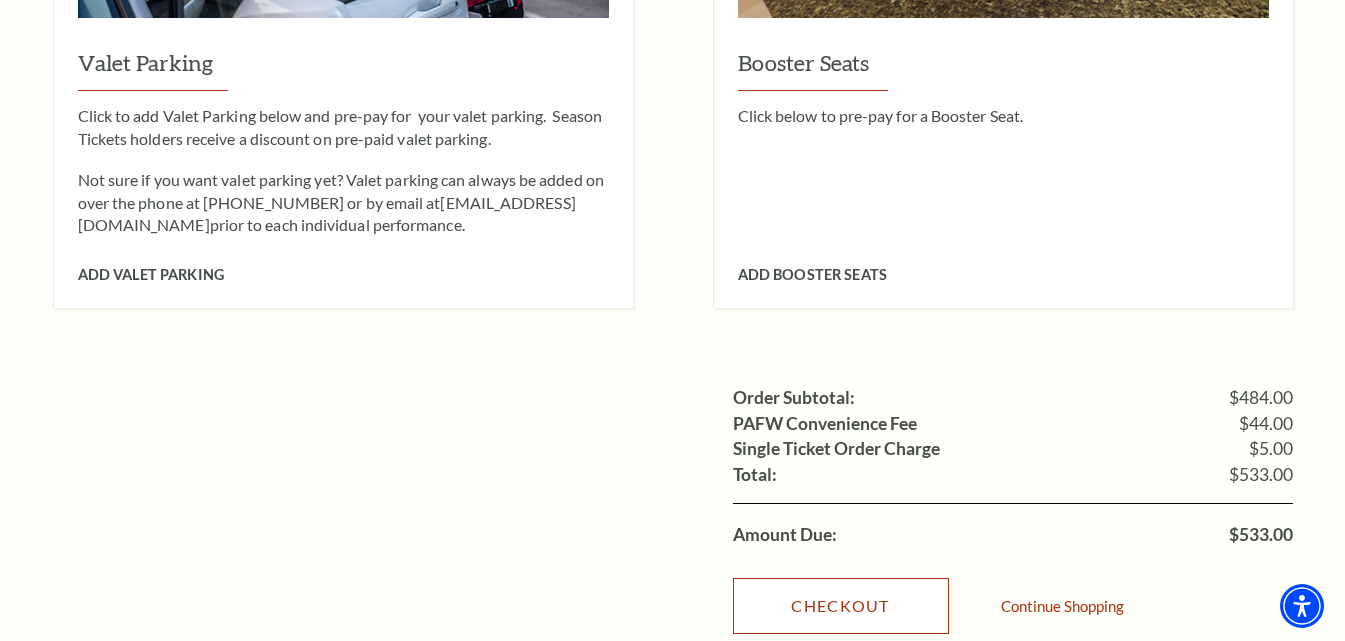 click on "Checkout" at bounding box center (841, 606) 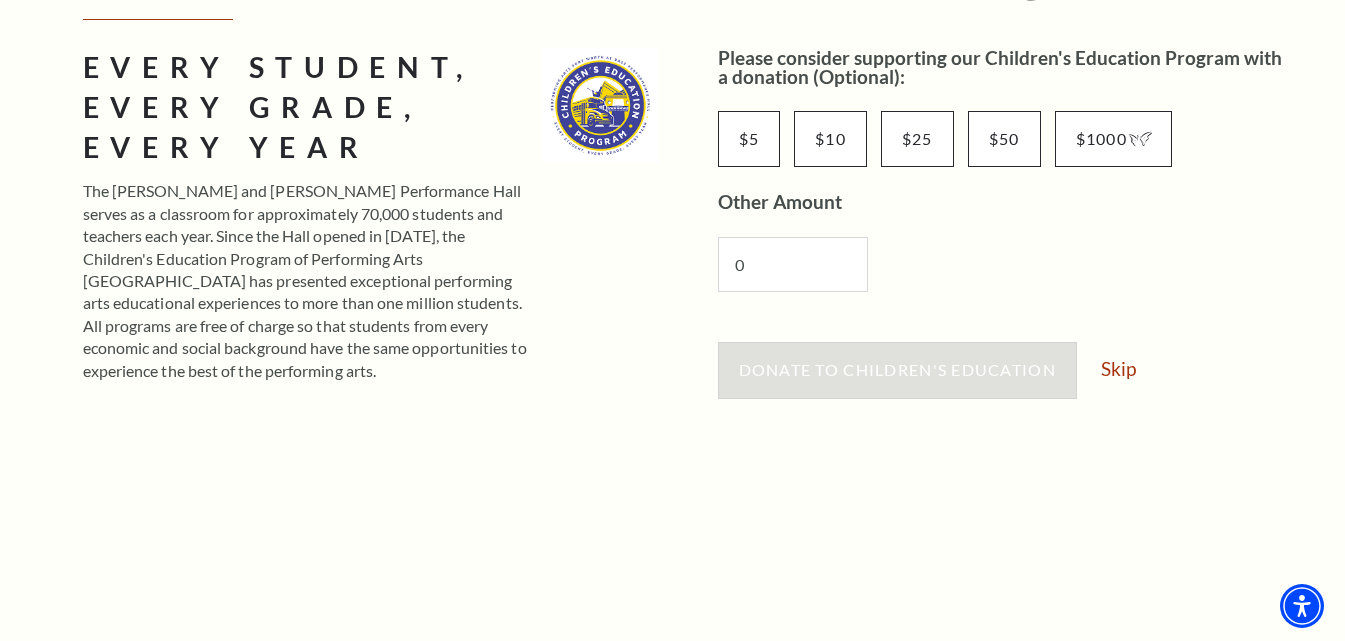 scroll, scrollTop: 300, scrollLeft: 0, axis: vertical 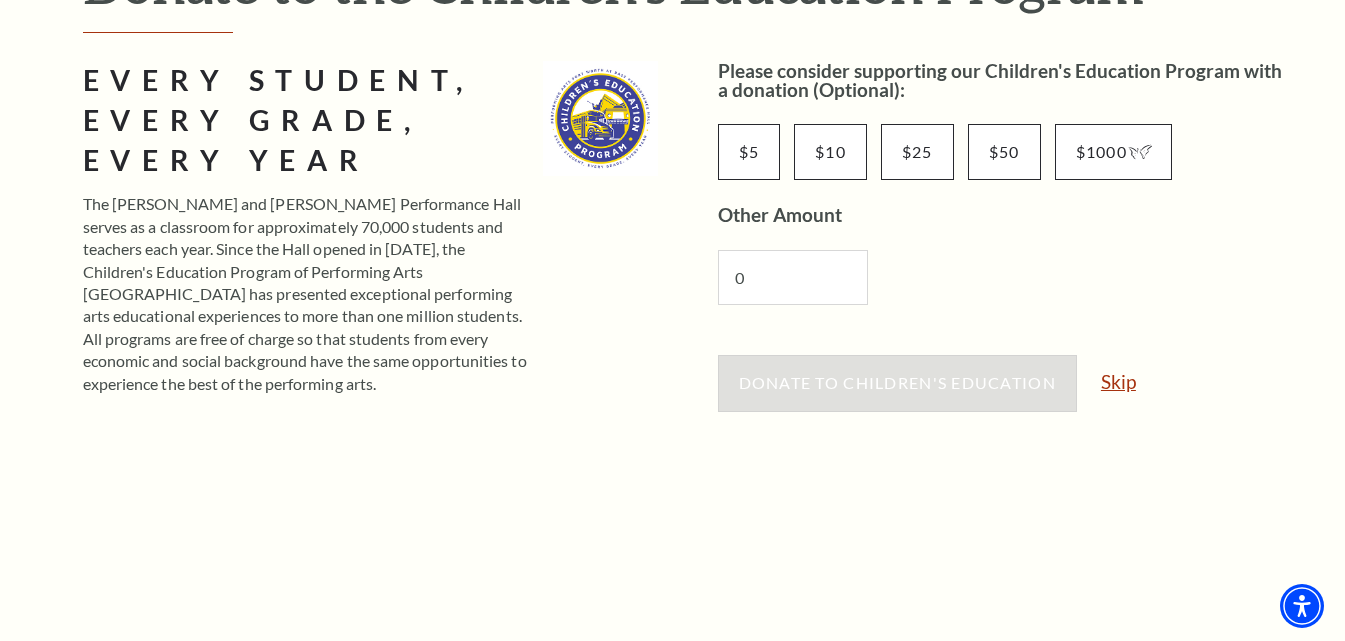 click on "Skip" at bounding box center (1118, 381) 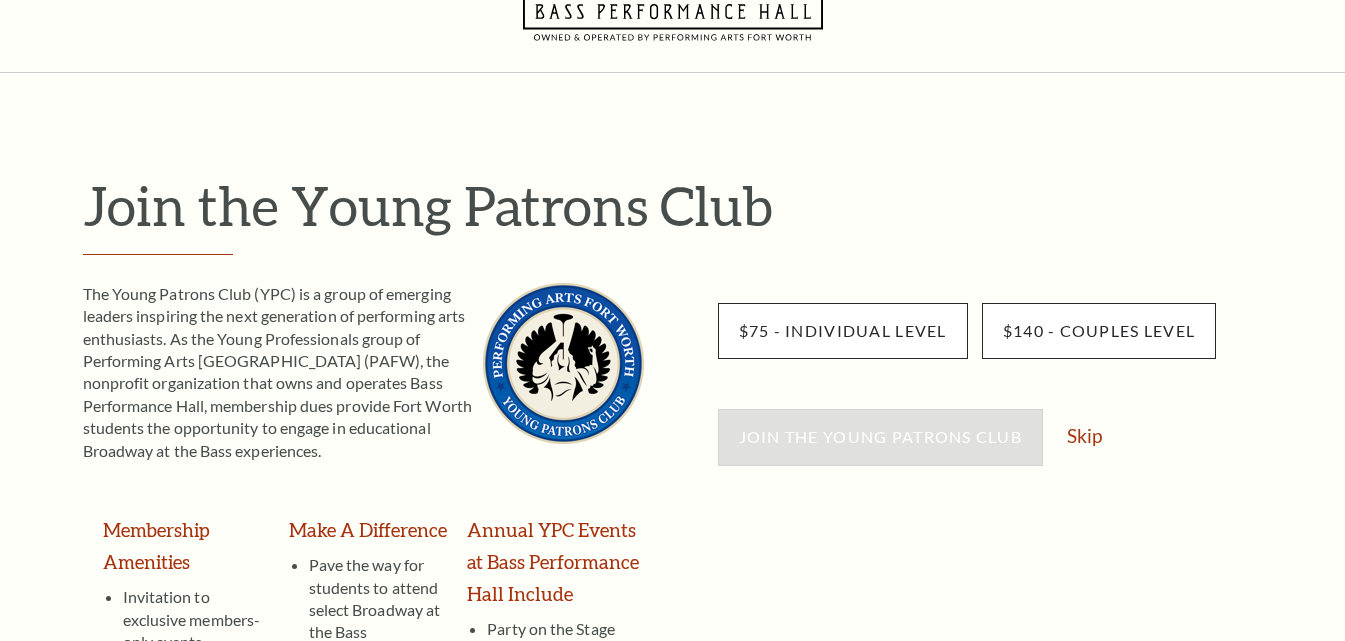 scroll, scrollTop: 100, scrollLeft: 0, axis: vertical 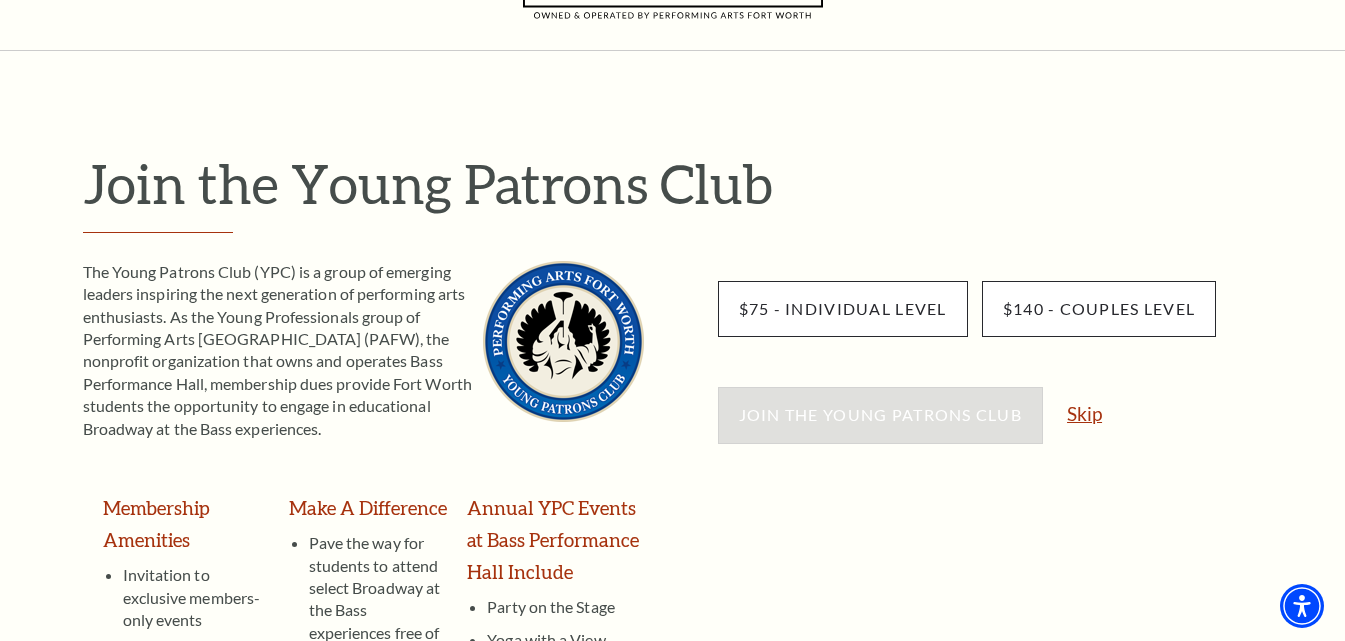 click on "Skip" at bounding box center [1084, 413] 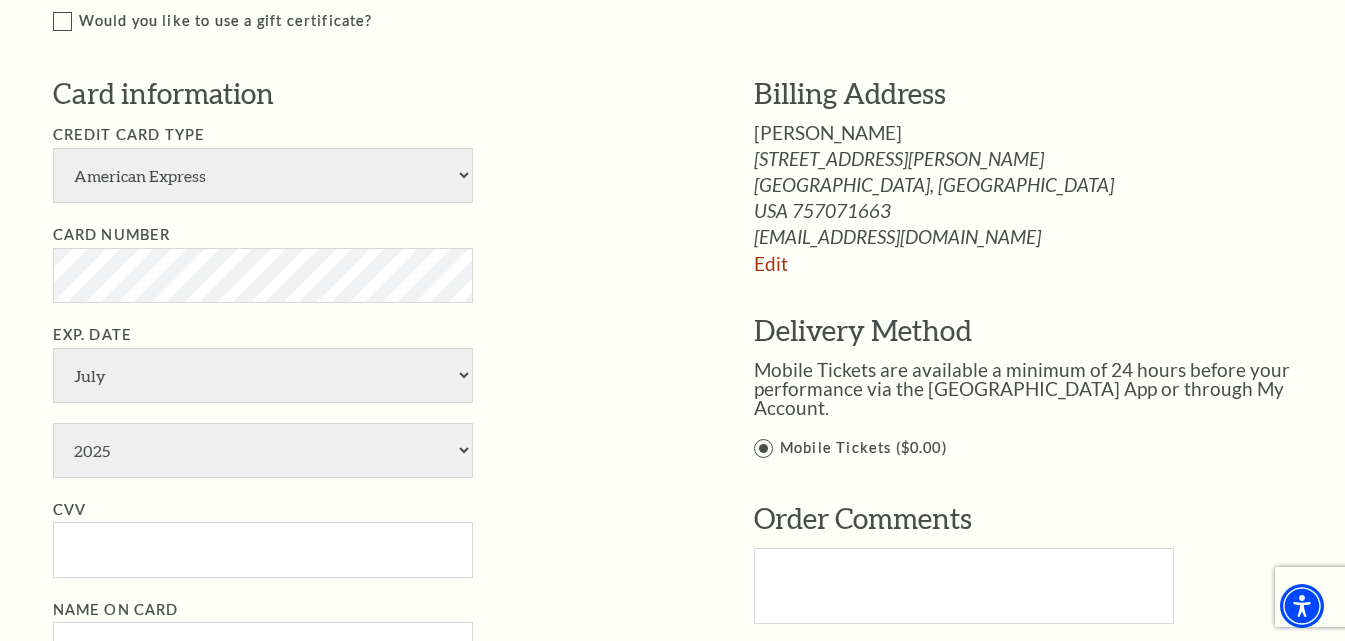 scroll, scrollTop: 1100, scrollLeft: 0, axis: vertical 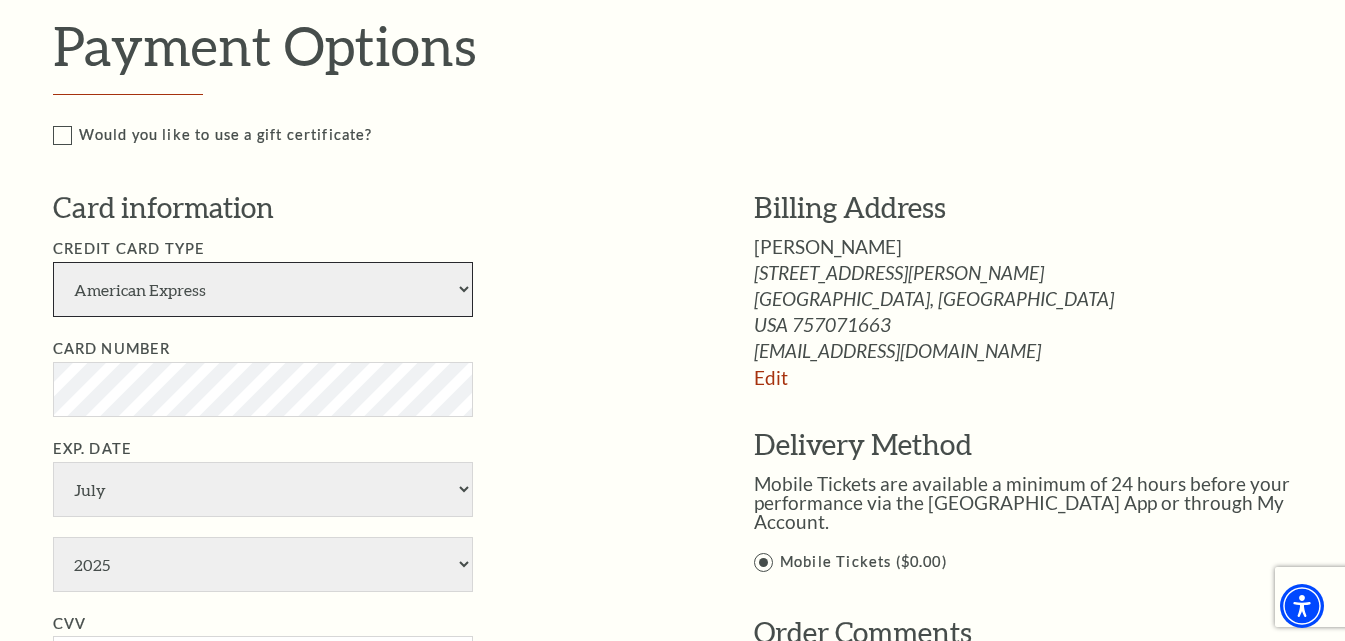 click on "American Express
Visa
Master Card
Discover" at bounding box center [263, 289] 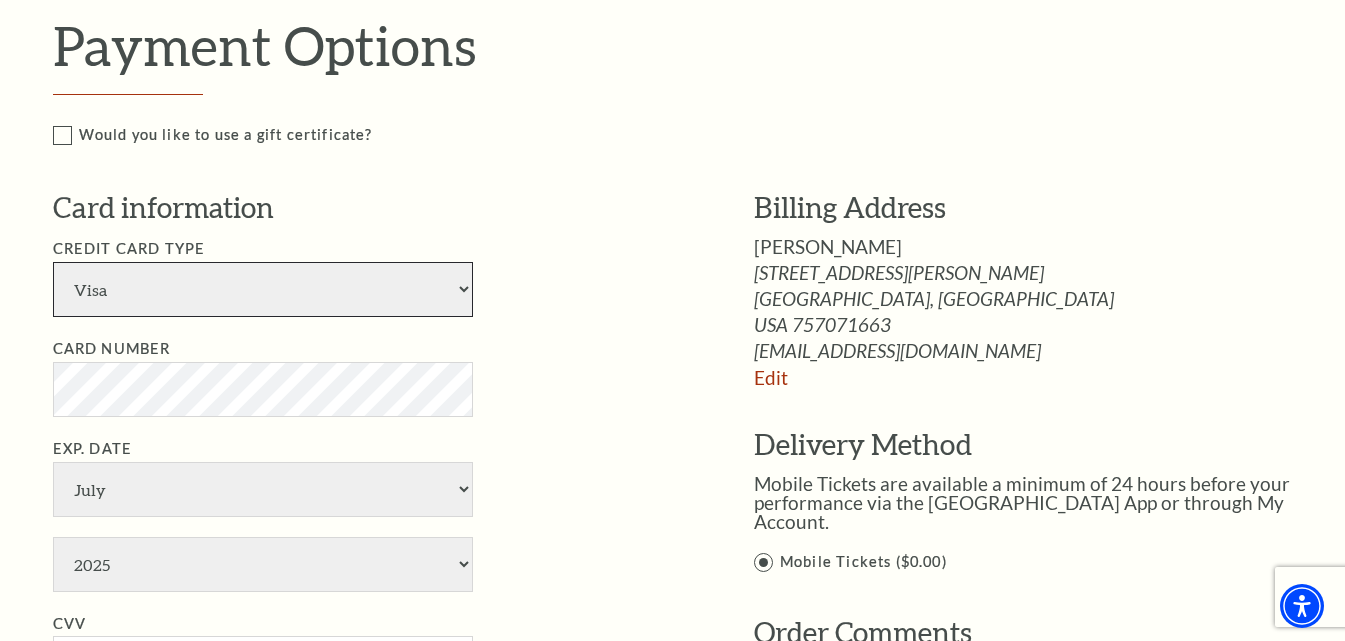 click on "American Express
Visa
Master Card
Discover" at bounding box center (263, 289) 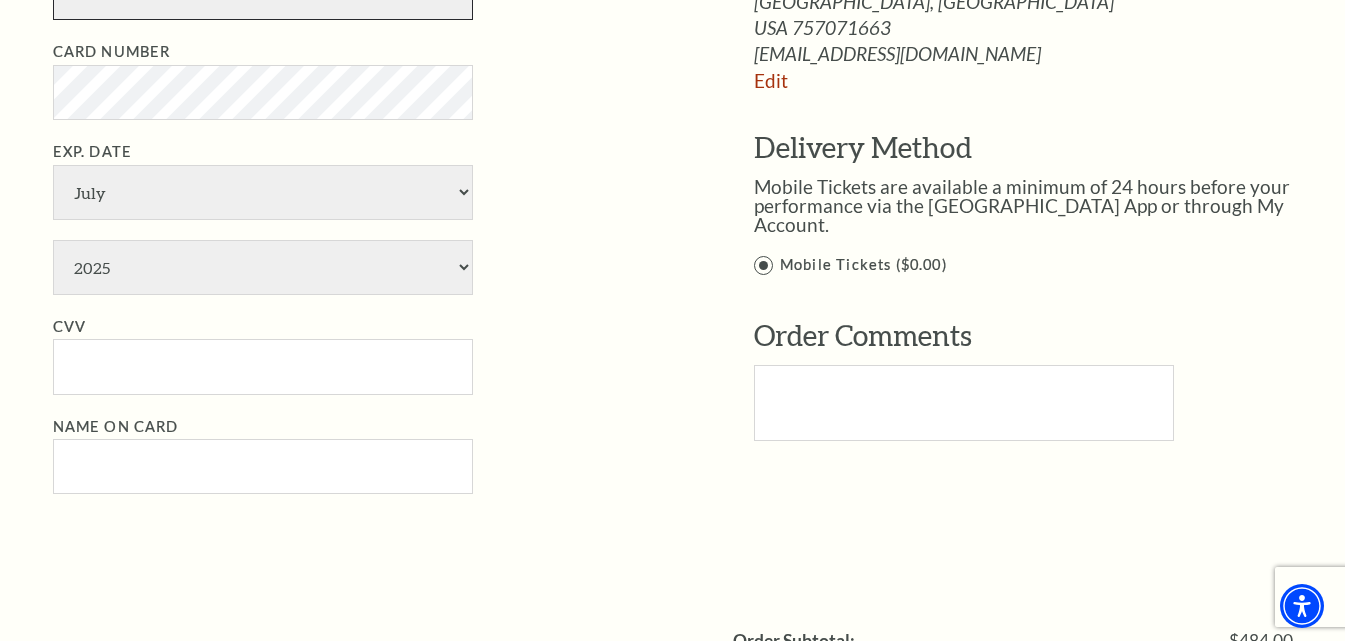 scroll, scrollTop: 1400, scrollLeft: 0, axis: vertical 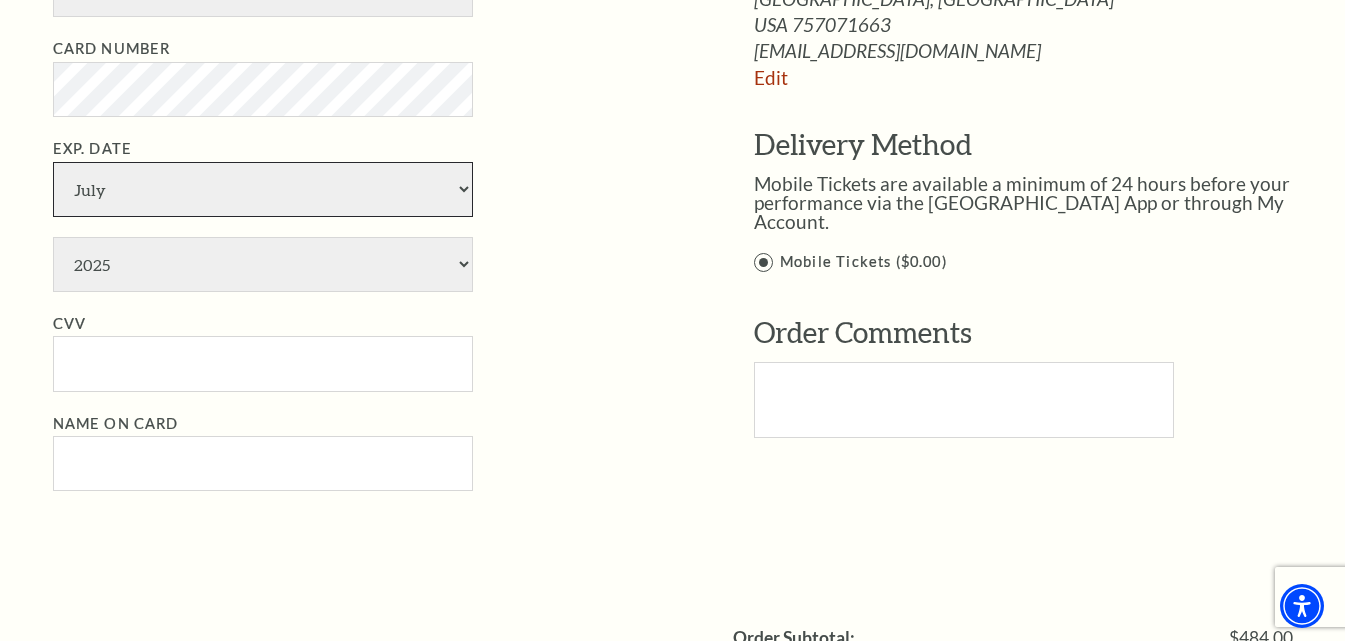 click on "January
February
March
April
May
June
July
August
September
October
November
December" at bounding box center (263, 189) 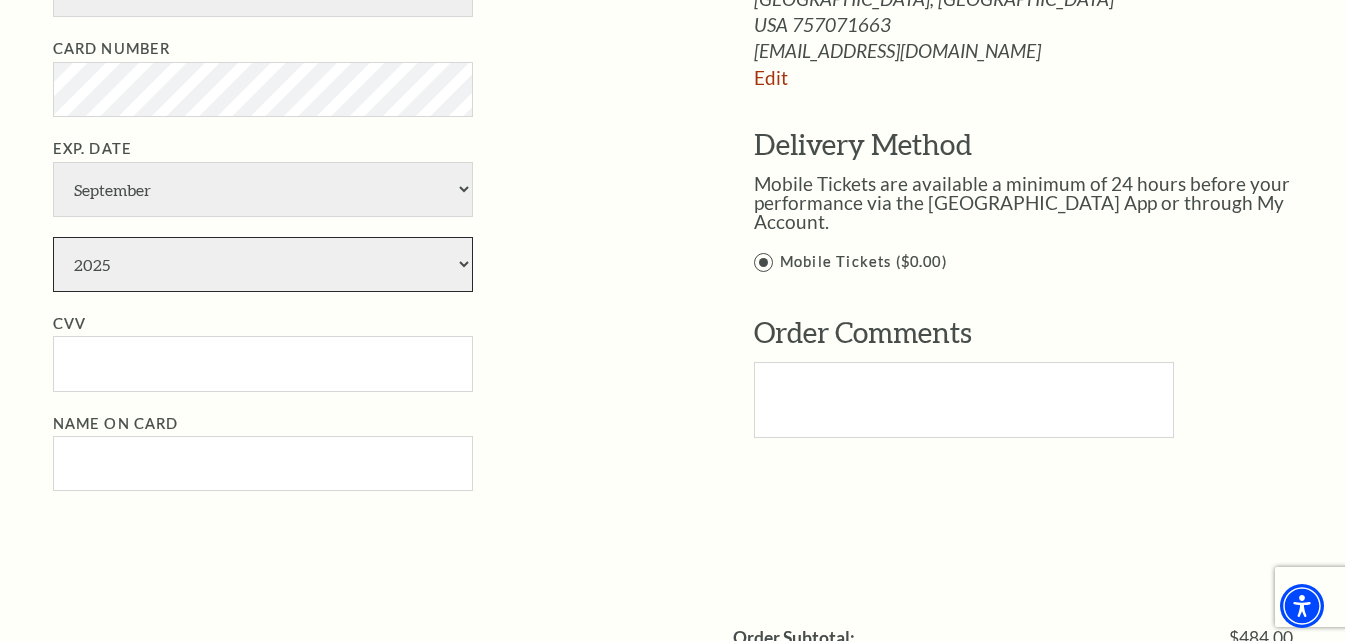 click on "2025
2026
2027
2028
2029
2030
2031
2032
2033
2034" at bounding box center [263, 264] 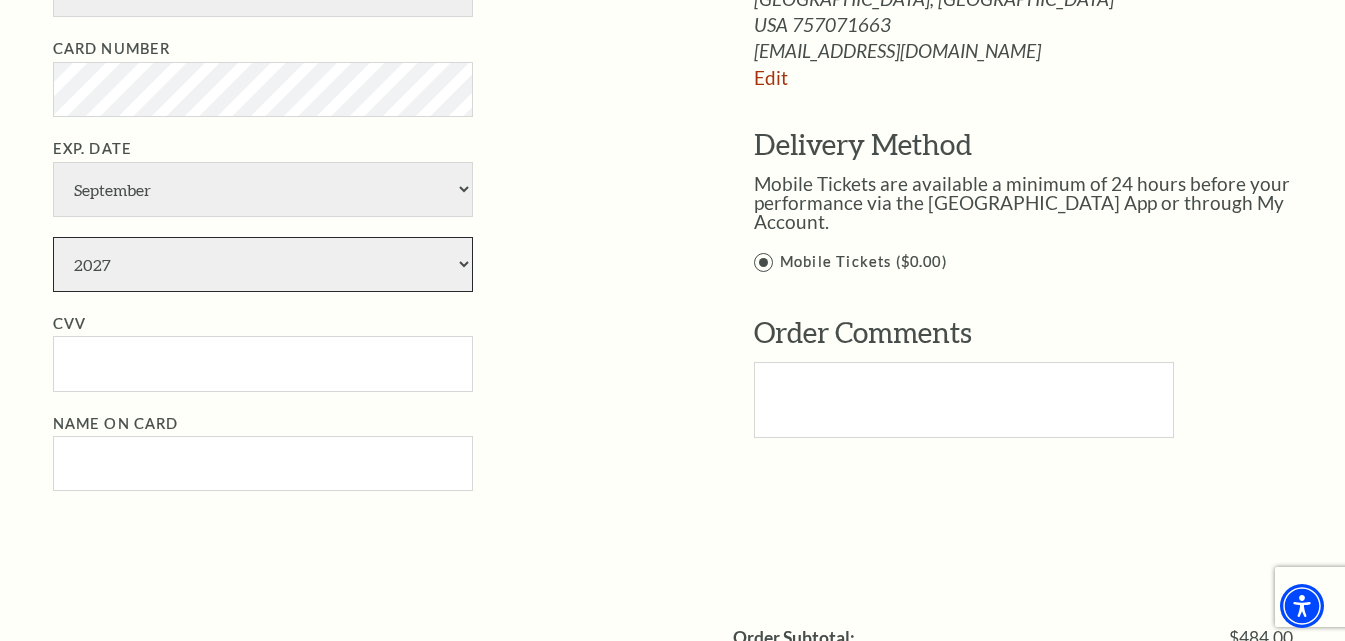 click on "2025
2026
2027
2028
2029
2030
2031
2032
2033
2034" at bounding box center (263, 264) 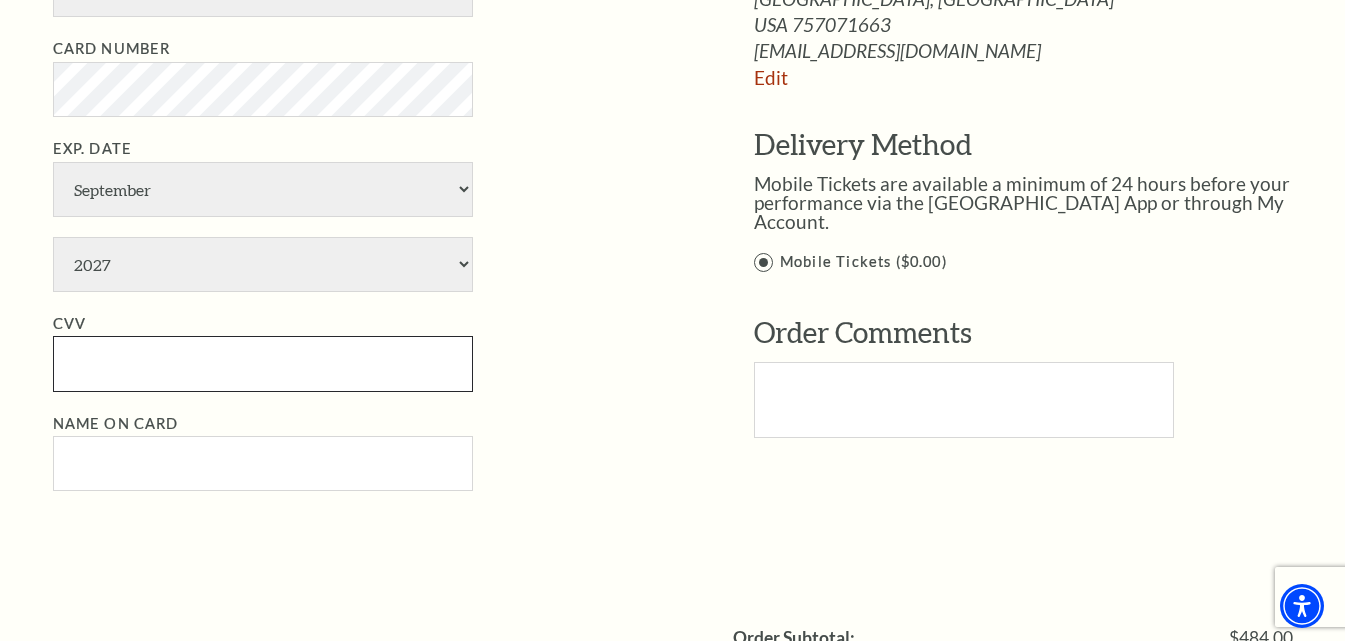 click on "CVV" at bounding box center [263, 363] 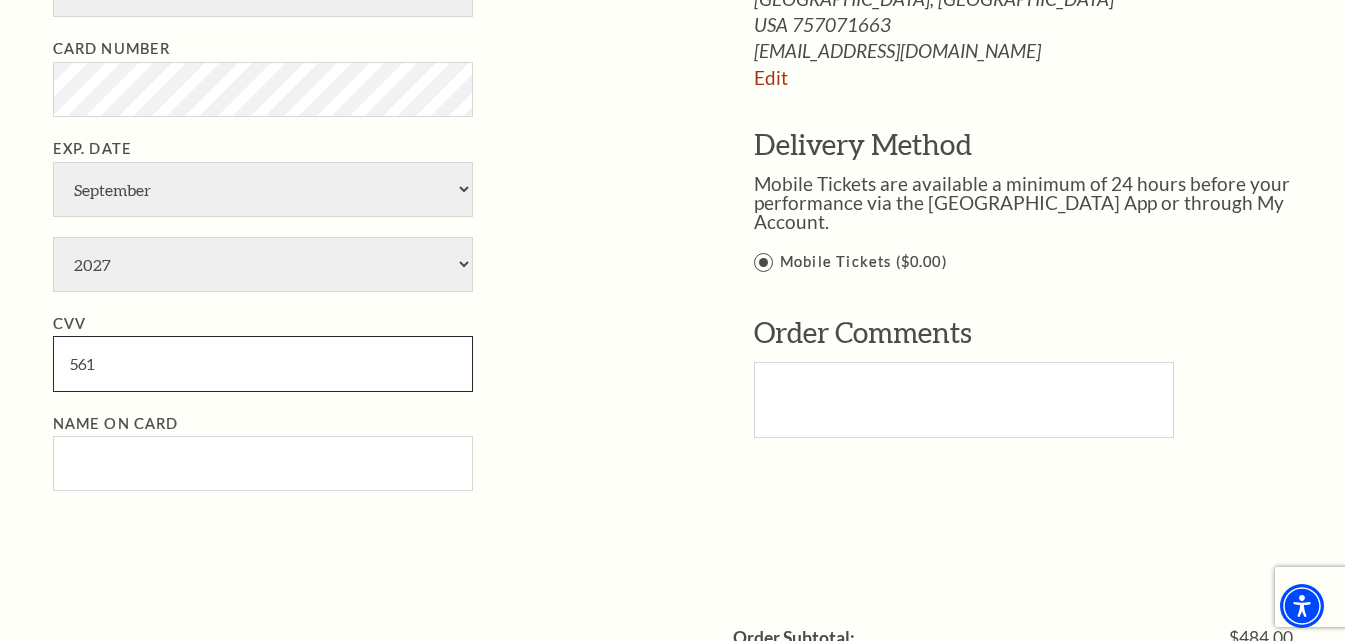 type on "561" 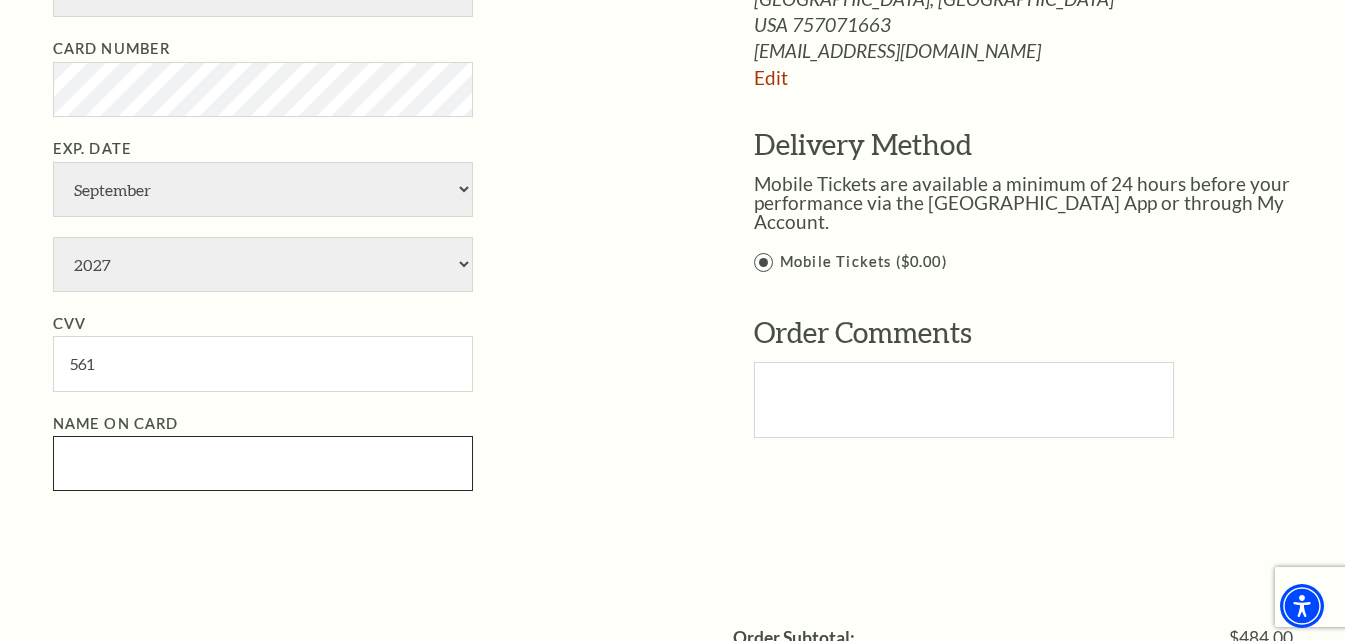 click on "Name on Card" at bounding box center [263, 463] 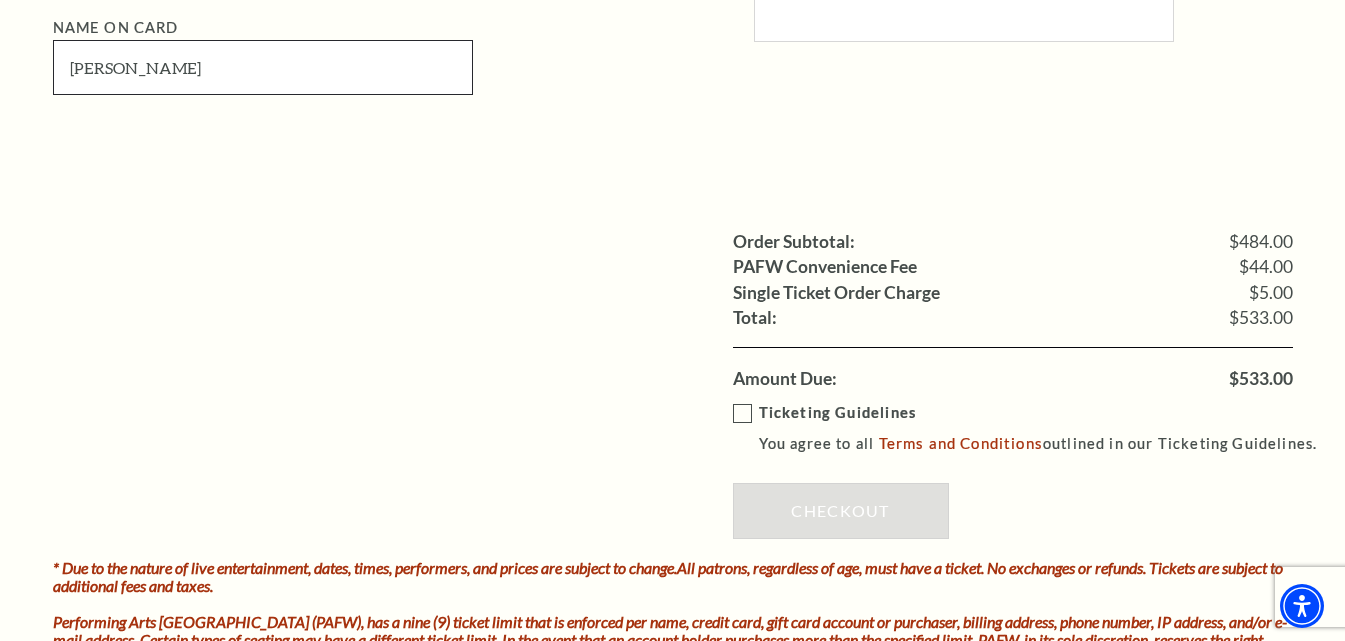 scroll, scrollTop: 1800, scrollLeft: 0, axis: vertical 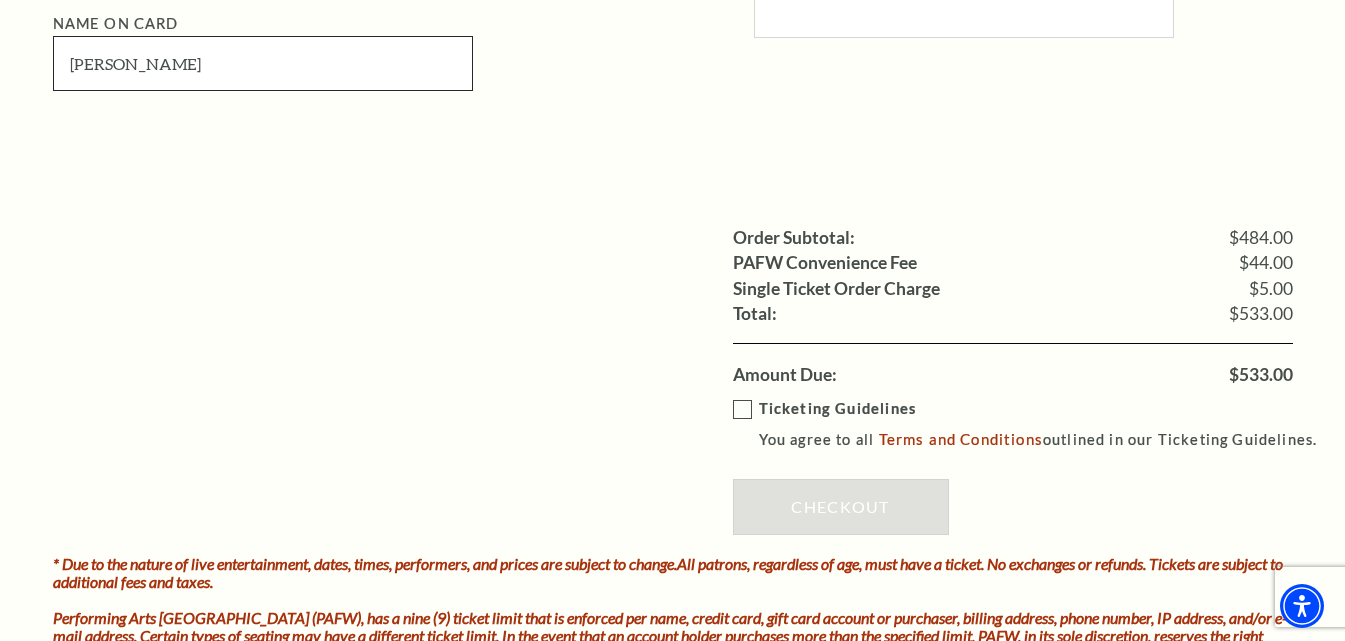 type on "Gordon A Johnson" 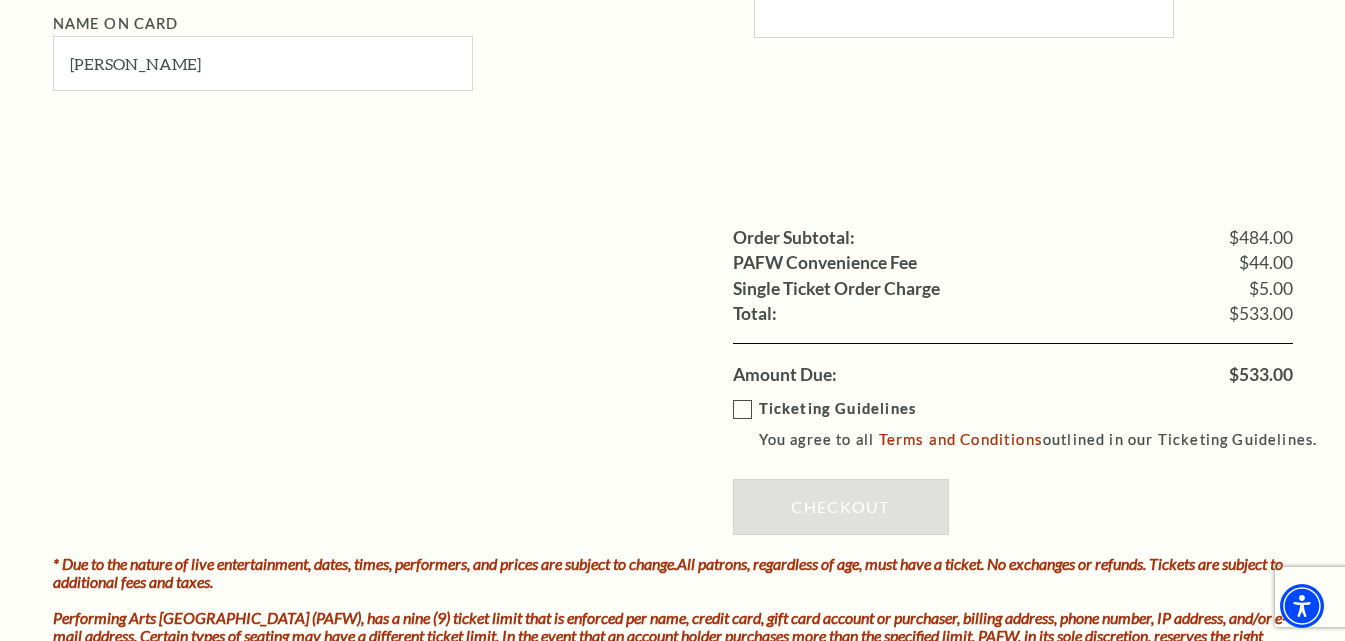 click on "Ticketing Guidelines
You agree to all   Terms and Conditions  outlined in our Ticketing Guidelines." at bounding box center [1034, 424] 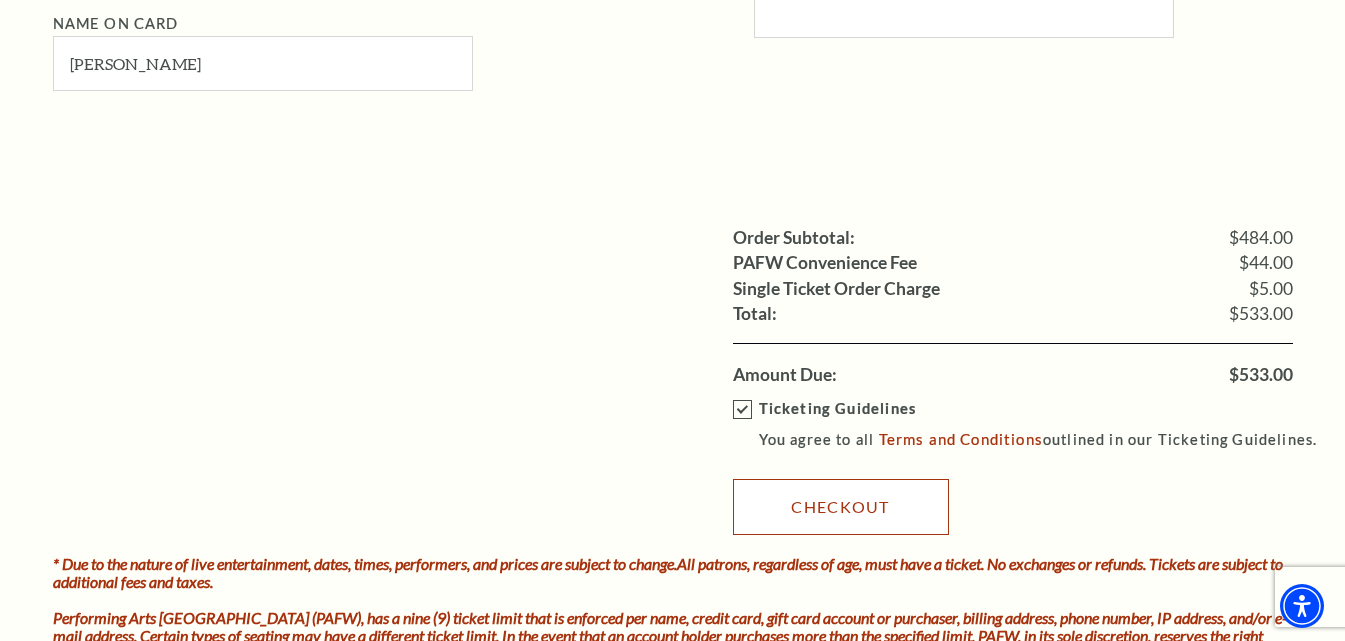 click on "Checkout" at bounding box center (841, 507) 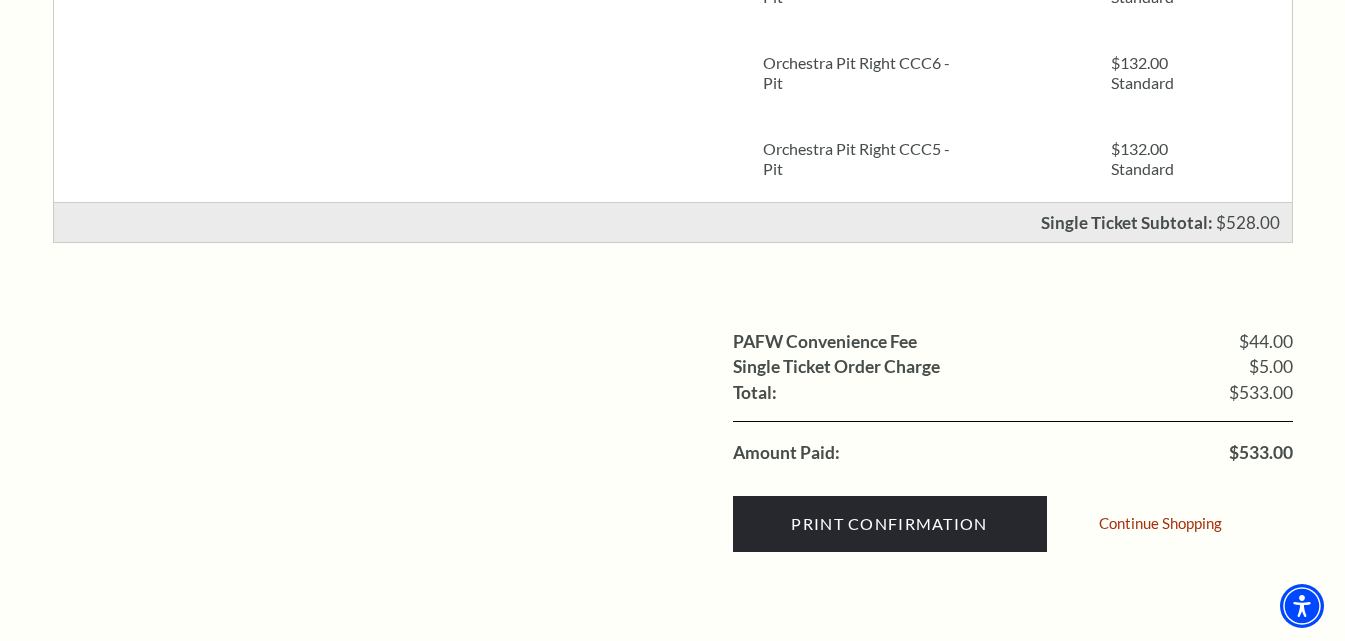 scroll, scrollTop: 700, scrollLeft: 0, axis: vertical 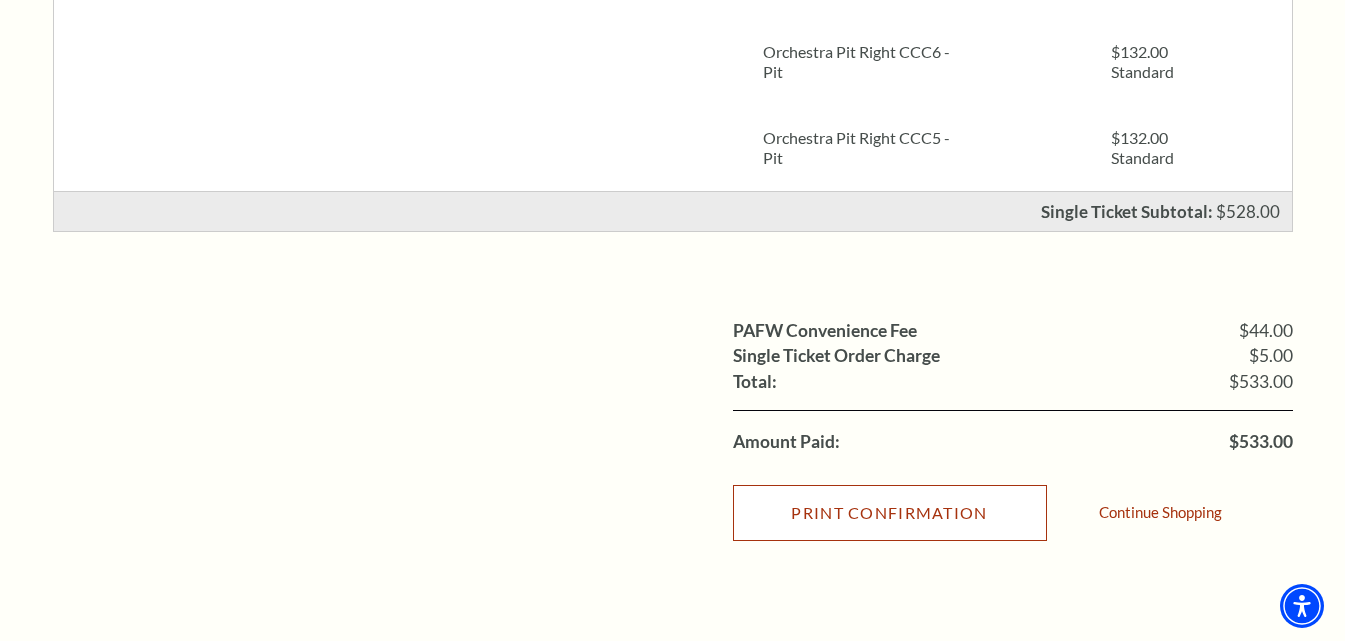 click on "Print Confirmation" at bounding box center [890, 513] 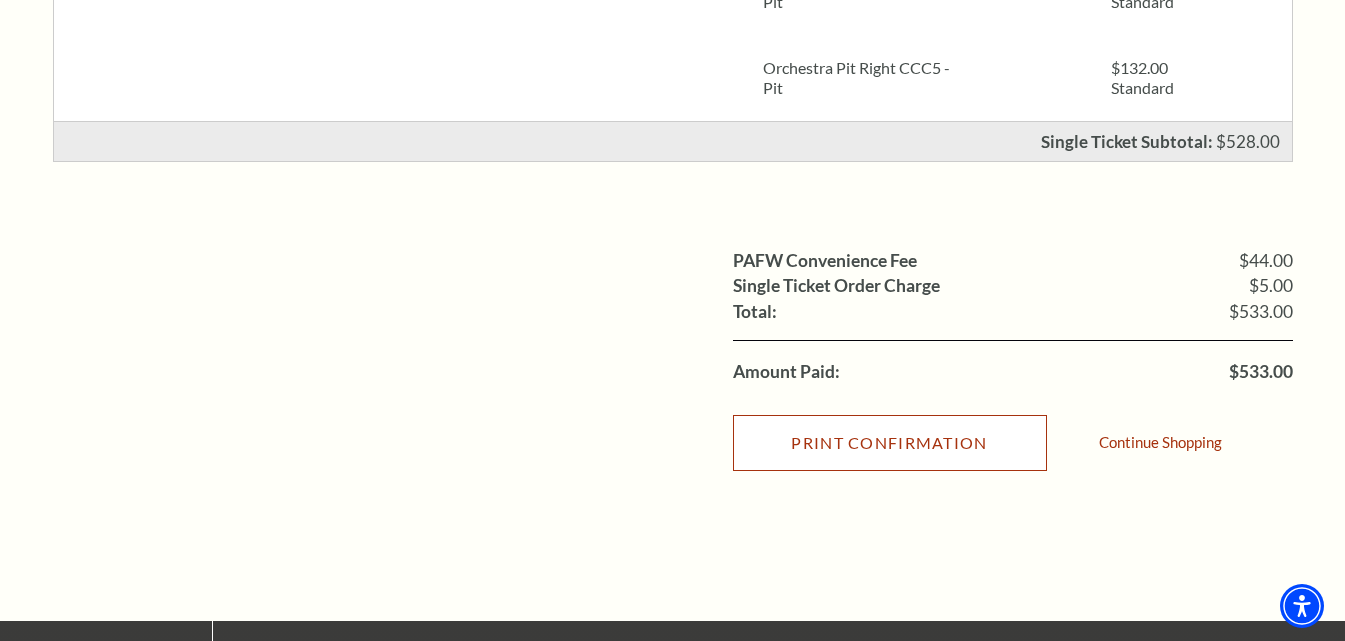 scroll, scrollTop: 900, scrollLeft: 0, axis: vertical 